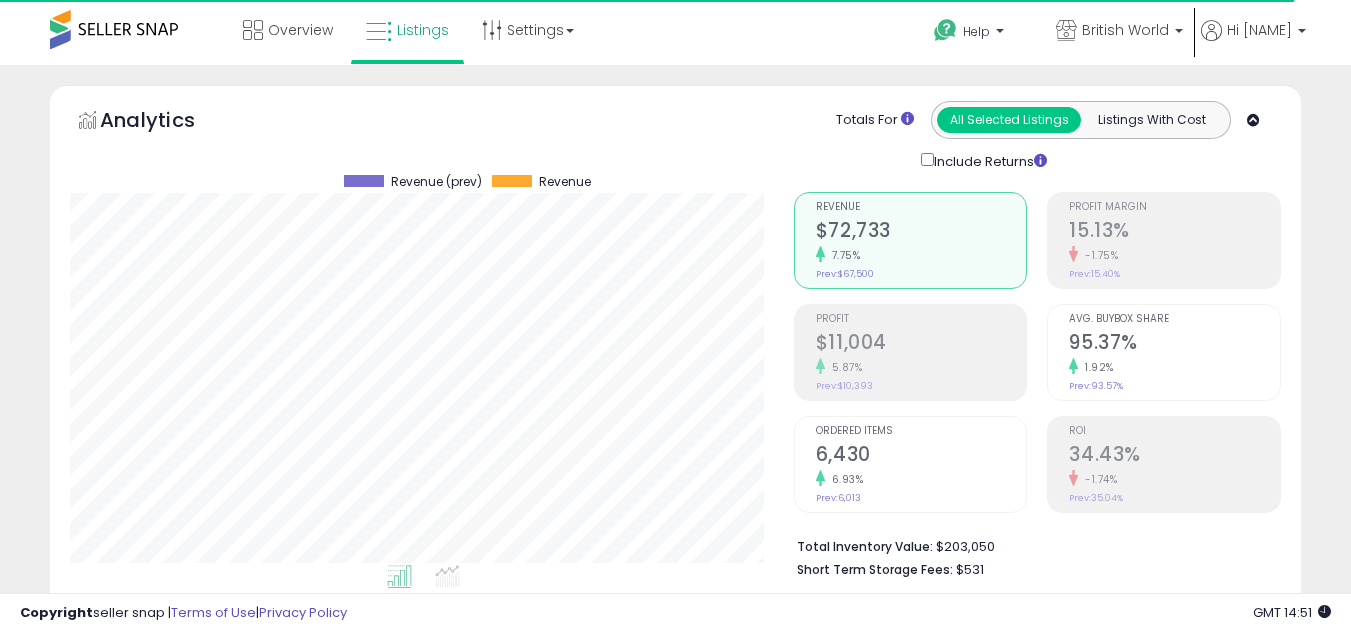 scroll, scrollTop: 614, scrollLeft: 0, axis: vertical 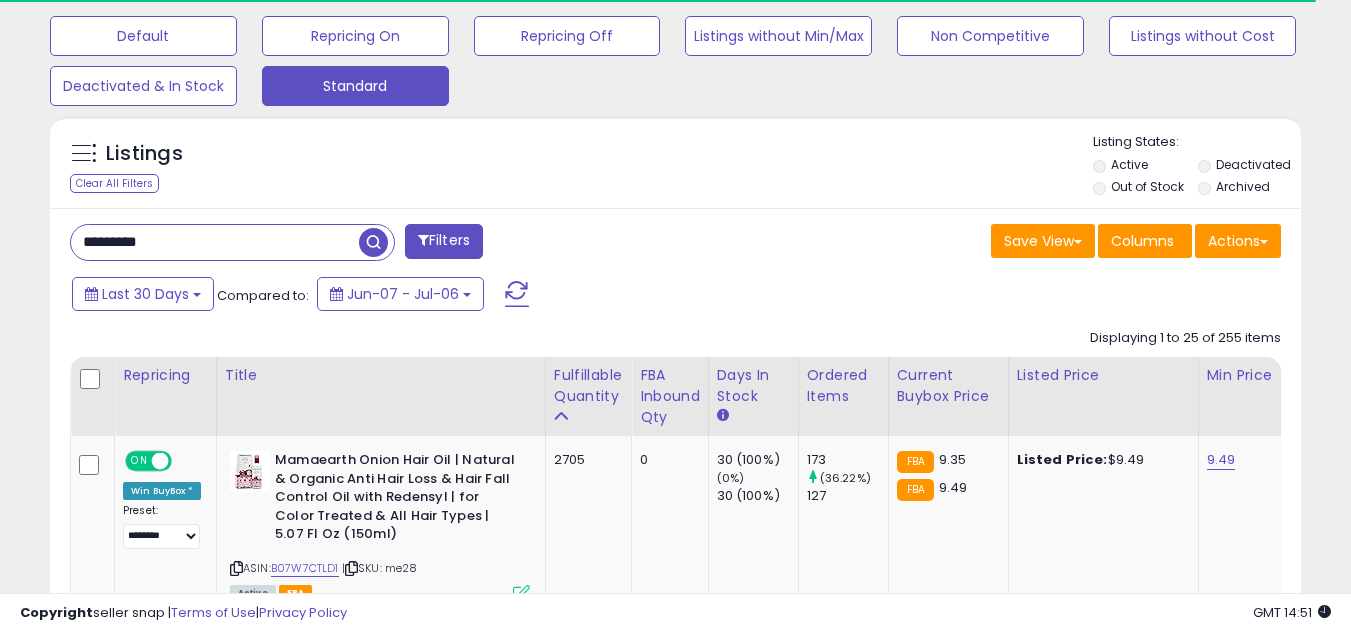 click on "*********" at bounding box center (215, 242) 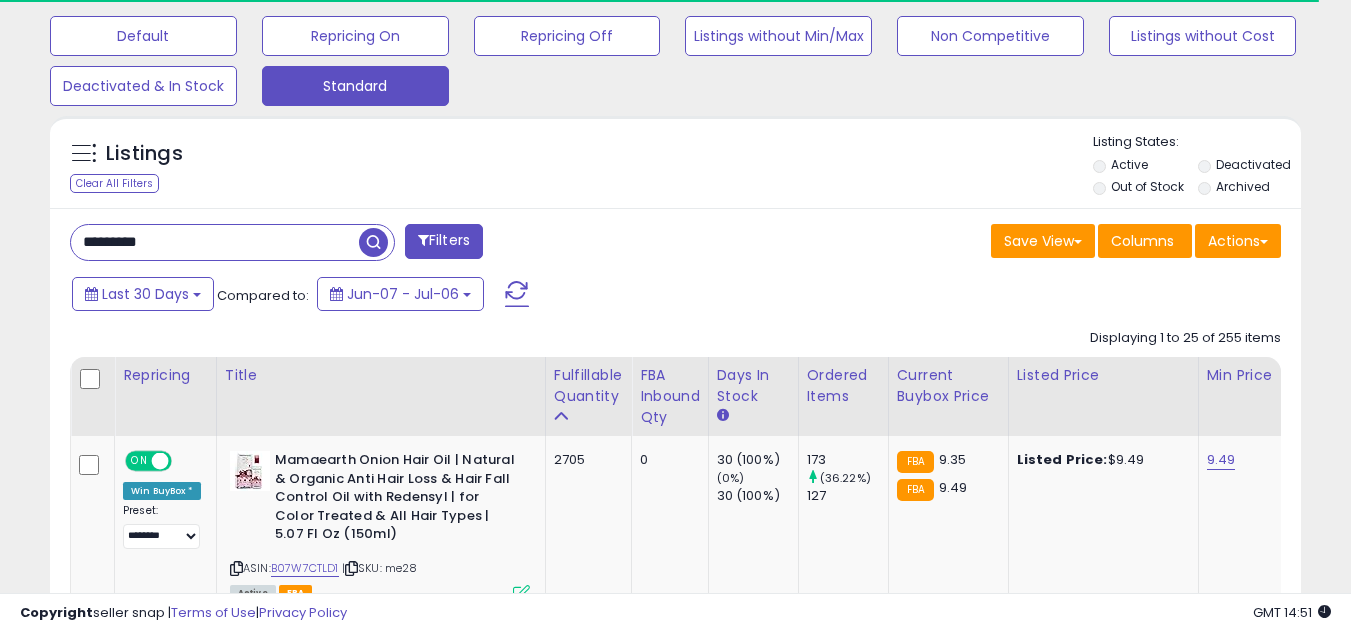 click on "*********" at bounding box center (215, 242) 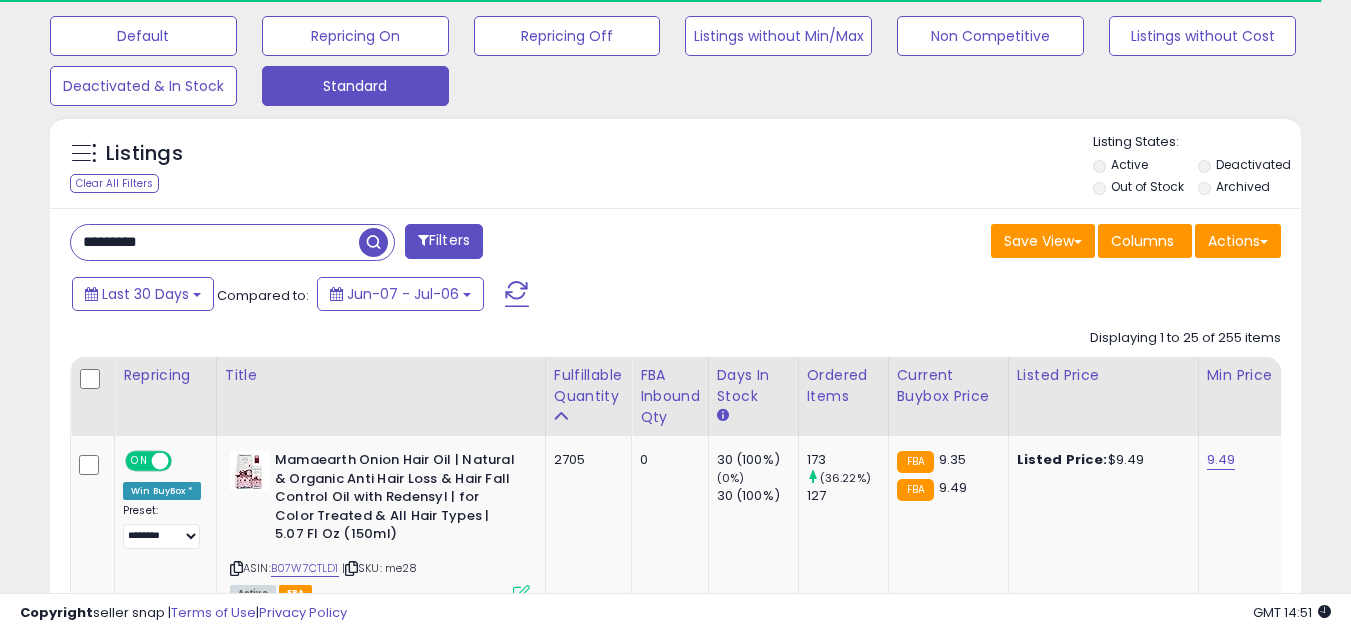 paste on "*" 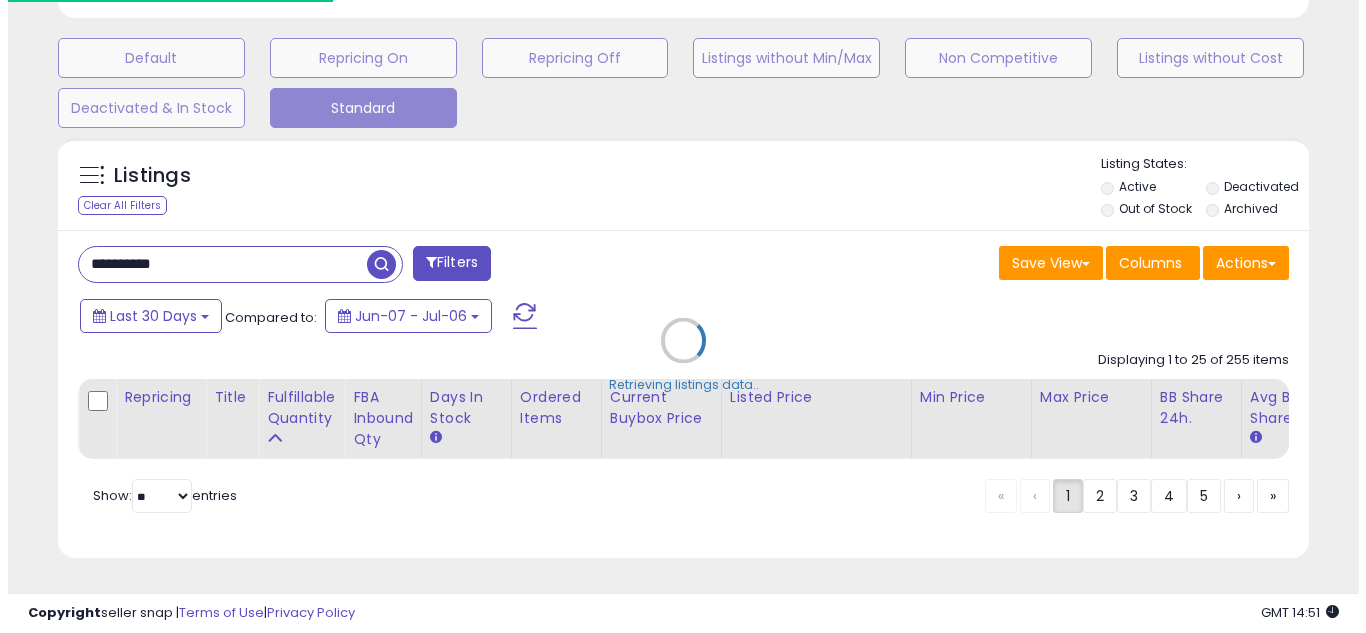 scroll, scrollTop: 607, scrollLeft: 0, axis: vertical 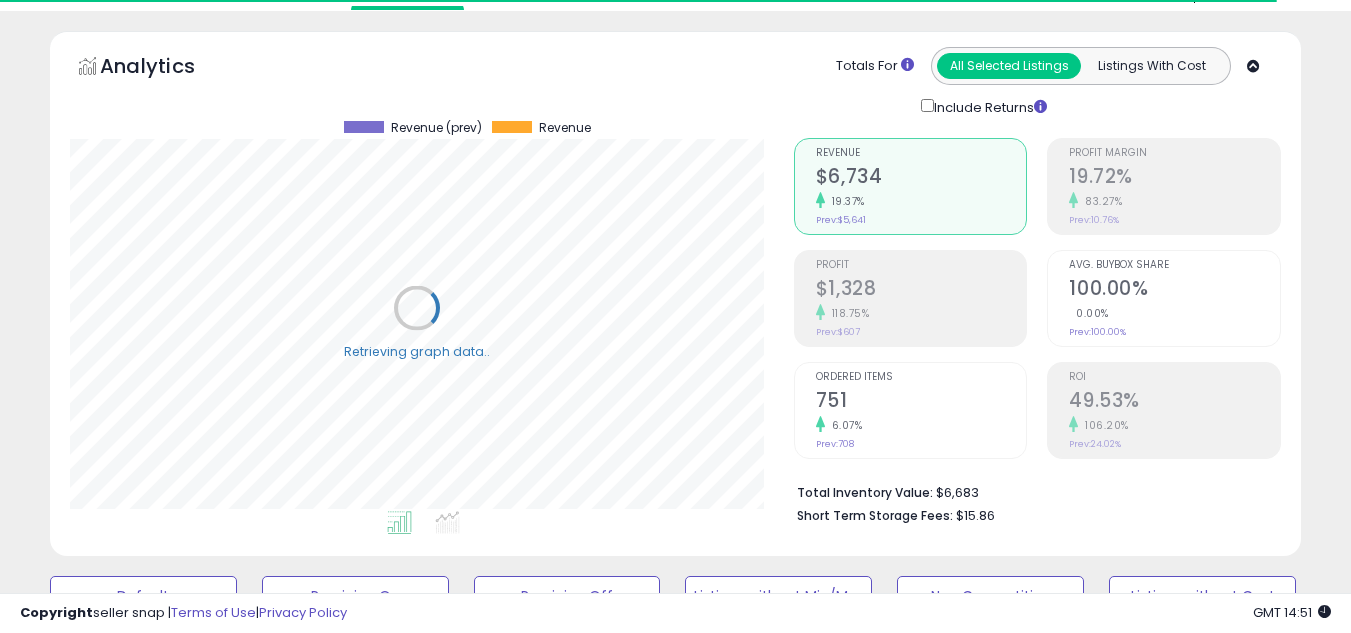 click on "**********" at bounding box center [675, 670] 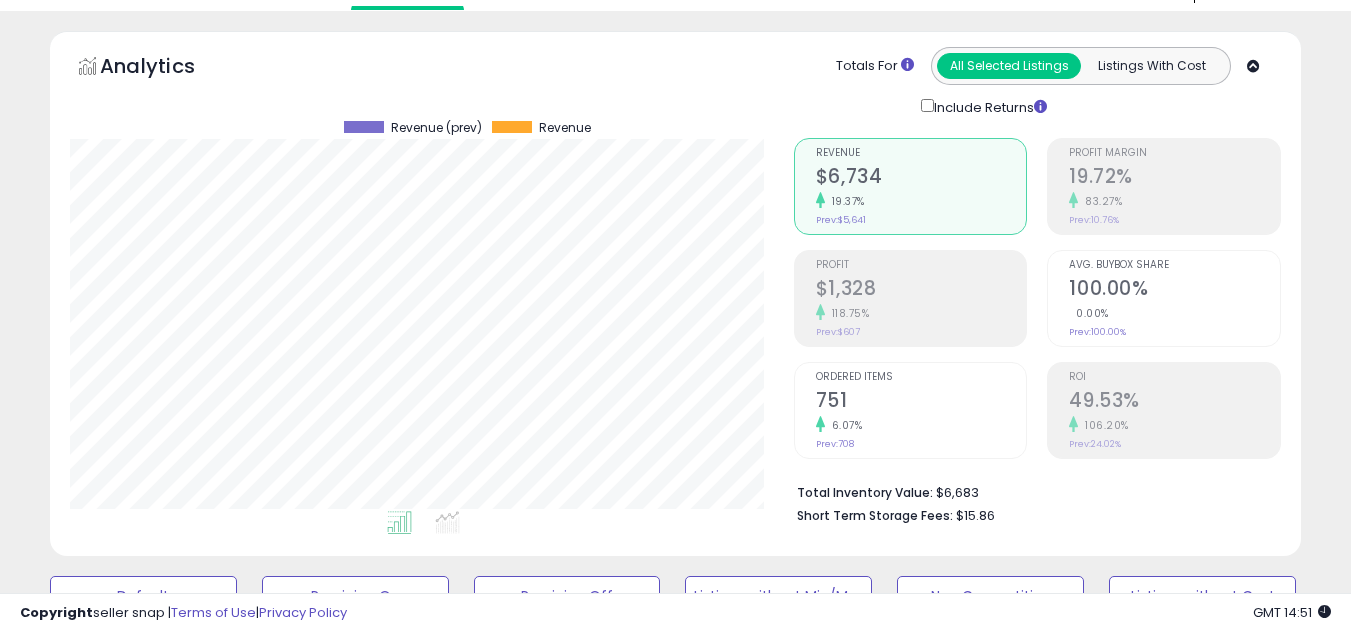 scroll, scrollTop: 999590, scrollLeft: 999276, axis: both 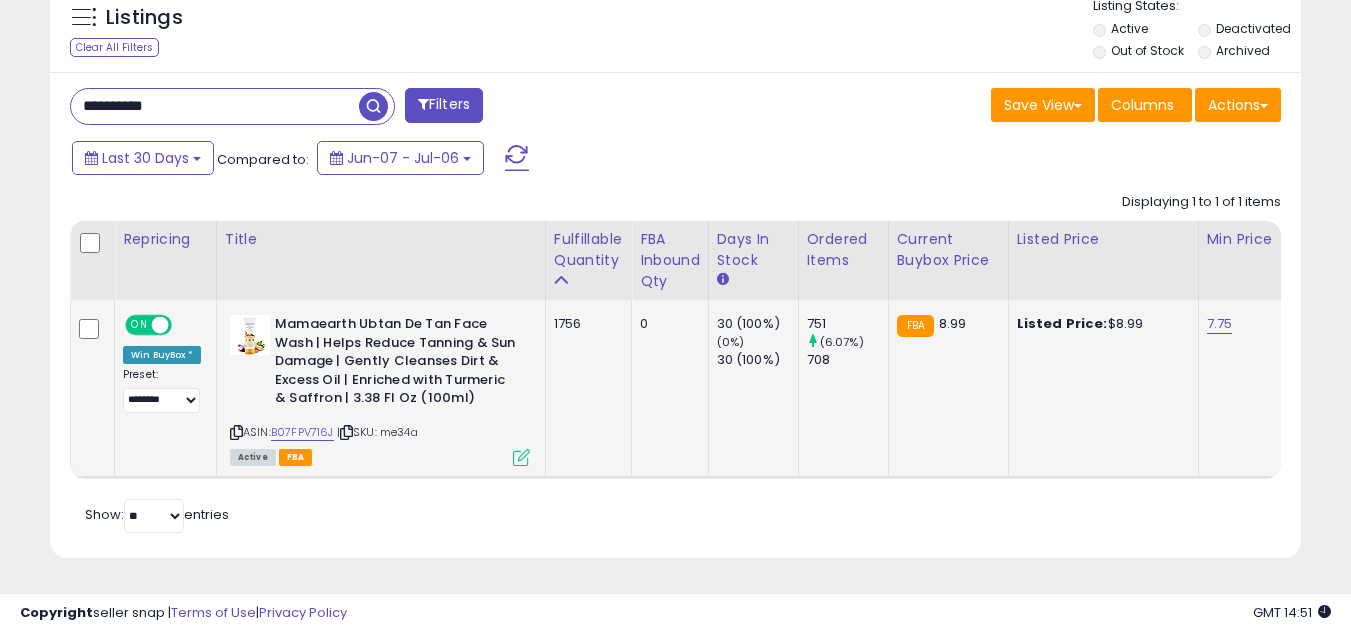 click at bounding box center [521, 457] 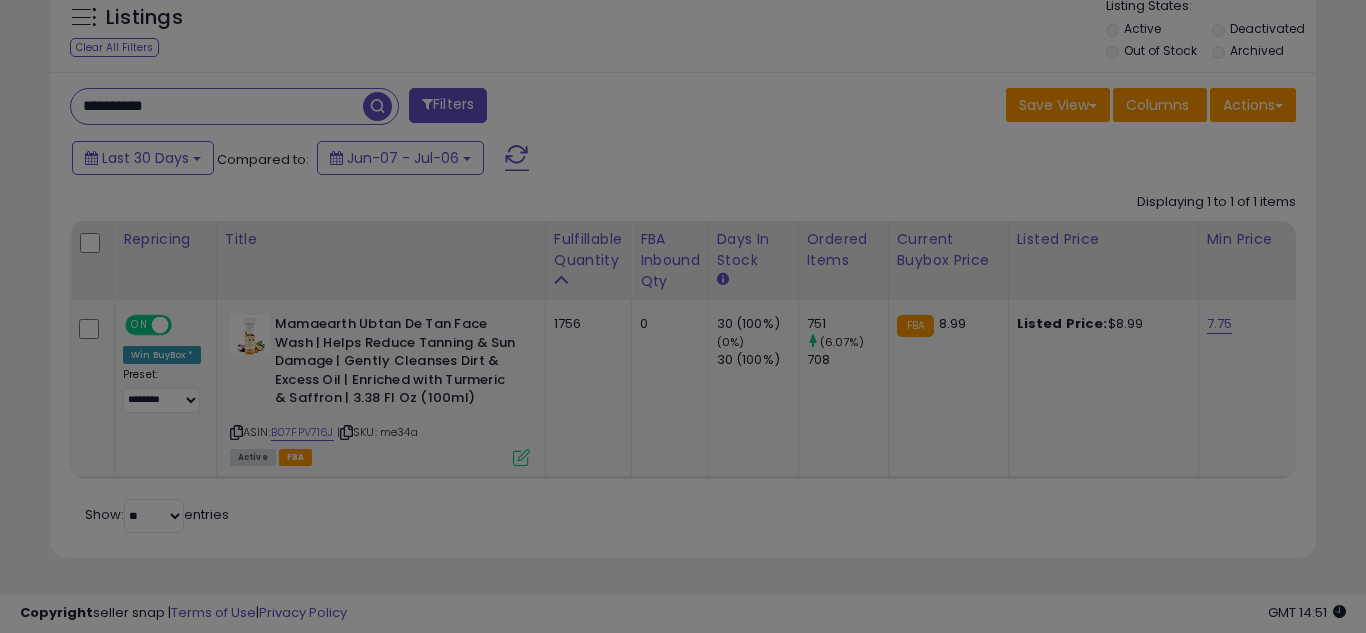 scroll, scrollTop: 999590, scrollLeft: 999267, axis: both 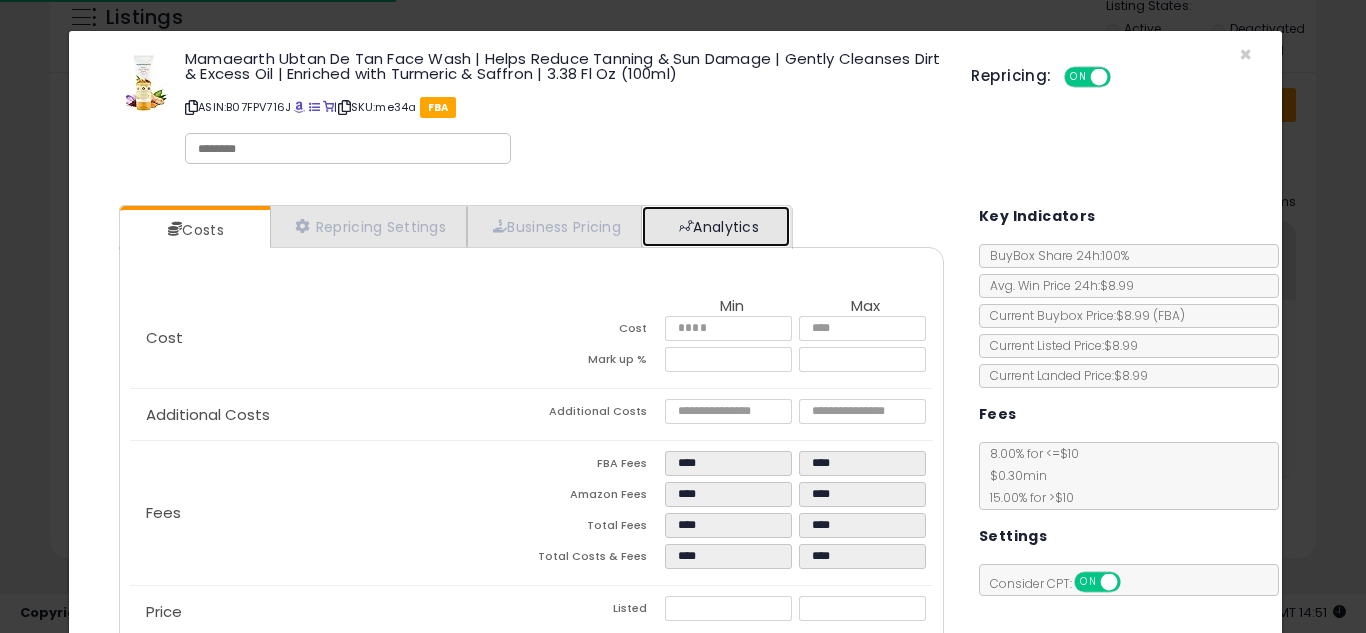 click on "Analytics" at bounding box center [716, 226] 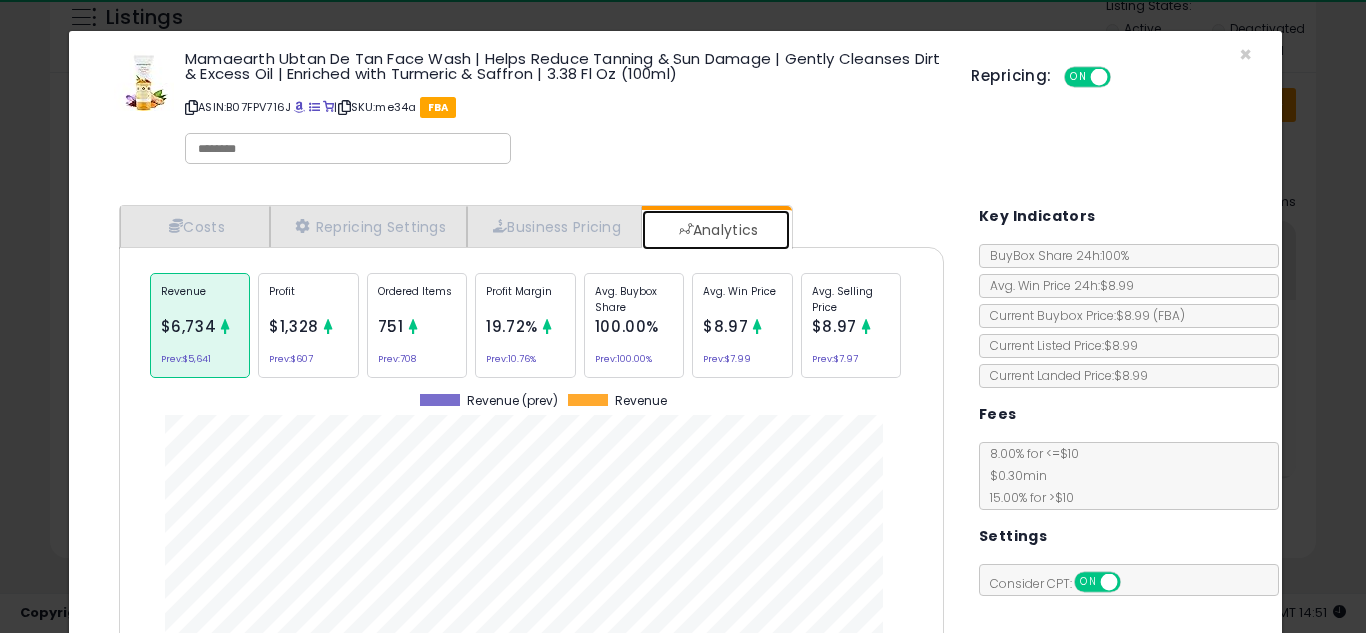 scroll, scrollTop: 999384, scrollLeft: 999145, axis: both 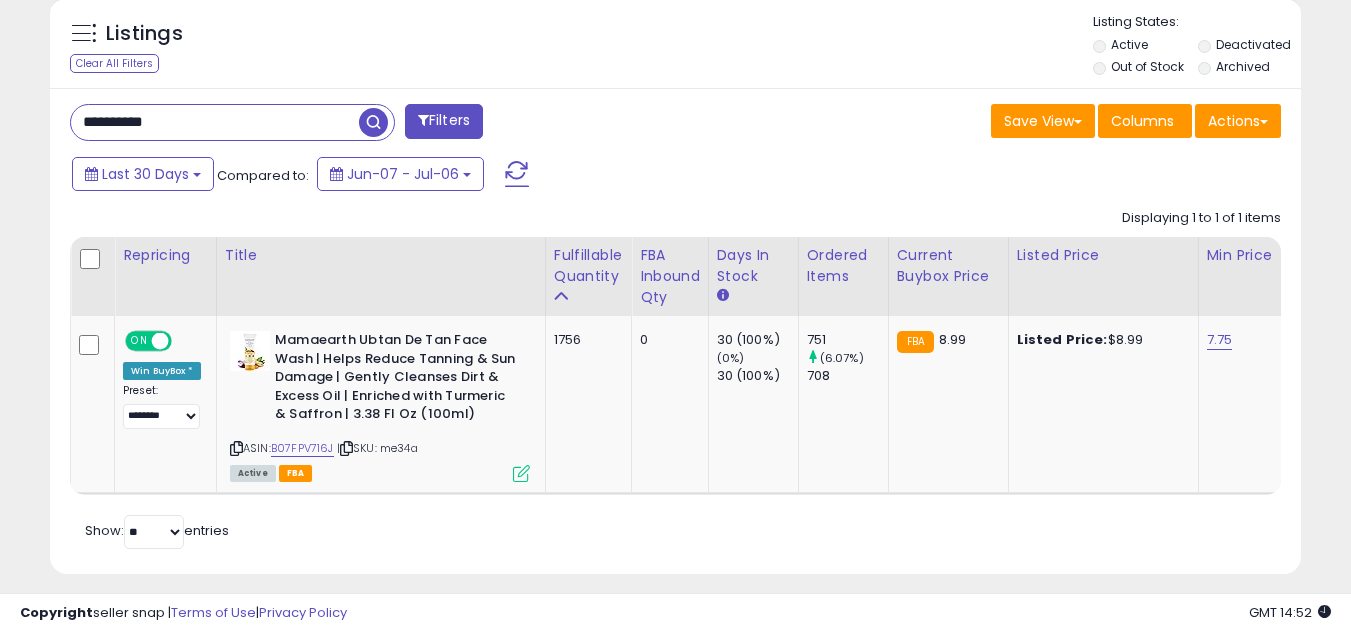 click on "**********" at bounding box center [215, 122] 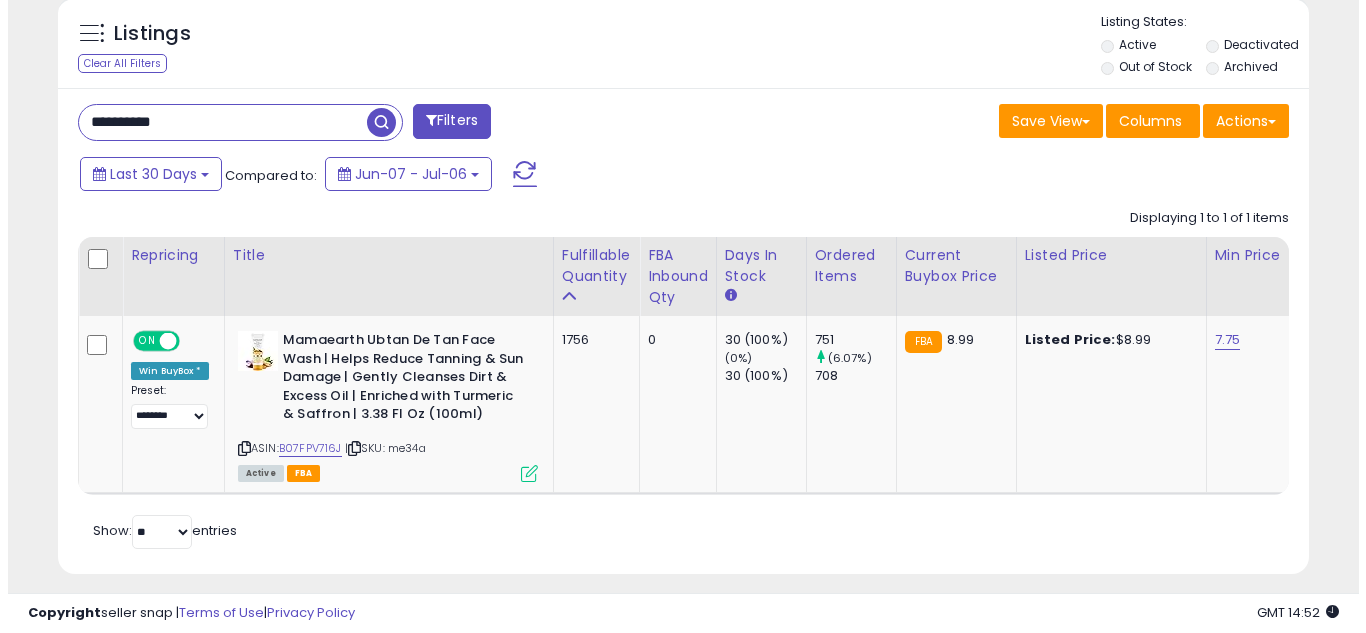 scroll, scrollTop: 587, scrollLeft: 0, axis: vertical 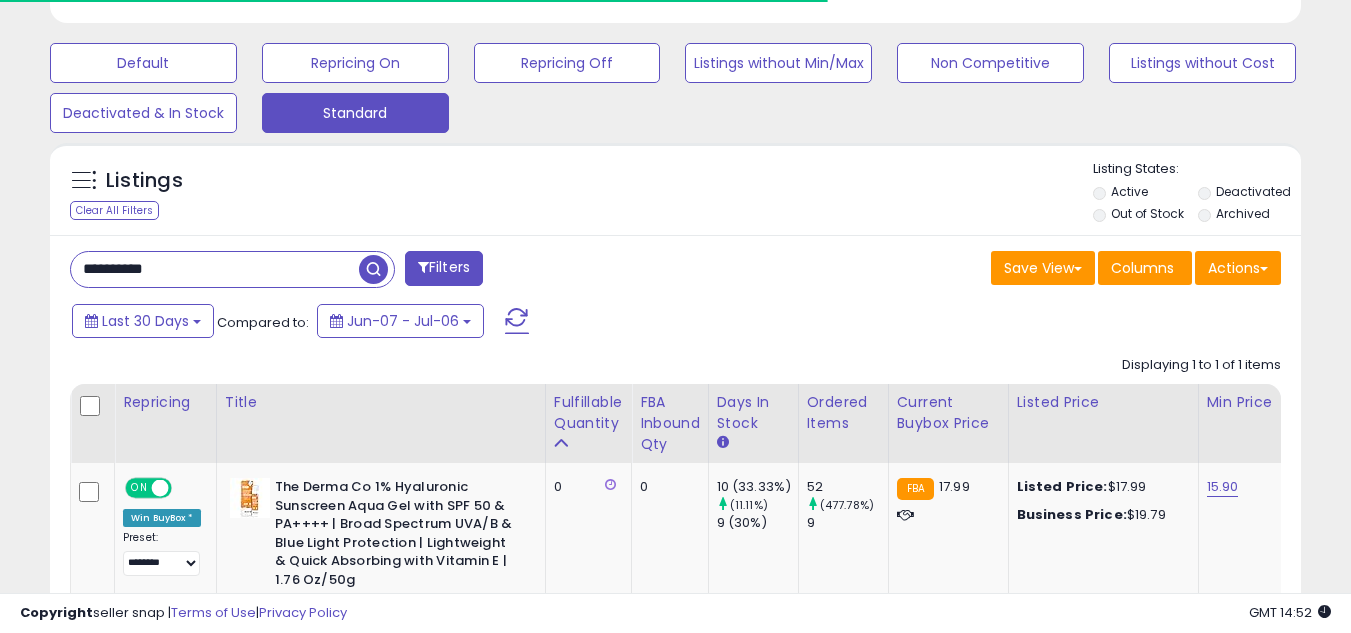 click on "Listings
Clear All Filters
Listing States:" at bounding box center (675, 194) 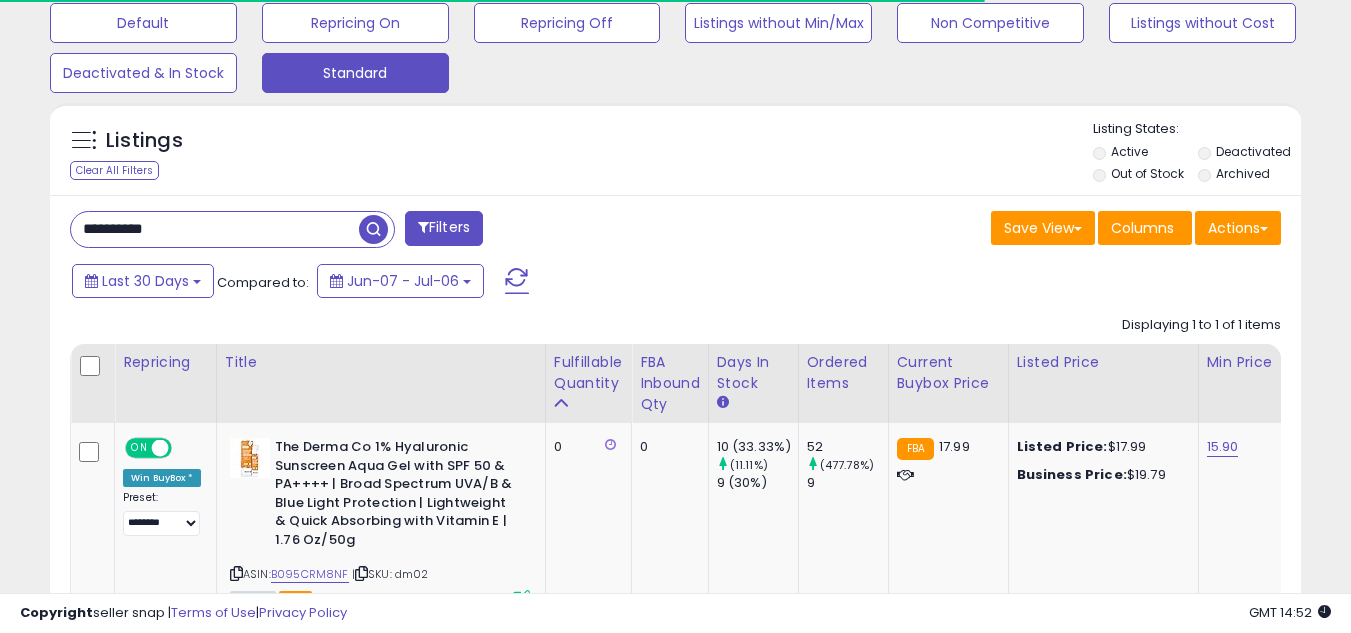 scroll, scrollTop: 783, scrollLeft: 0, axis: vertical 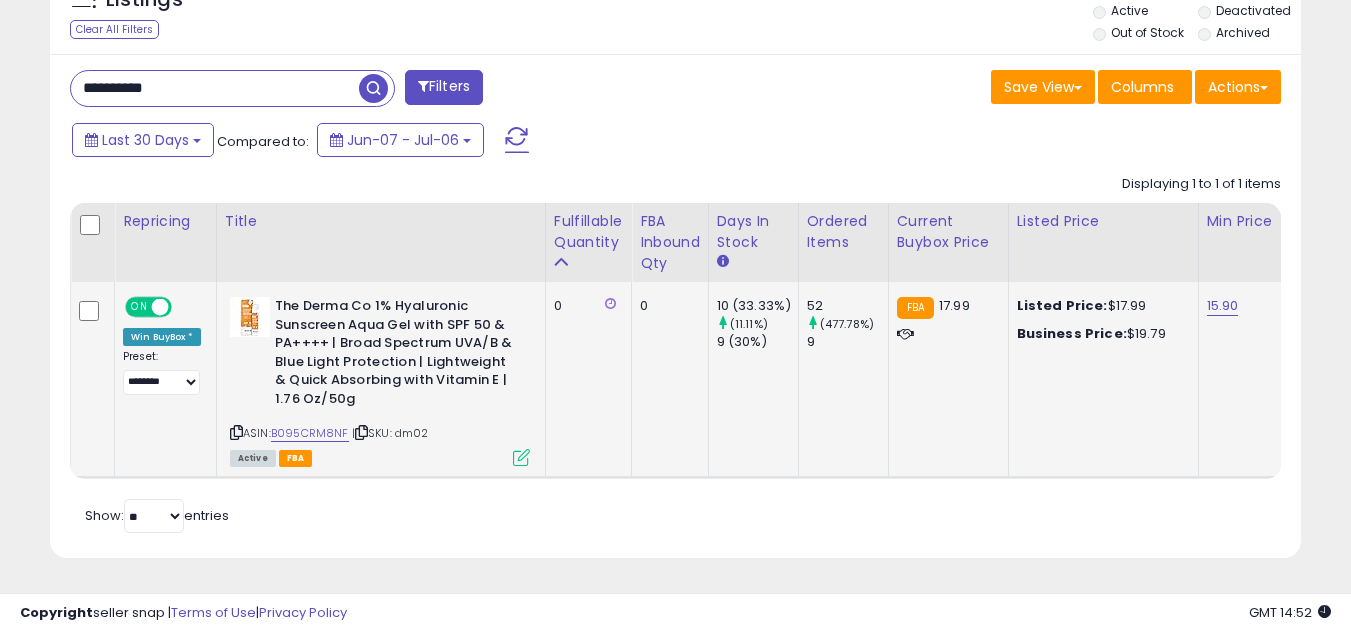 click at bounding box center [521, 457] 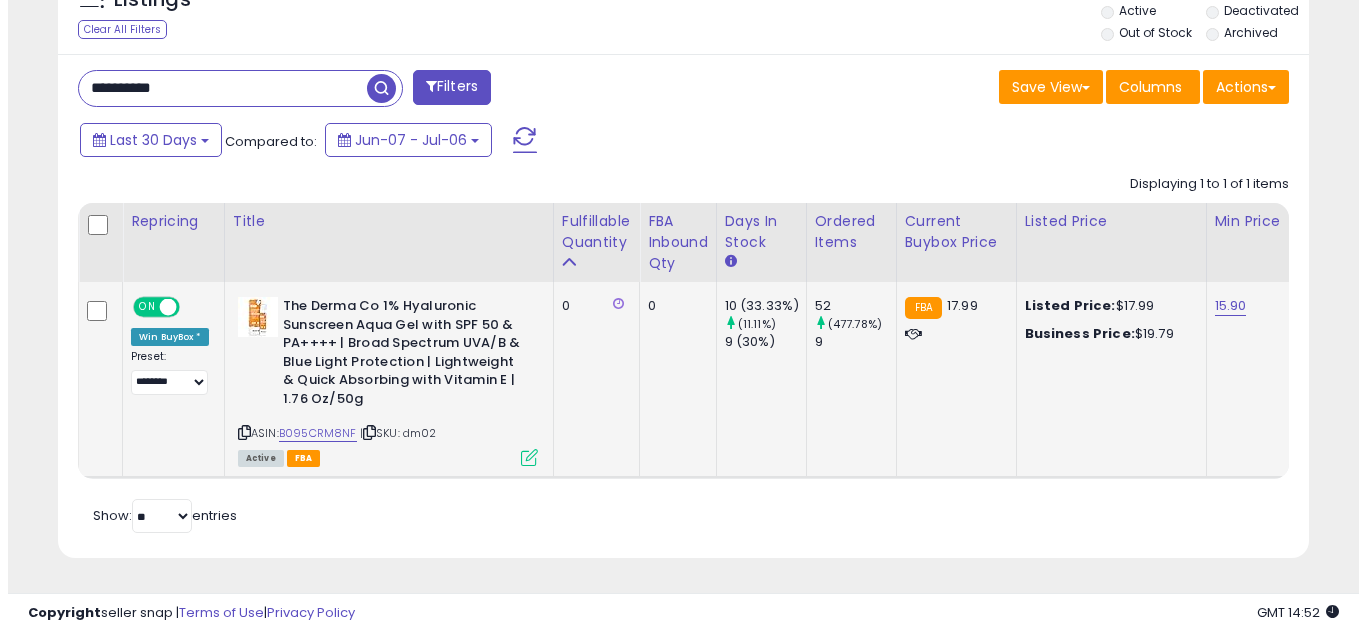 scroll, scrollTop: 999590, scrollLeft: 999267, axis: both 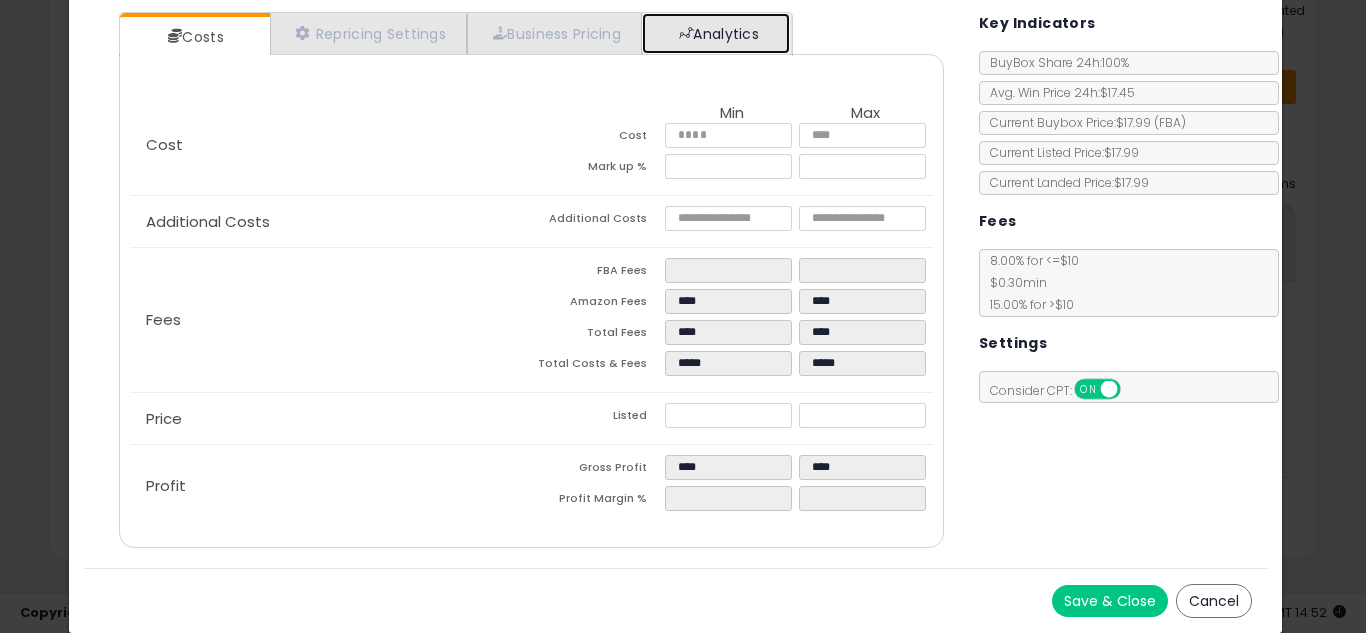 click on "Analytics" at bounding box center [716, 33] 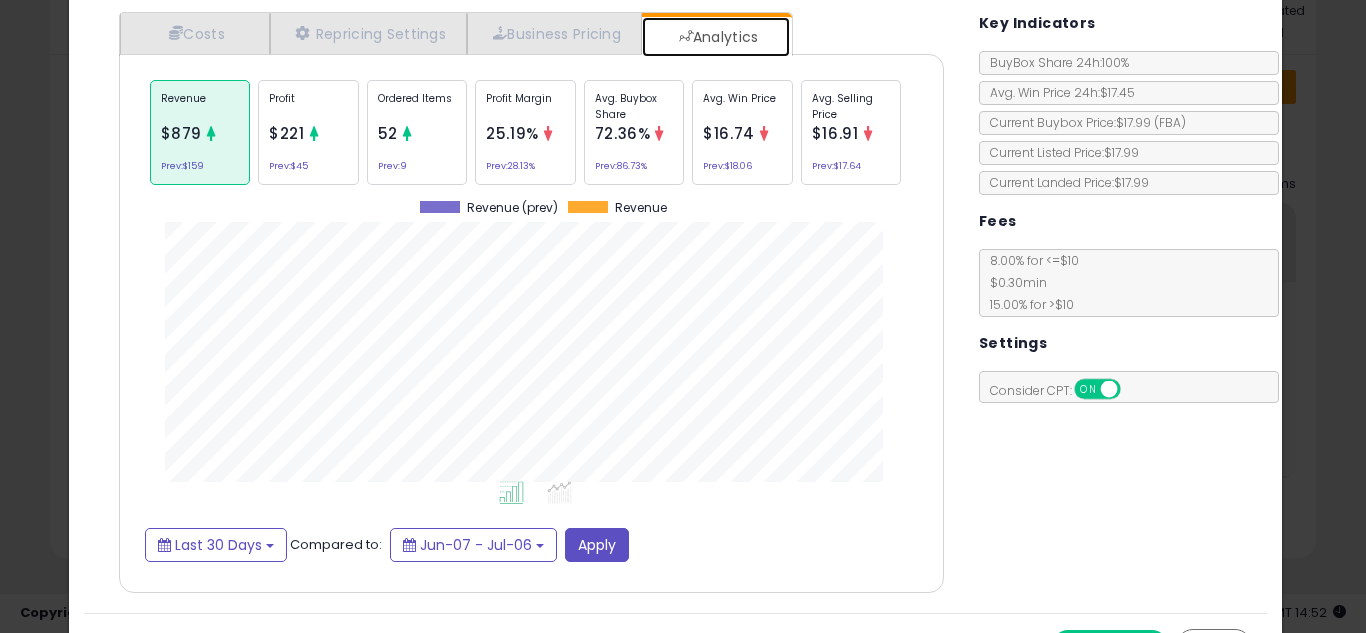 scroll, scrollTop: 999384, scrollLeft: 999145, axis: both 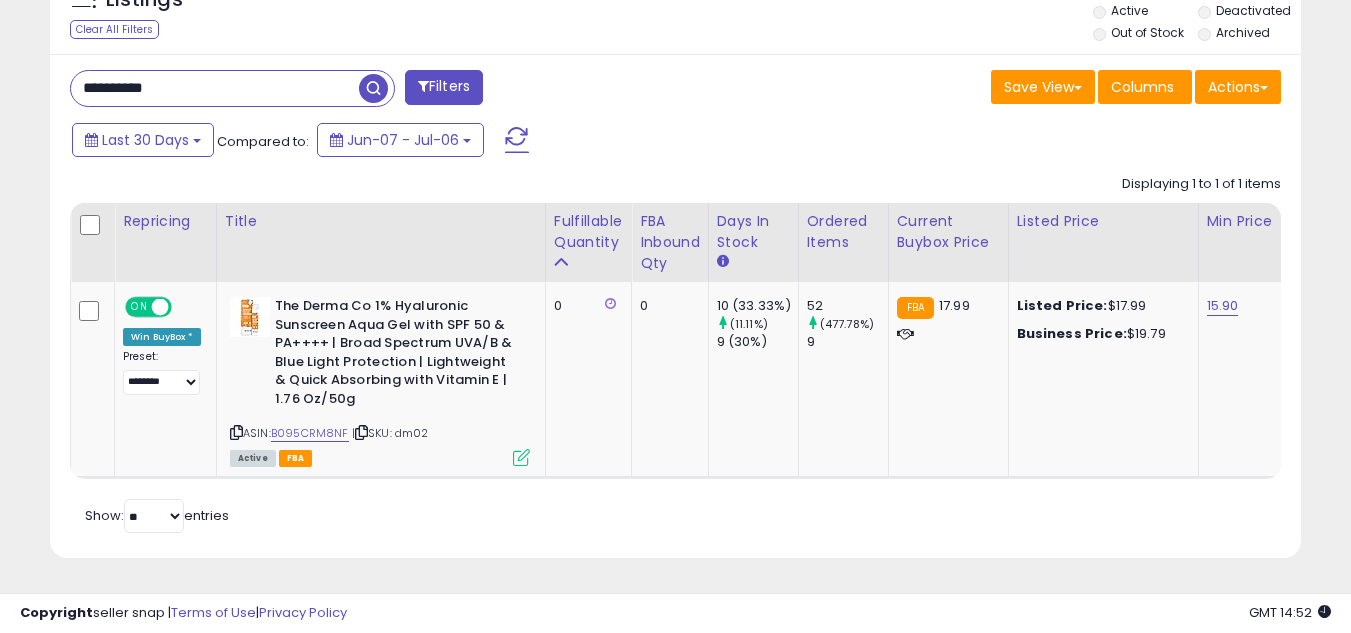 click on "**********" at bounding box center (215, 88) 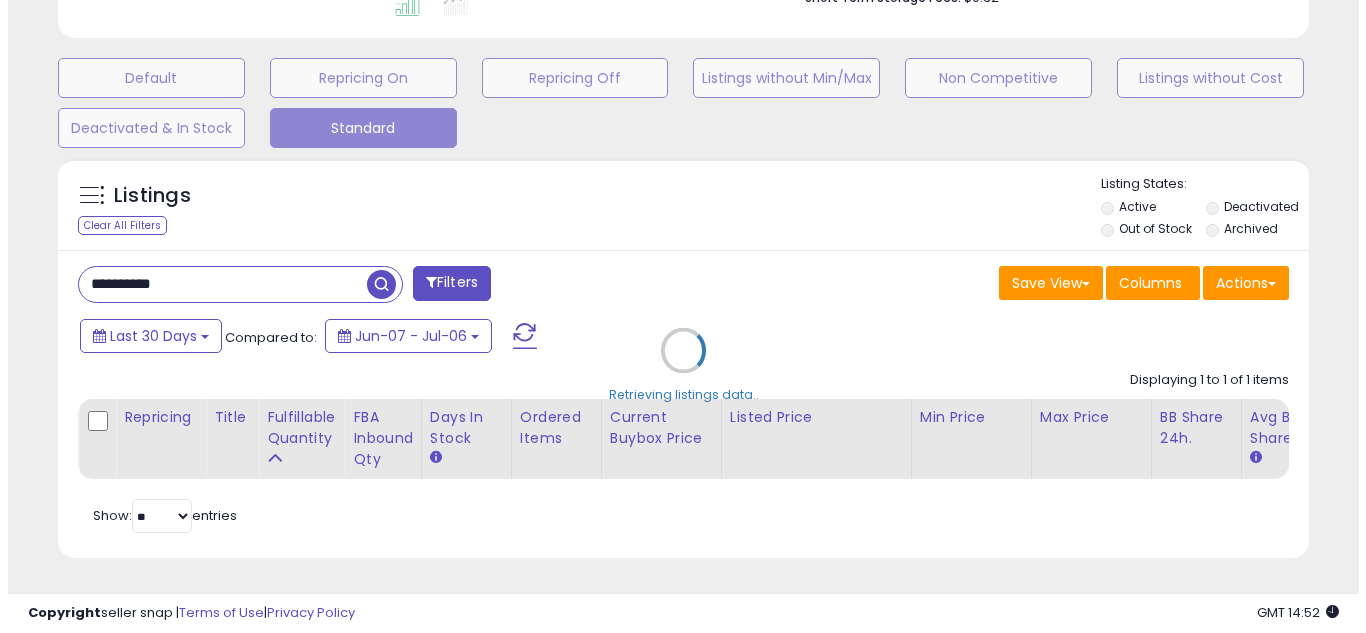 scroll, scrollTop: 587, scrollLeft: 0, axis: vertical 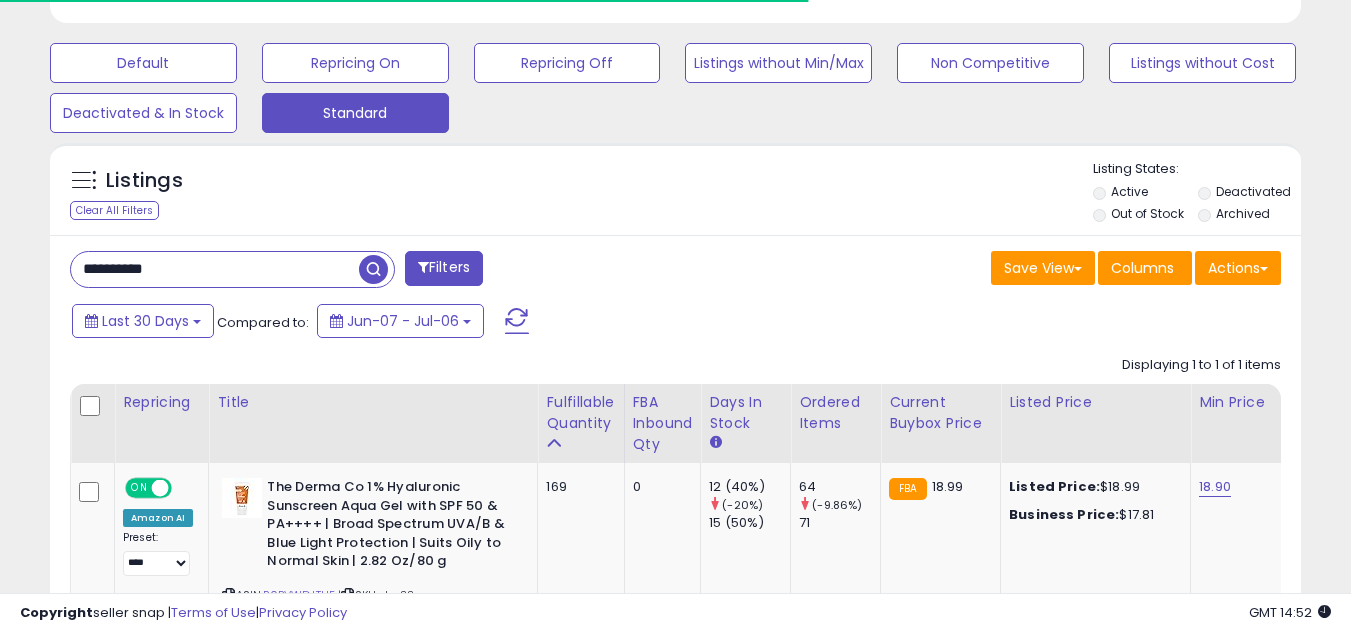 click on "Last 30 Days
Compared to:
Jun-07 - Jul-06" at bounding box center [521, 323] 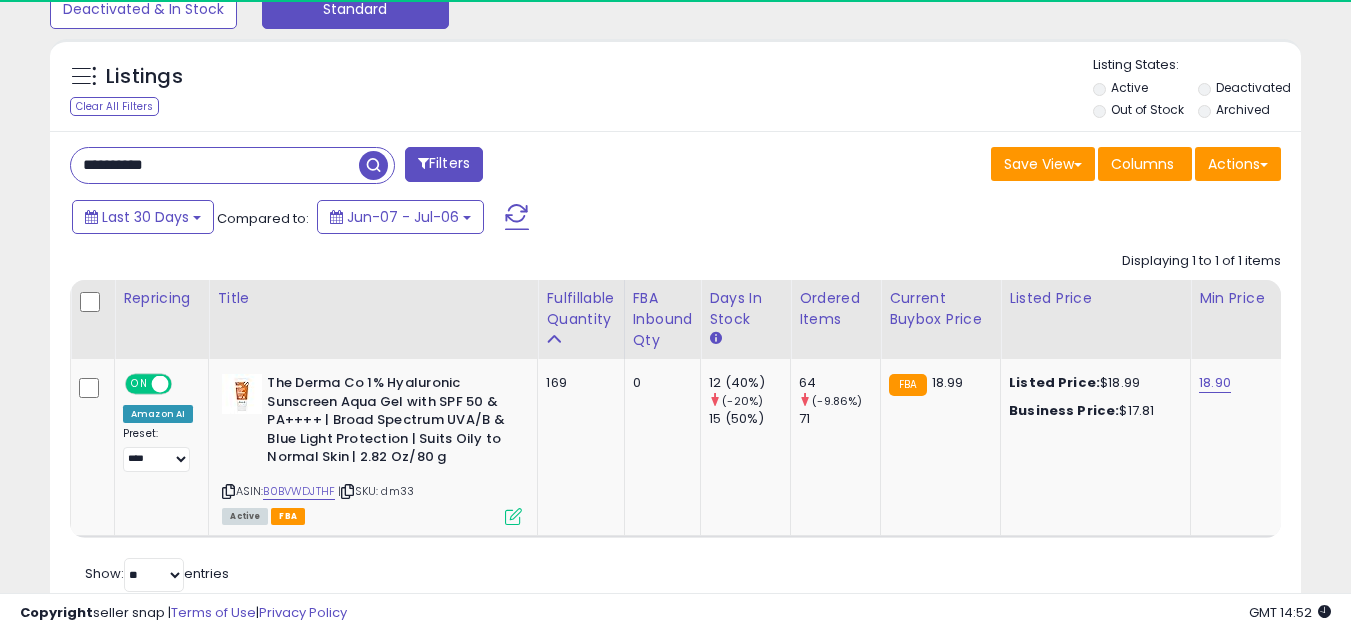 scroll, scrollTop: 765, scrollLeft: 0, axis: vertical 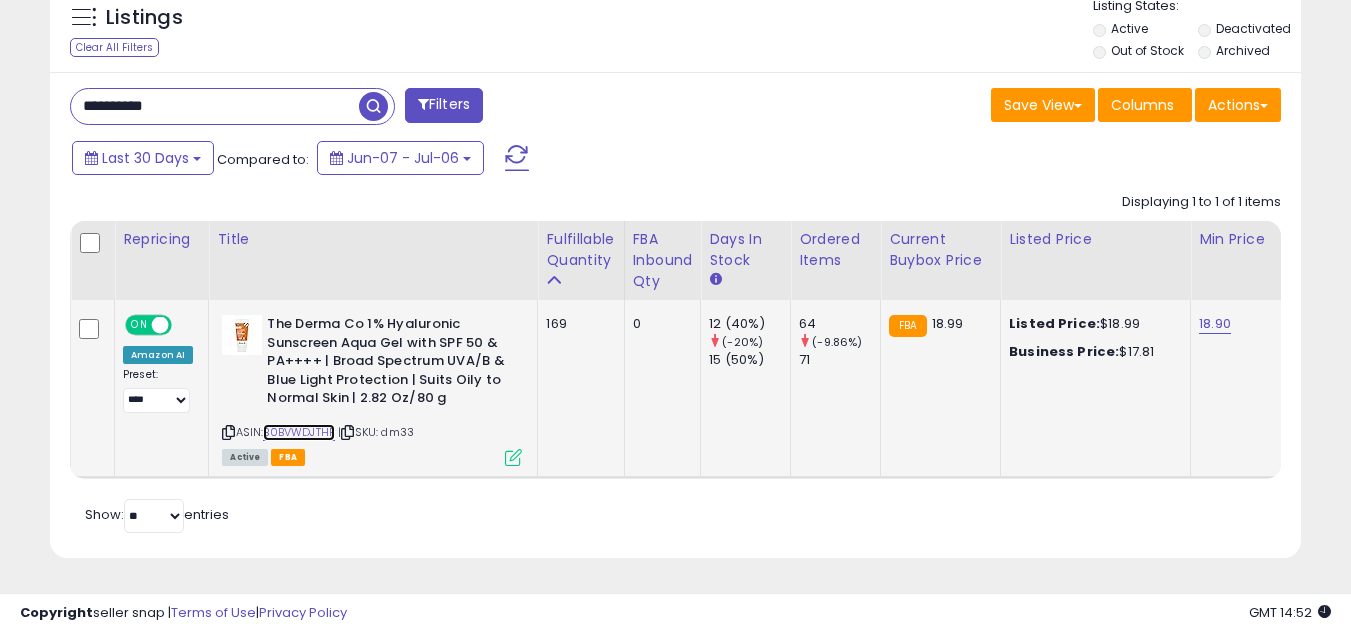 click on "B0BVWDJTHF" at bounding box center (299, 432) 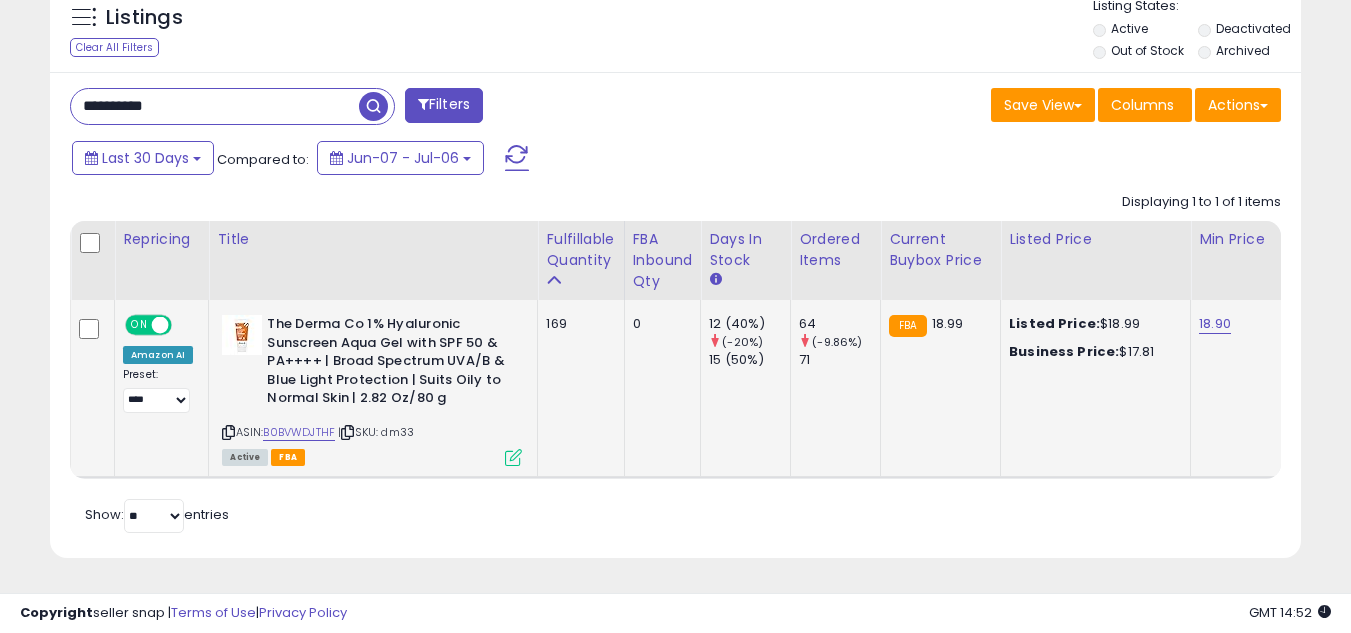 click at bounding box center [513, 457] 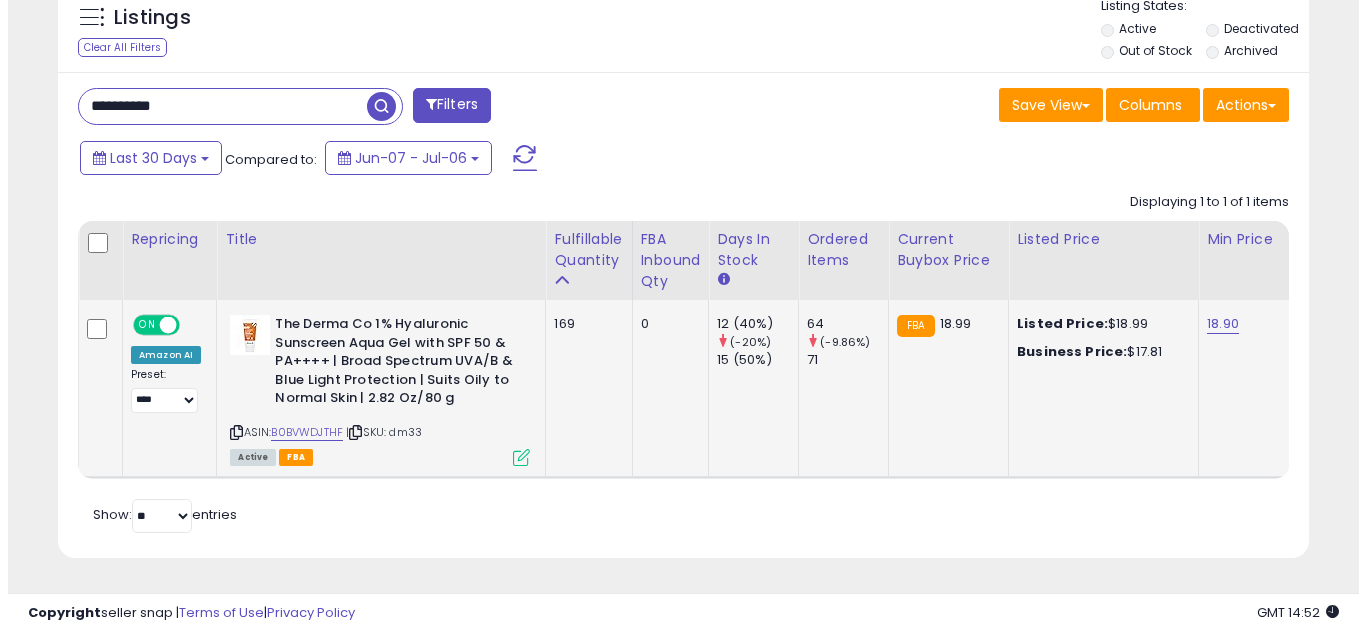 scroll, scrollTop: 999590, scrollLeft: 999267, axis: both 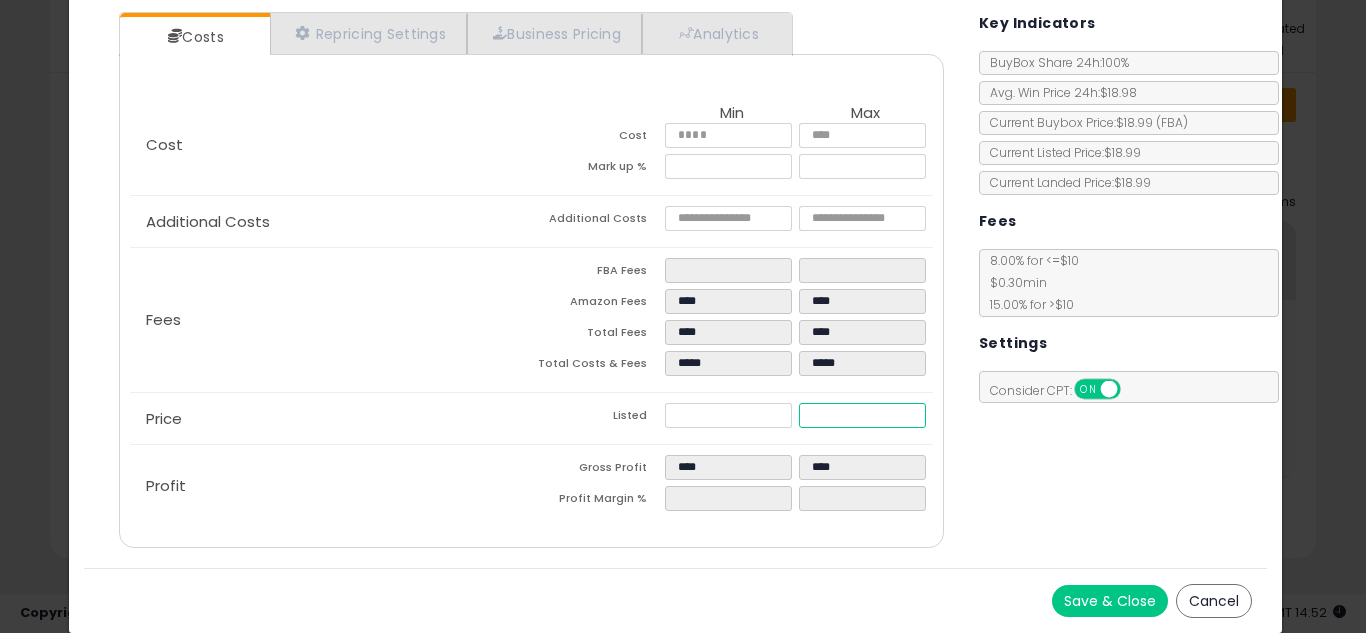 click on "*****" at bounding box center [862, 415] 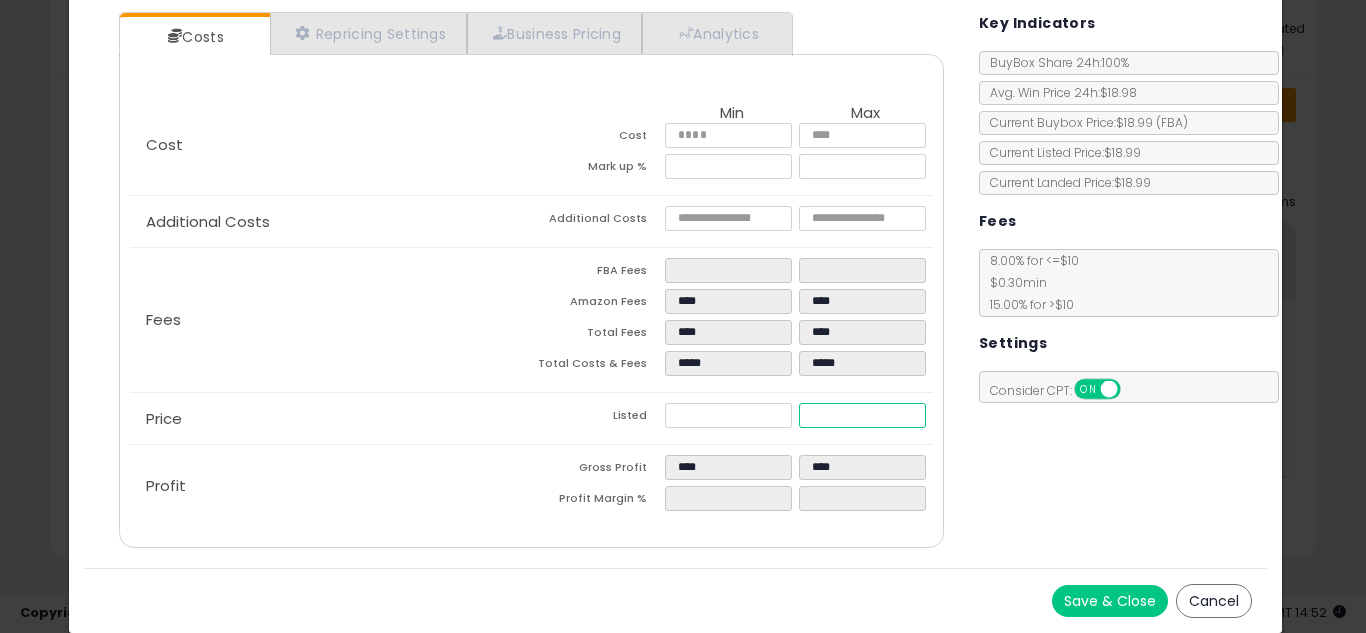 type on "****" 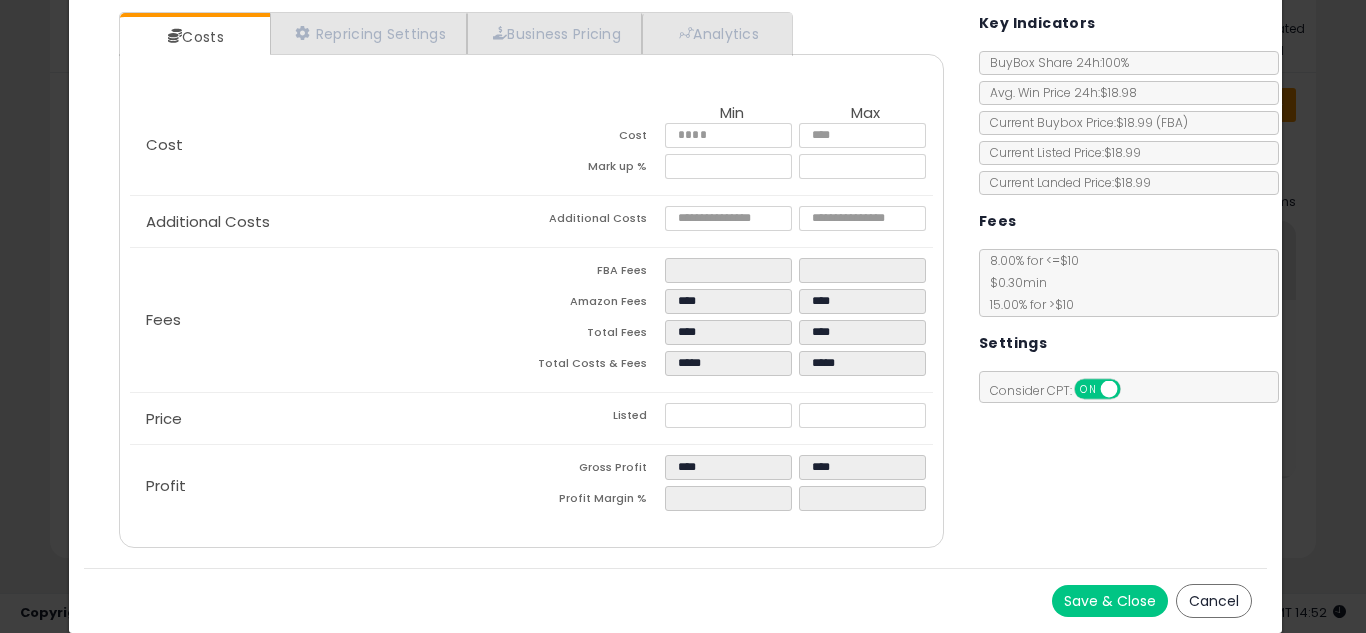 type on "*****" 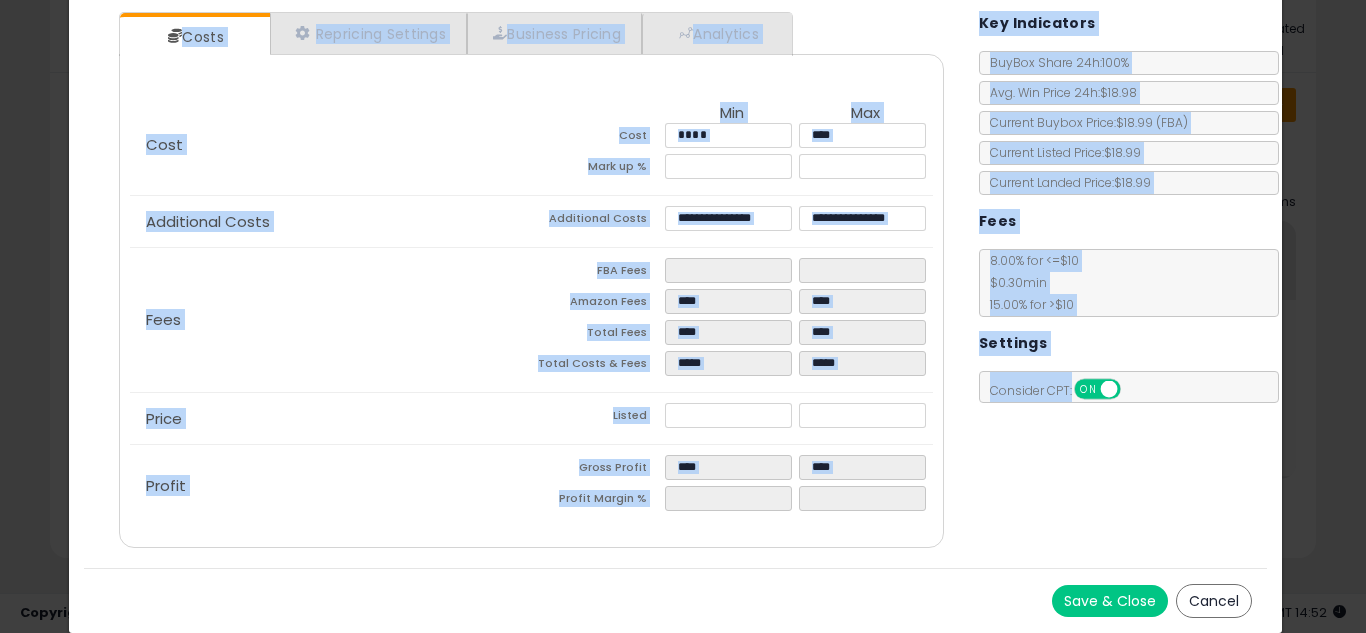 drag, startPoint x: 1086, startPoint y: 521, endPoint x: 1101, endPoint y: 601, distance: 81.394104 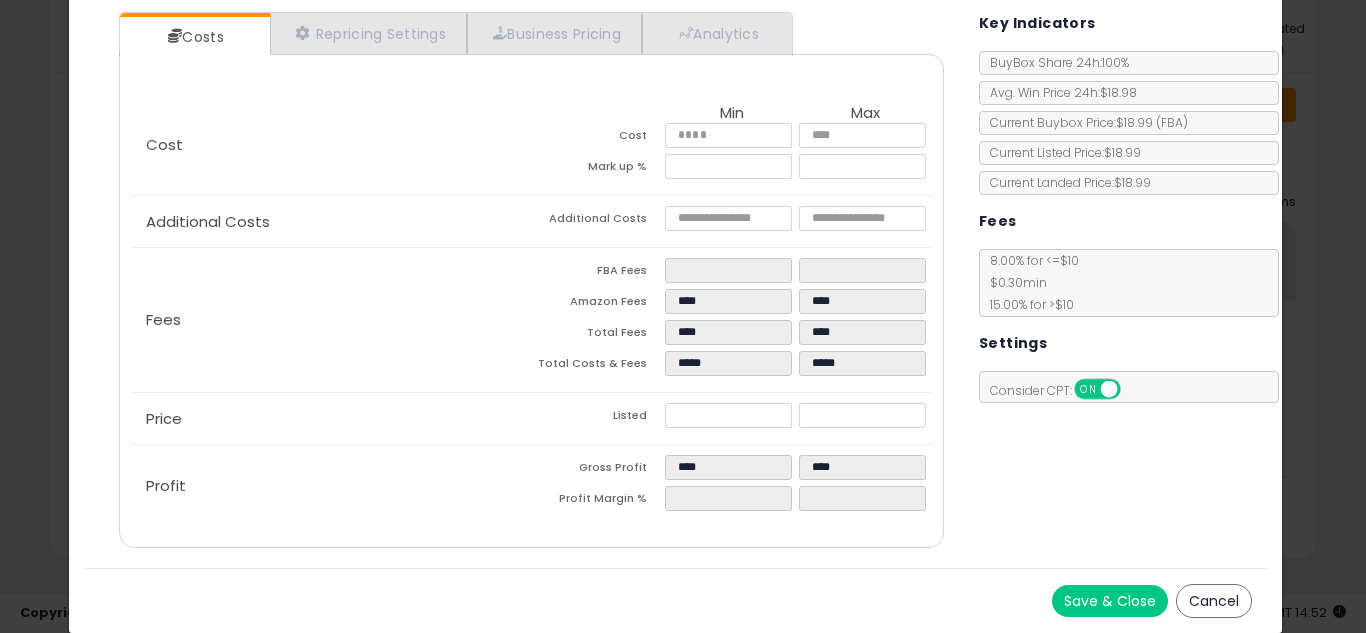 click on "Costs
Repricing Settings
Business Pricing
Analytics
Cost" at bounding box center (676, 282) 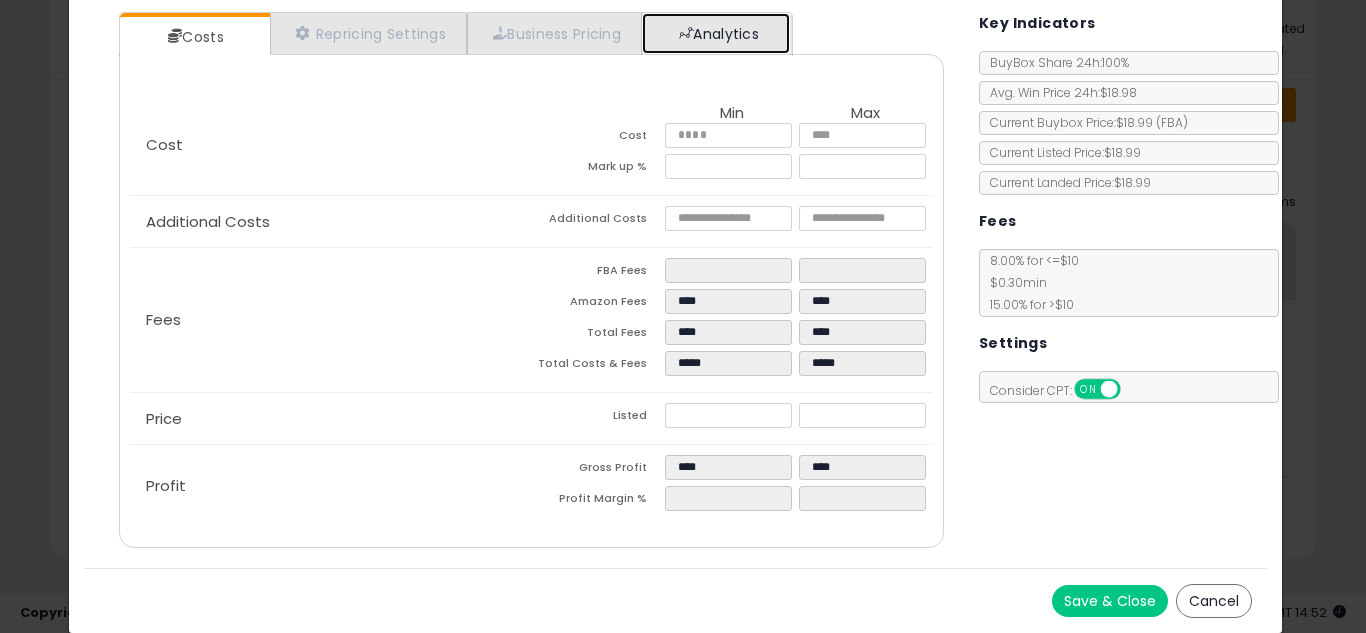 click on "Analytics" at bounding box center (716, 33) 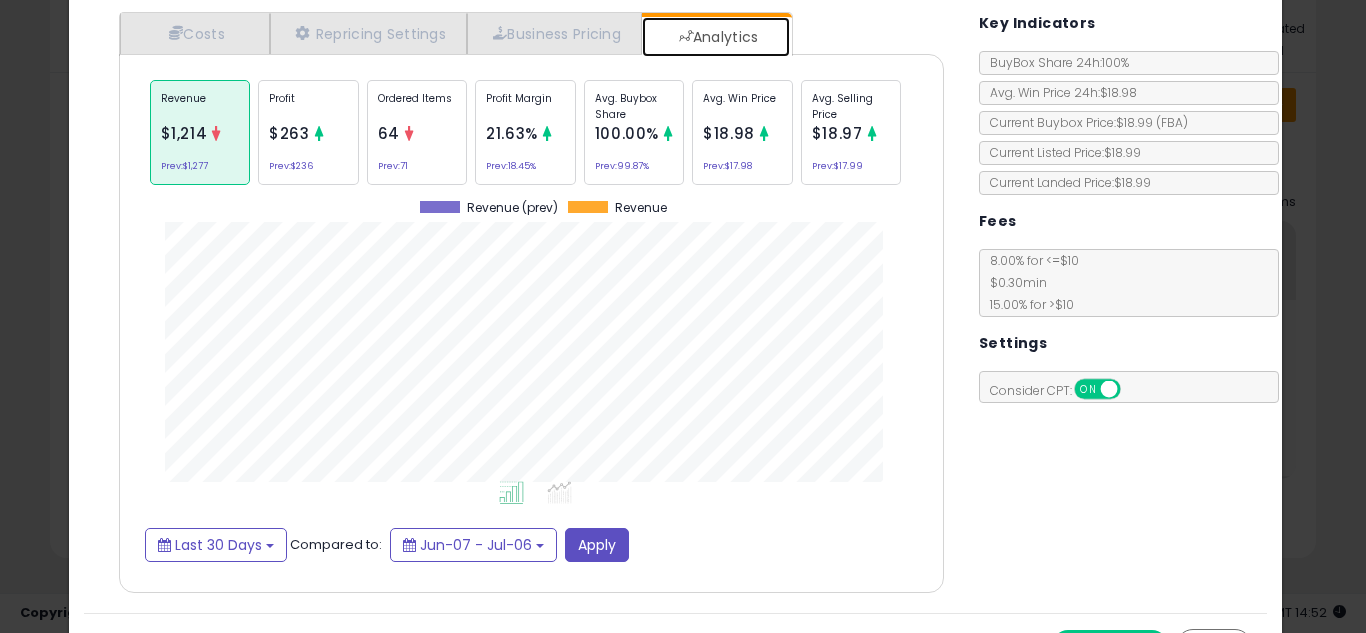 scroll 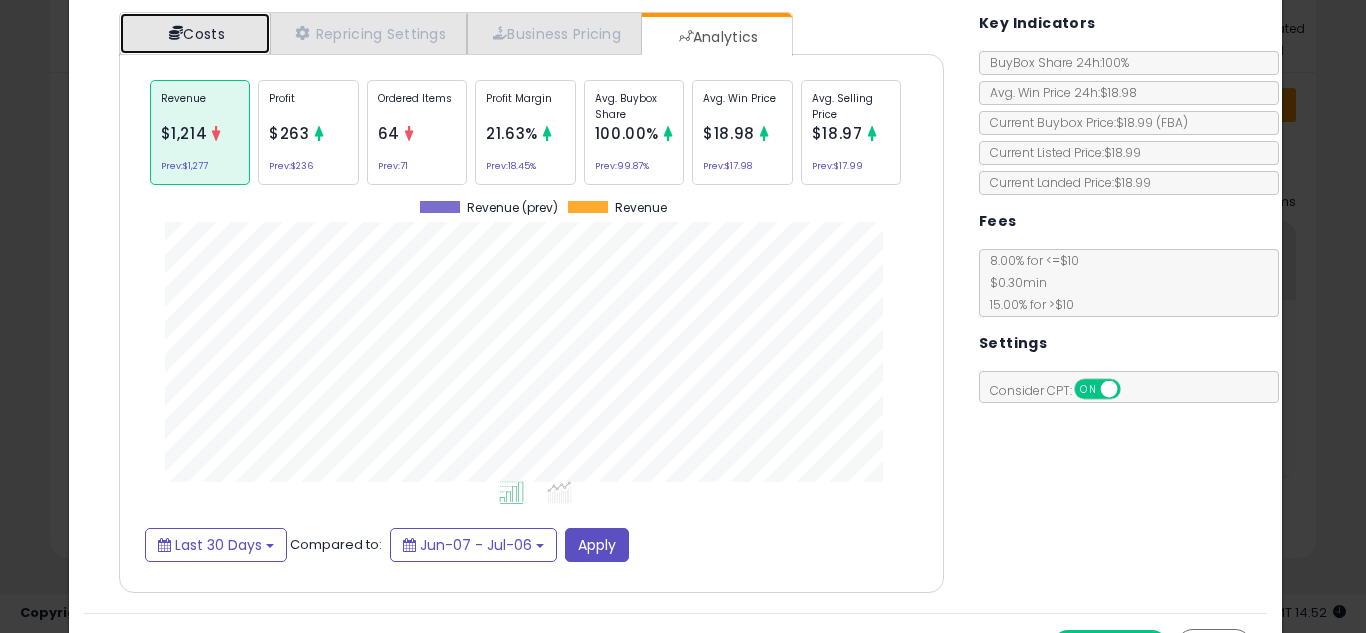 click on "Costs" at bounding box center [195, 33] 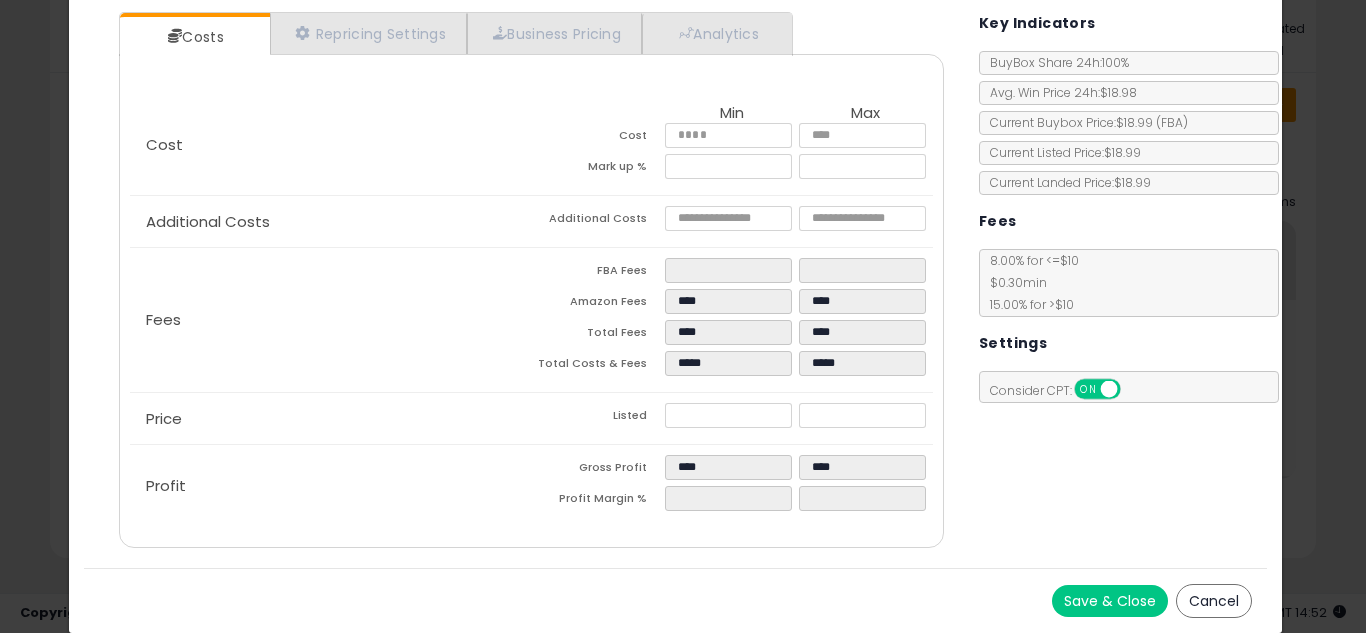 click on "Save & Close" at bounding box center [1110, 601] 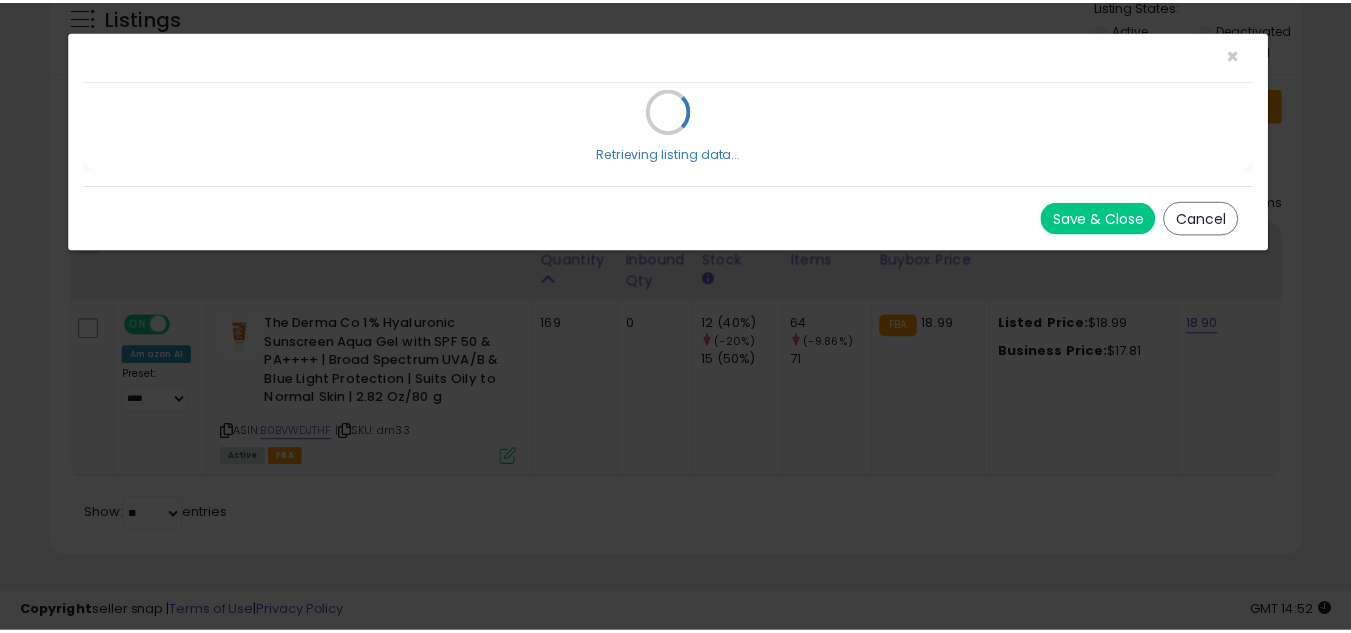 scroll, scrollTop: 0, scrollLeft: 0, axis: both 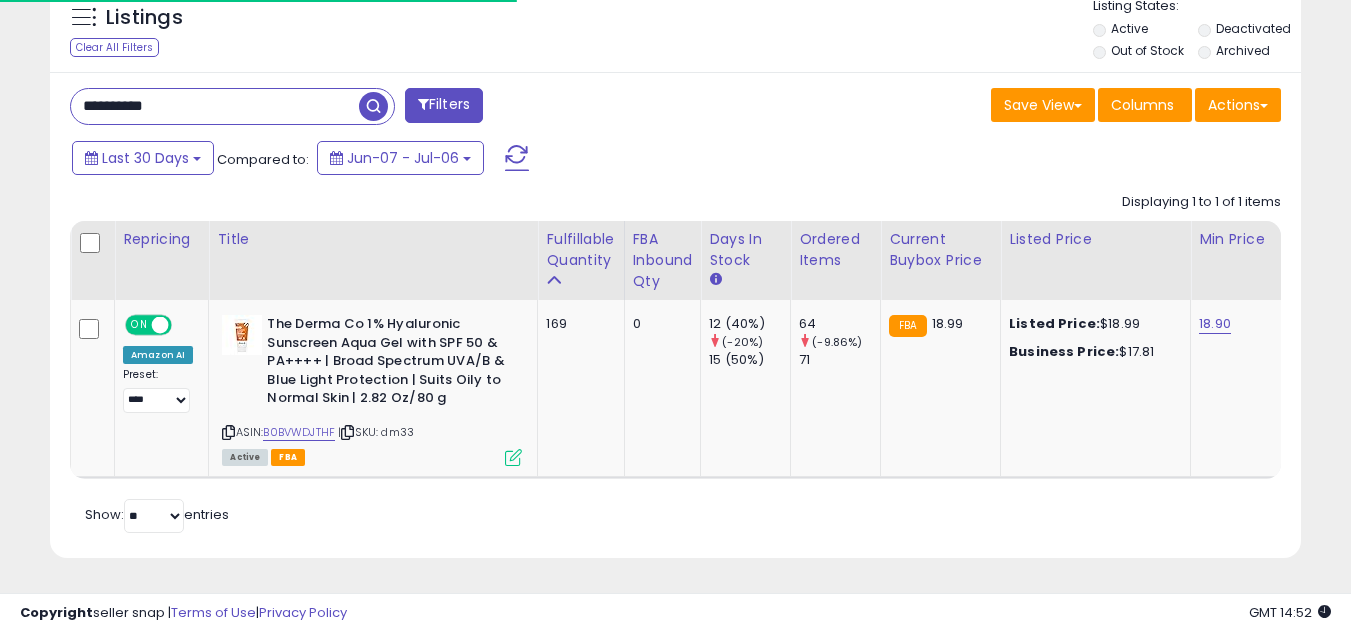 click on "**********" at bounding box center [215, 106] 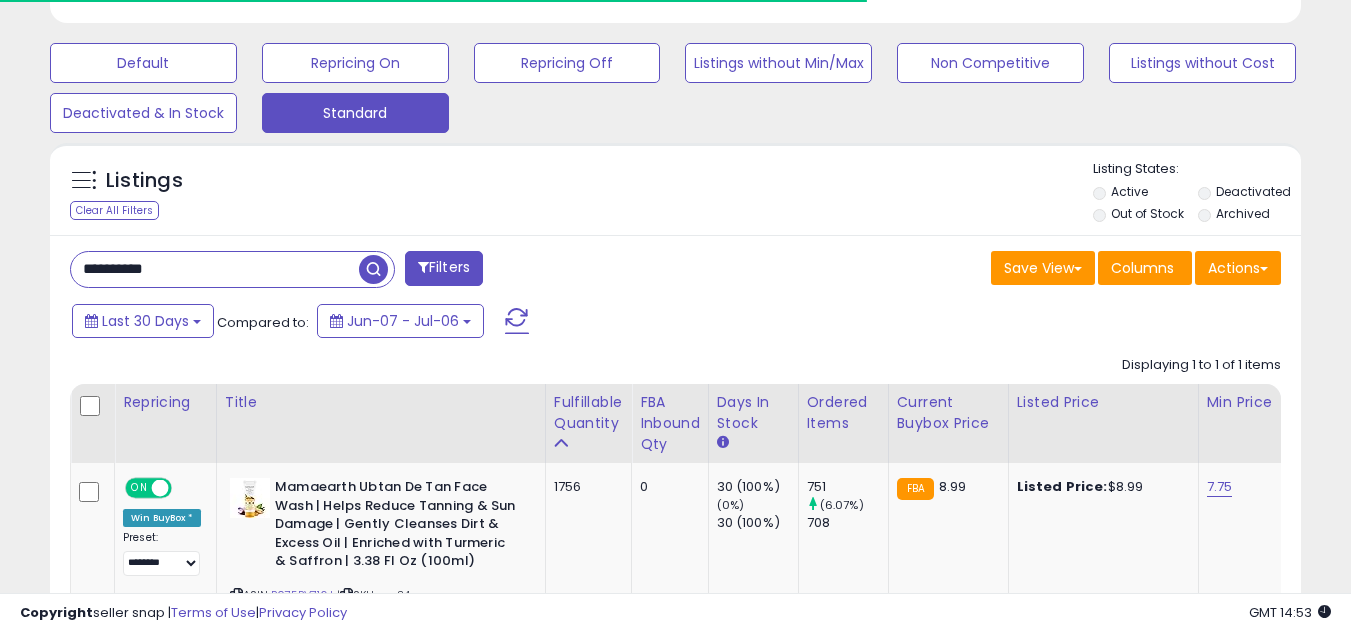 click on "Listings
Clear All Filters
Listing States:" at bounding box center [675, 194] 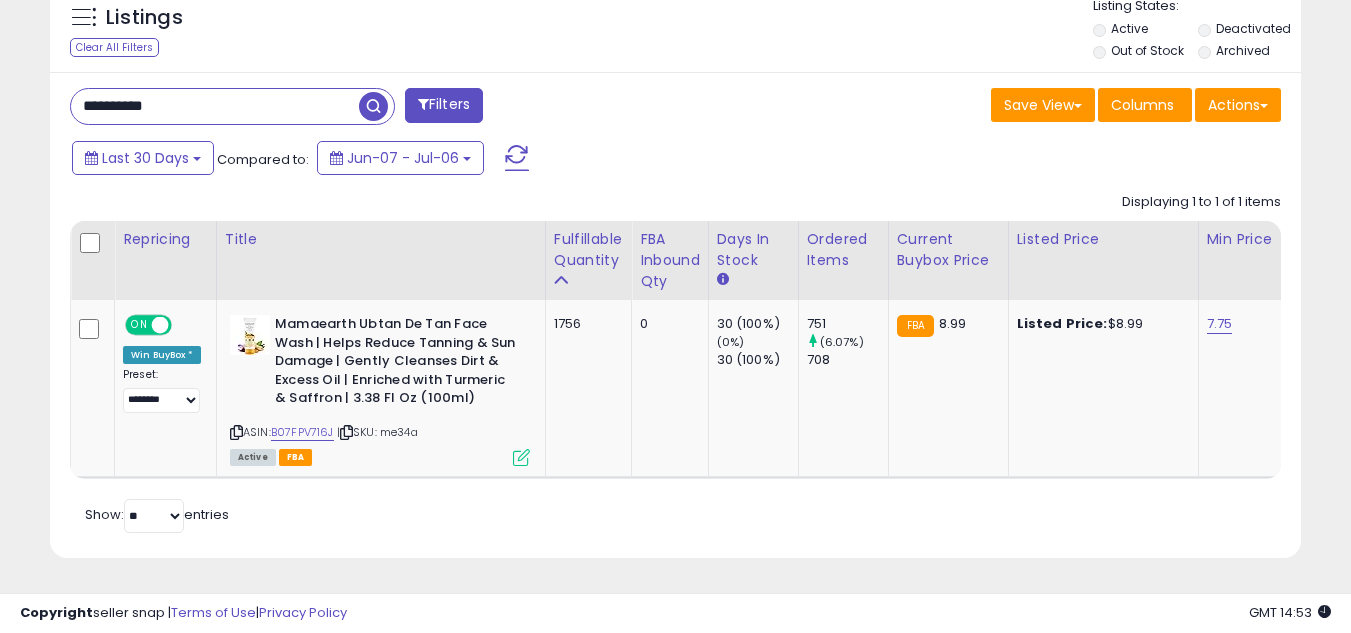 click on "**********" at bounding box center (215, 106) 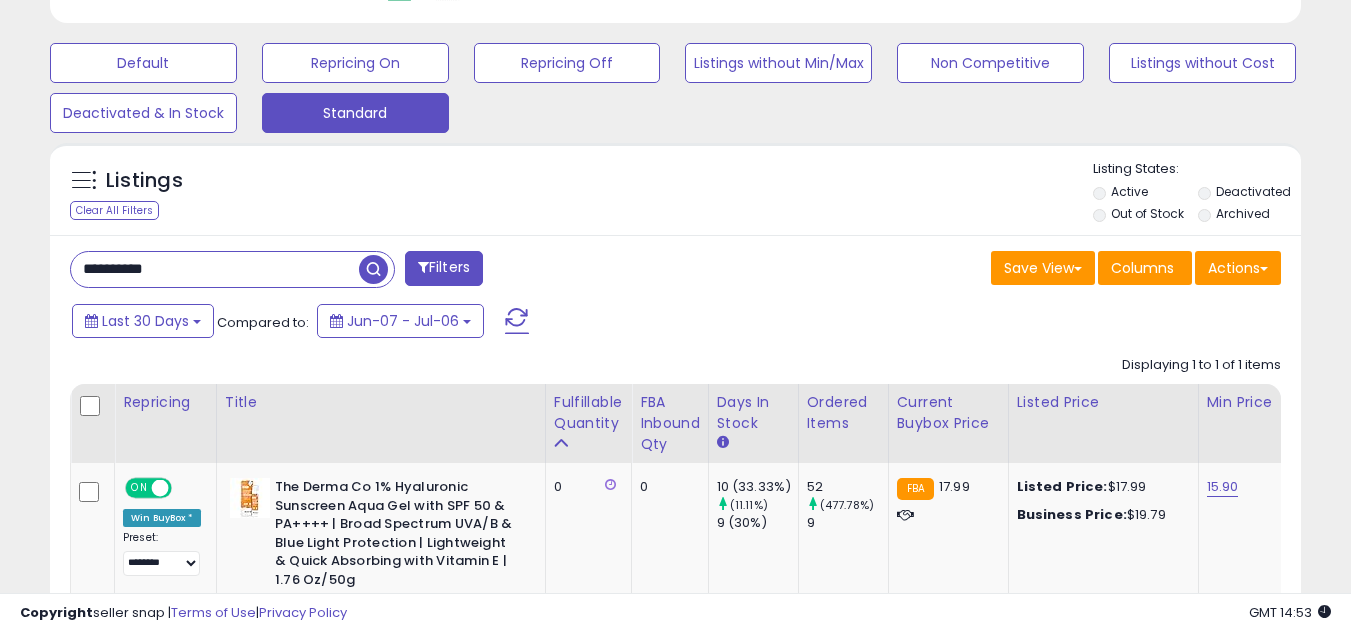 click on "**********" at bounding box center (675, 487) 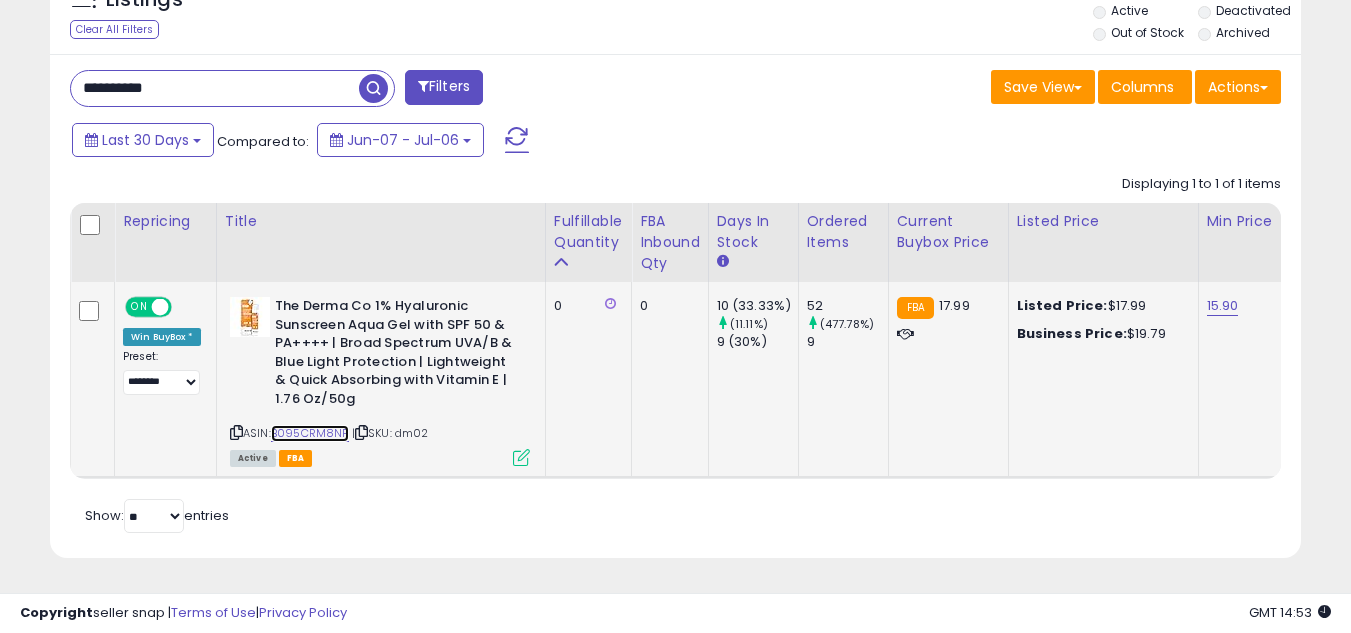 click on "B095CRM8NF" at bounding box center (310, 433) 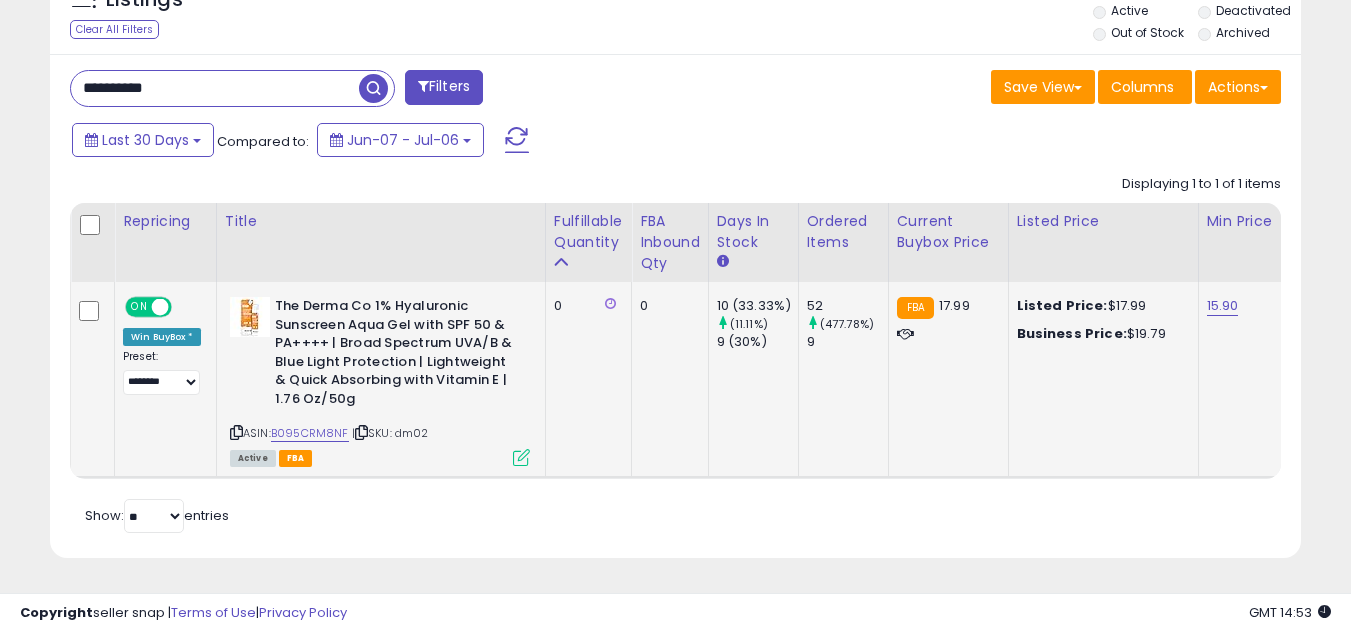 click at bounding box center [521, 457] 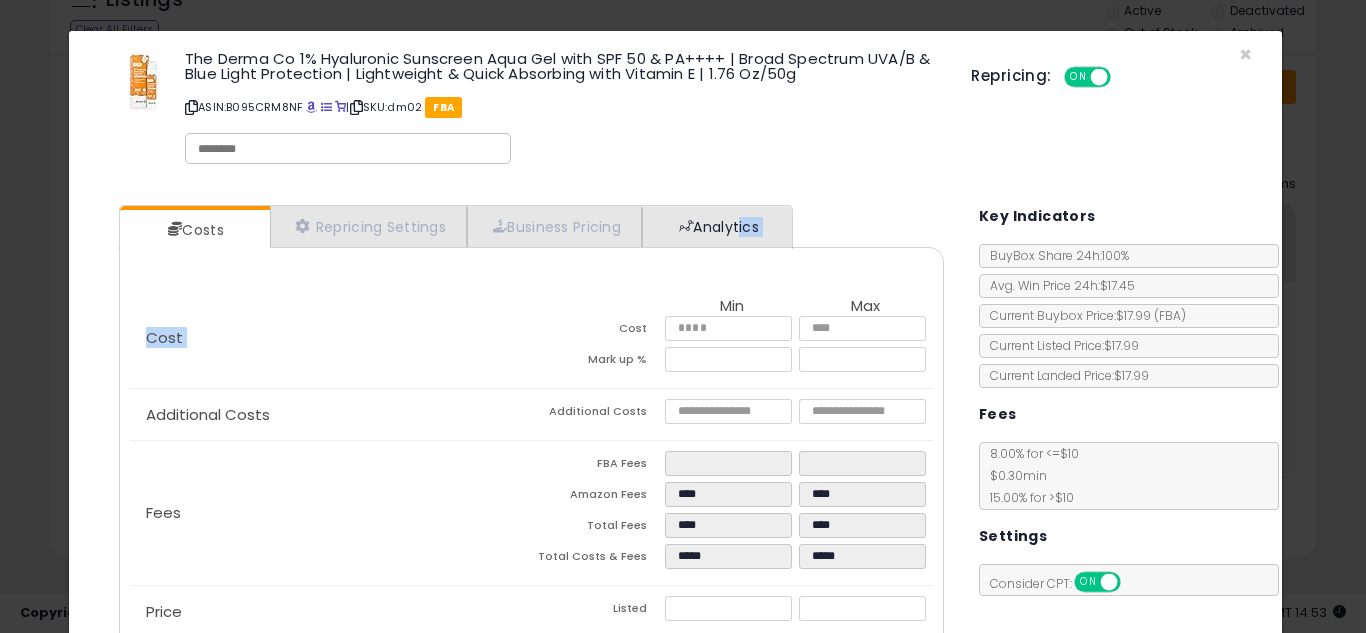 drag, startPoint x: 718, startPoint y: 251, endPoint x: 751, endPoint y: 223, distance: 43.27817 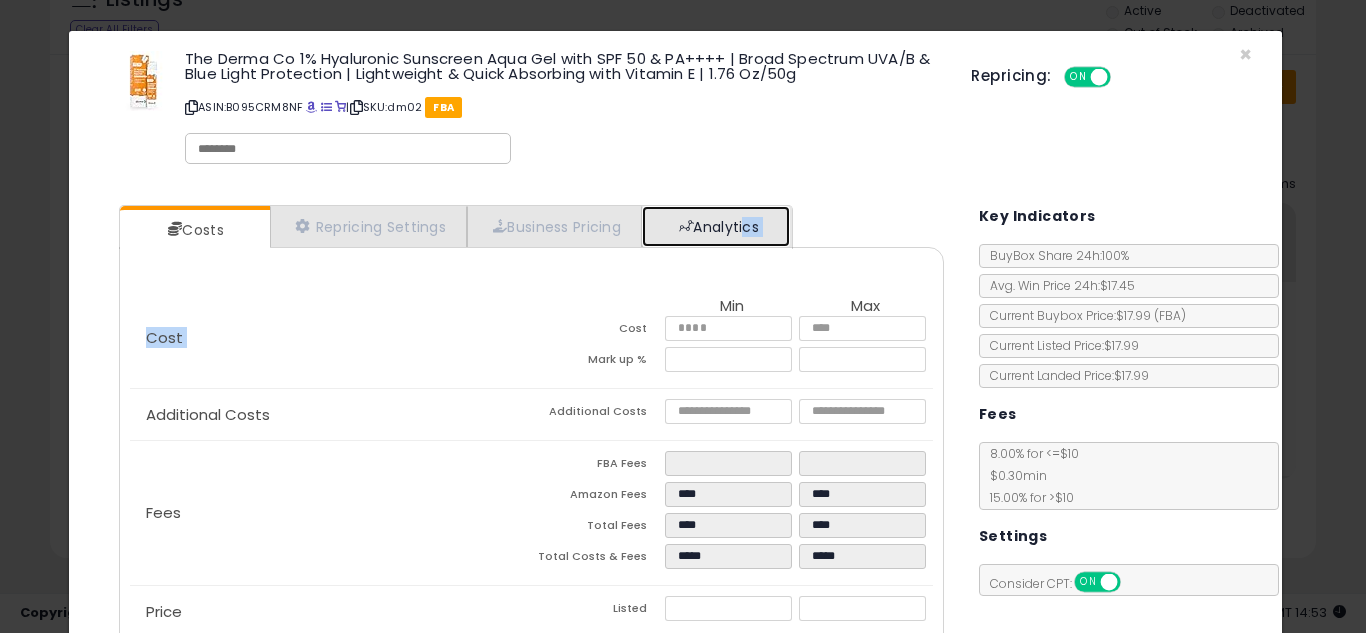 click on "Analytics" at bounding box center (716, 226) 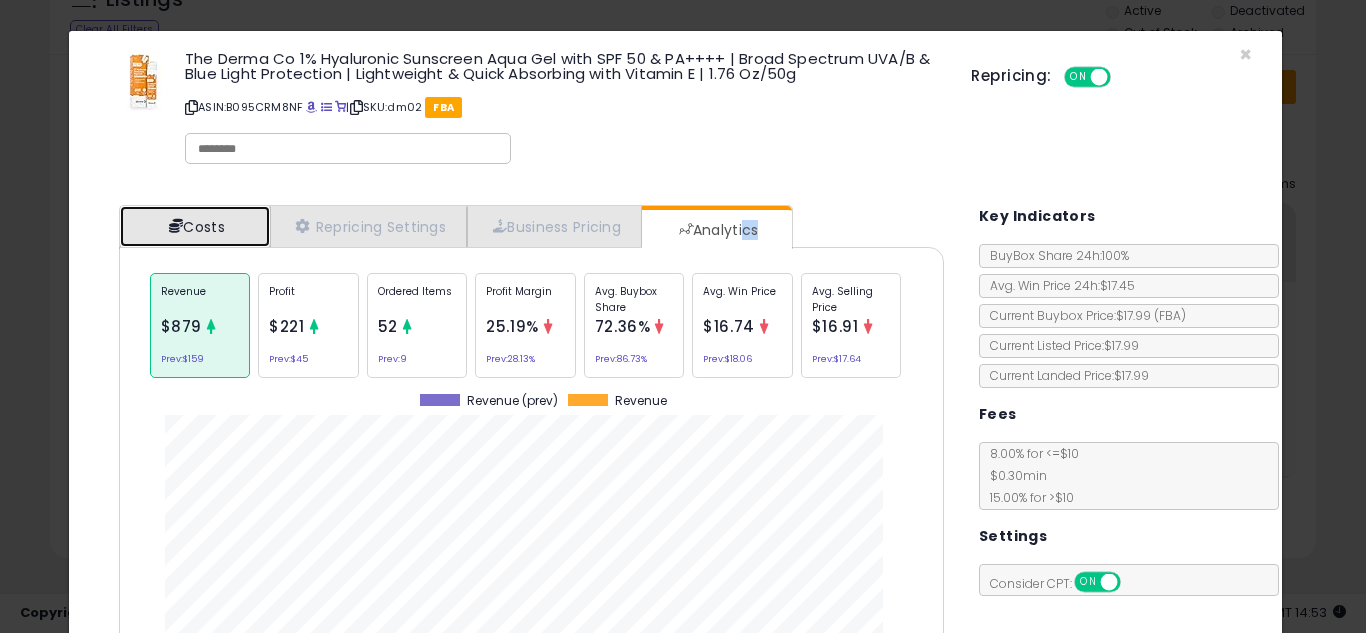 click on "Costs" at bounding box center (195, 226) 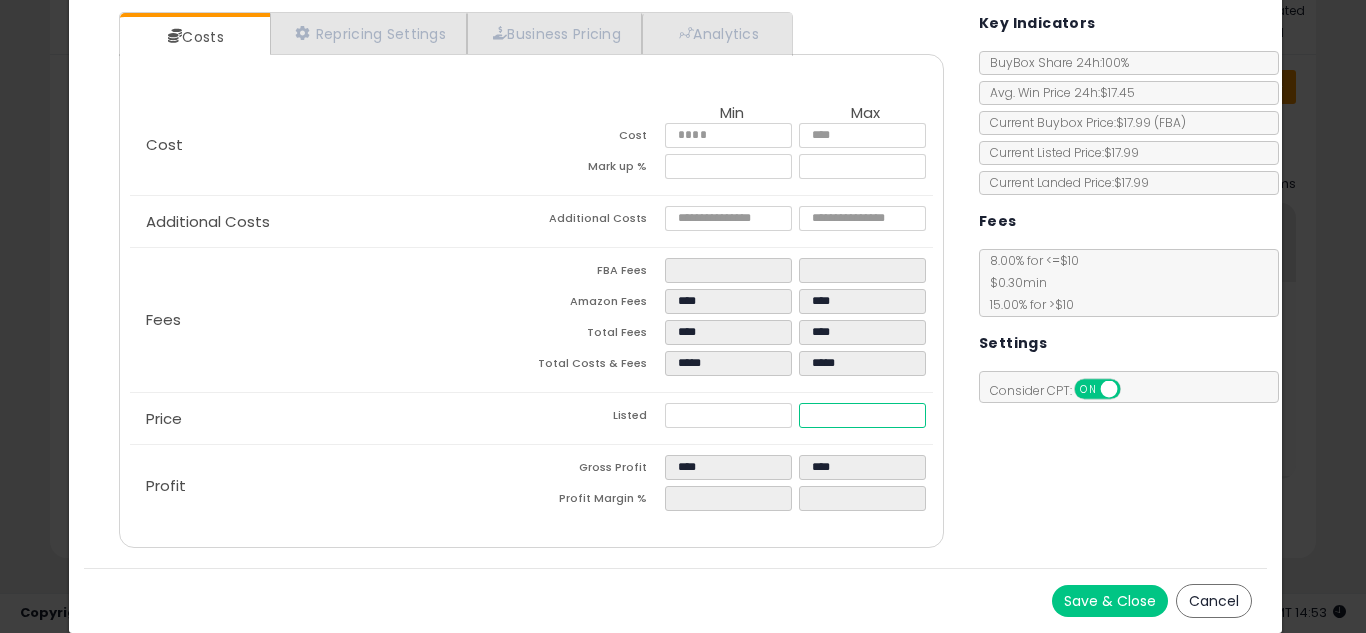 click on "*****" at bounding box center (862, 415) 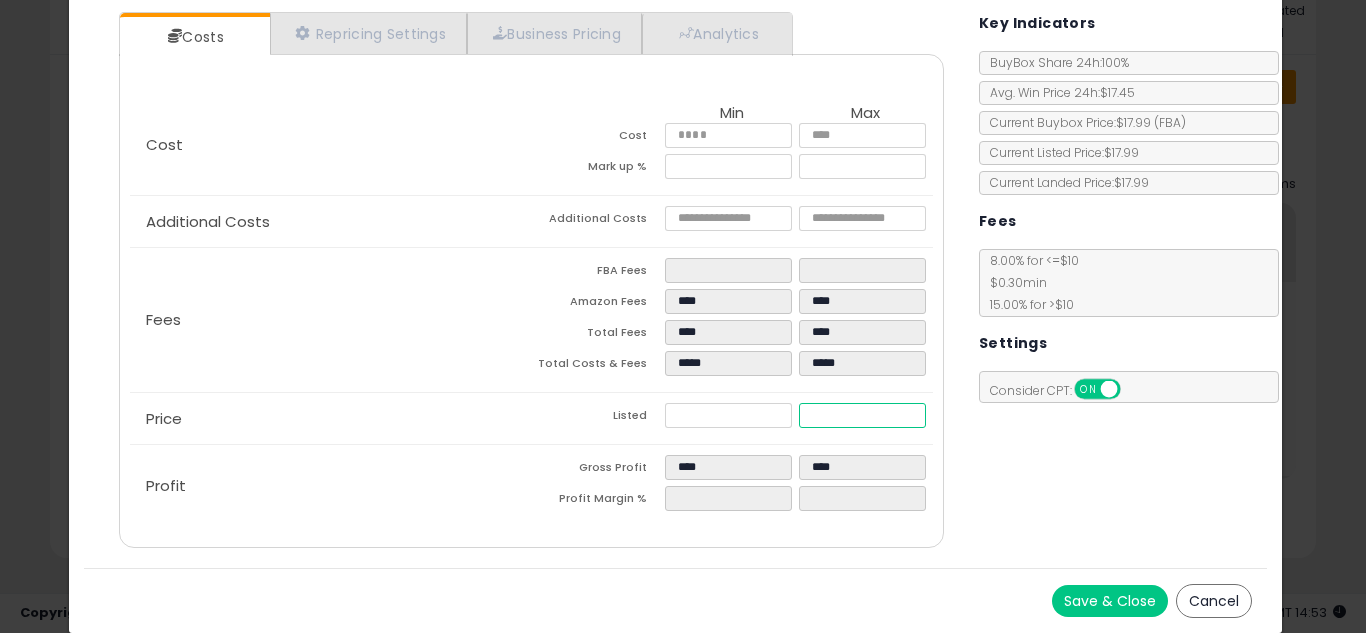 type on "****" 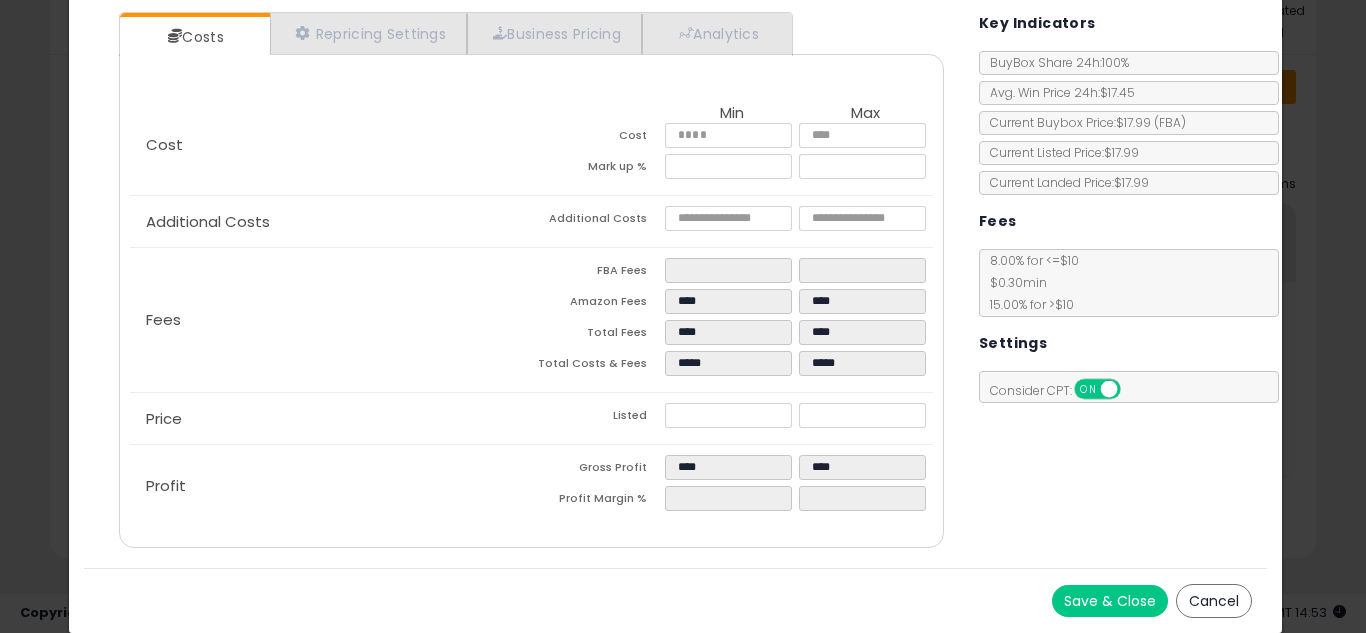 type on "******" 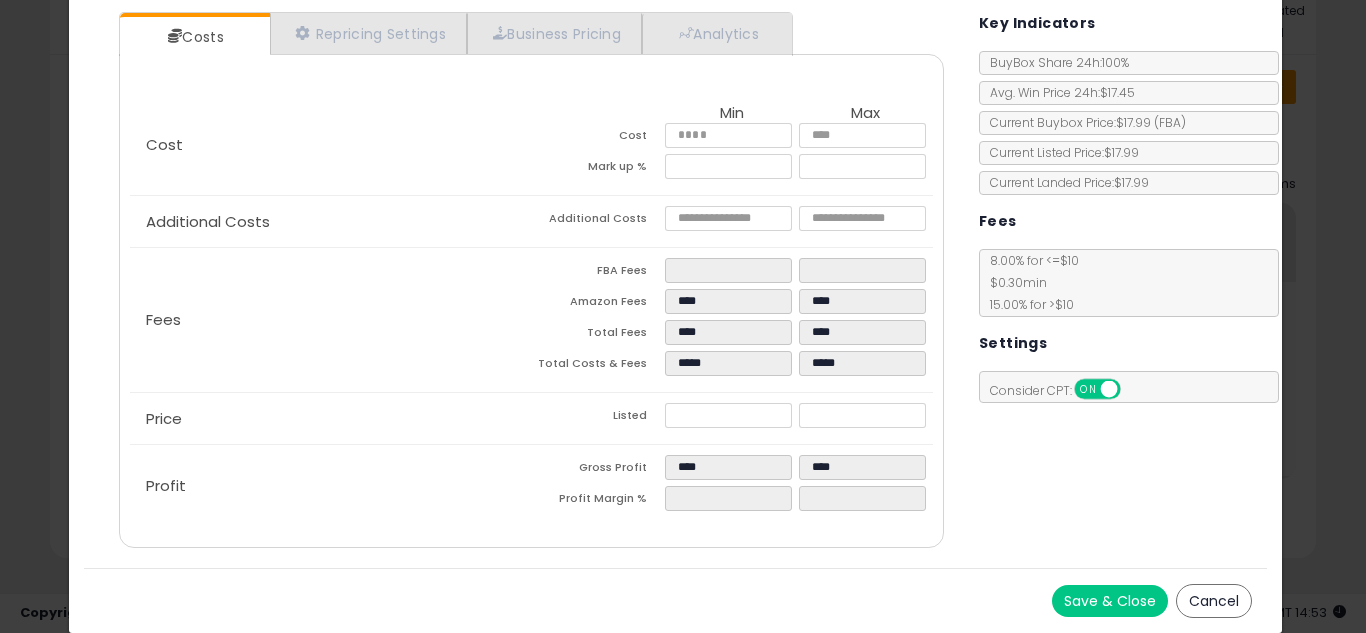 click on "Save & Close" at bounding box center (1110, 601) 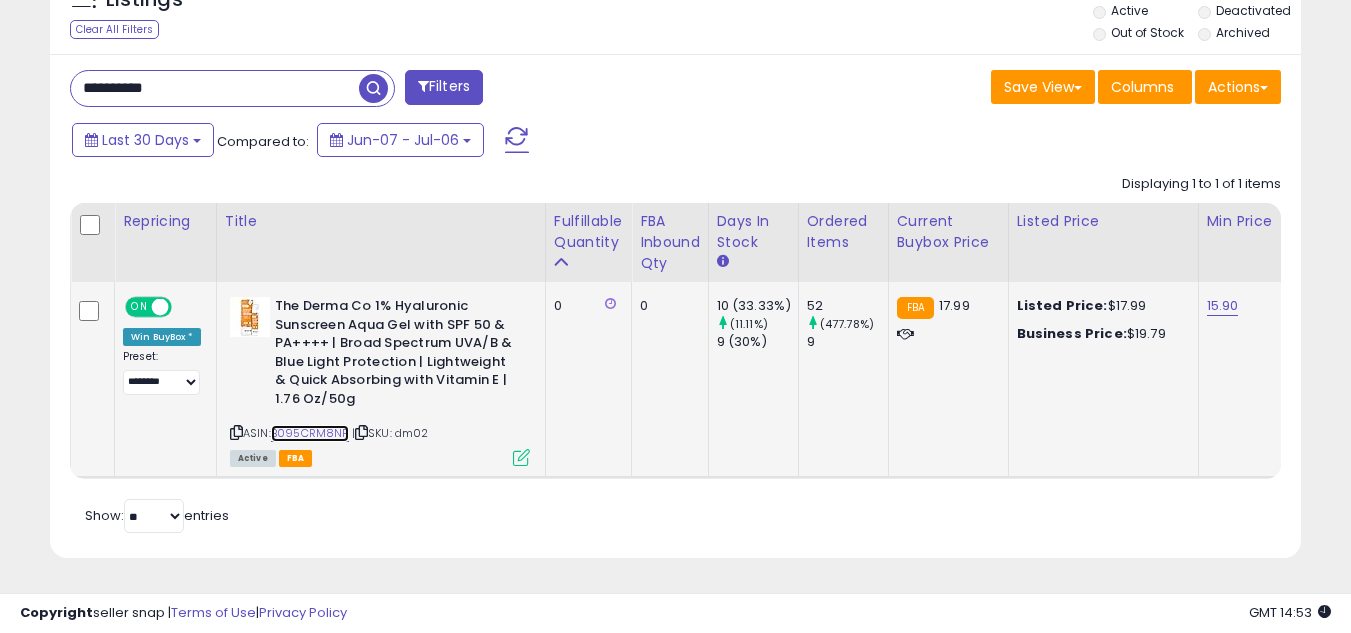 click on "B095CRM8NF" at bounding box center [310, 433] 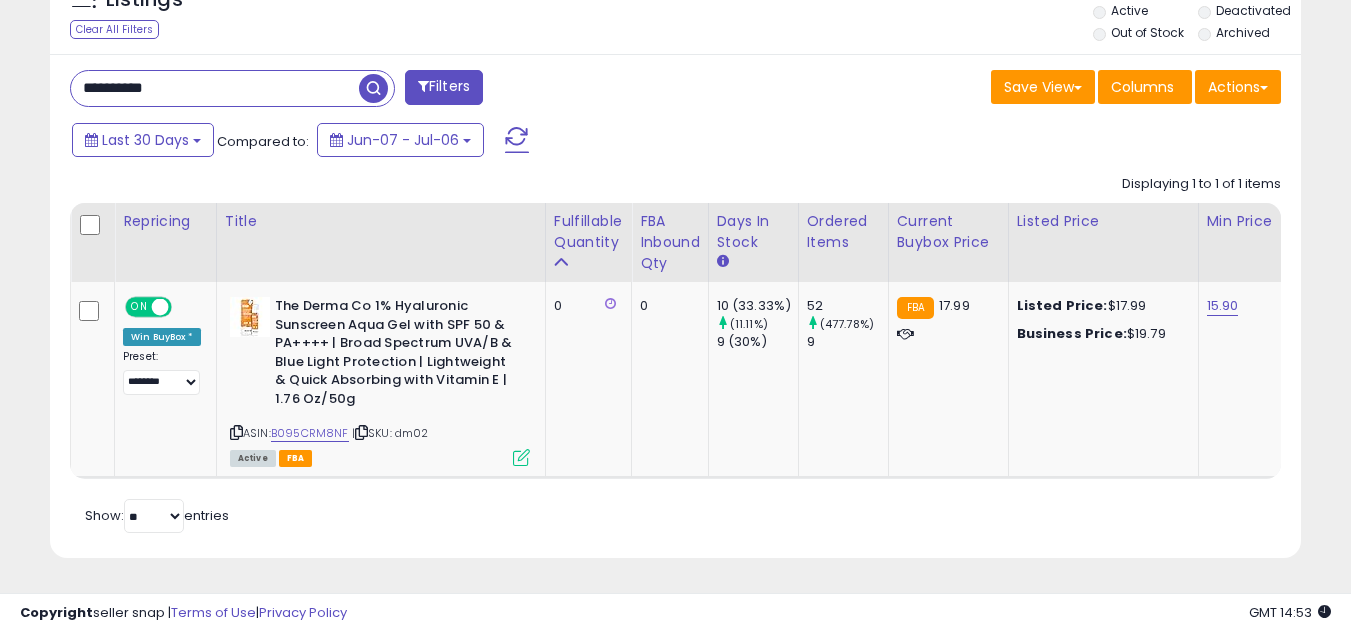 click on "**********" at bounding box center (215, 88) 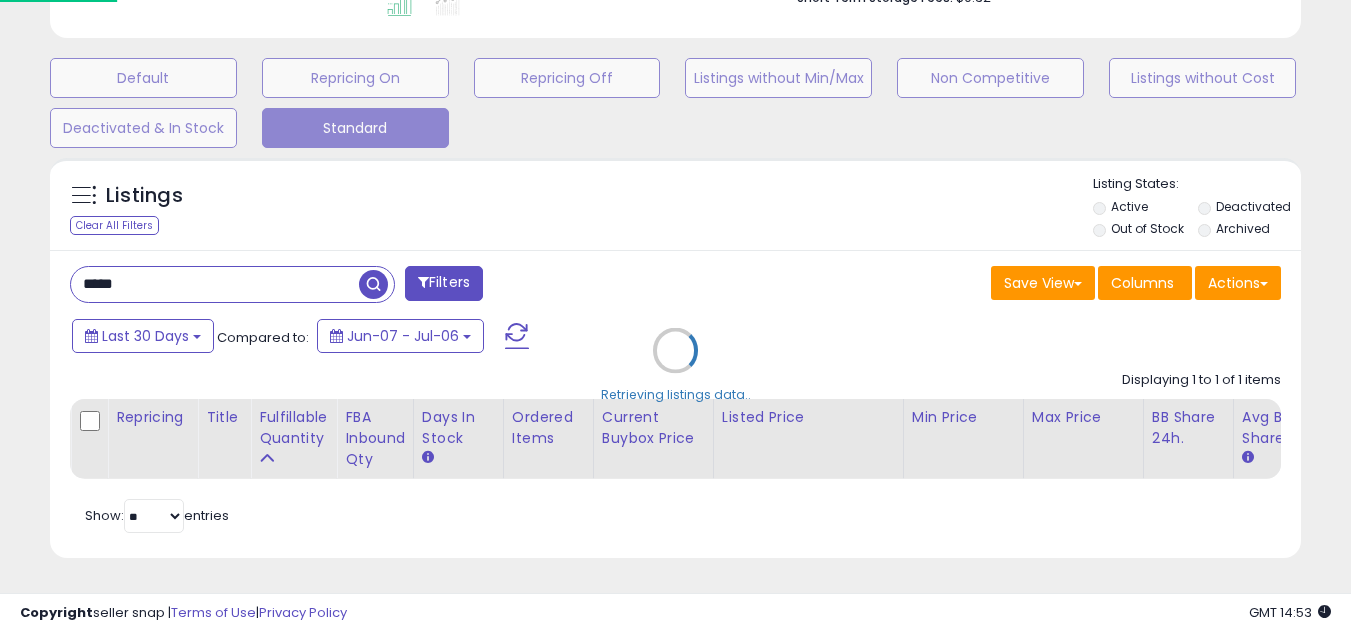 scroll, scrollTop: 999590, scrollLeft: 999267, axis: both 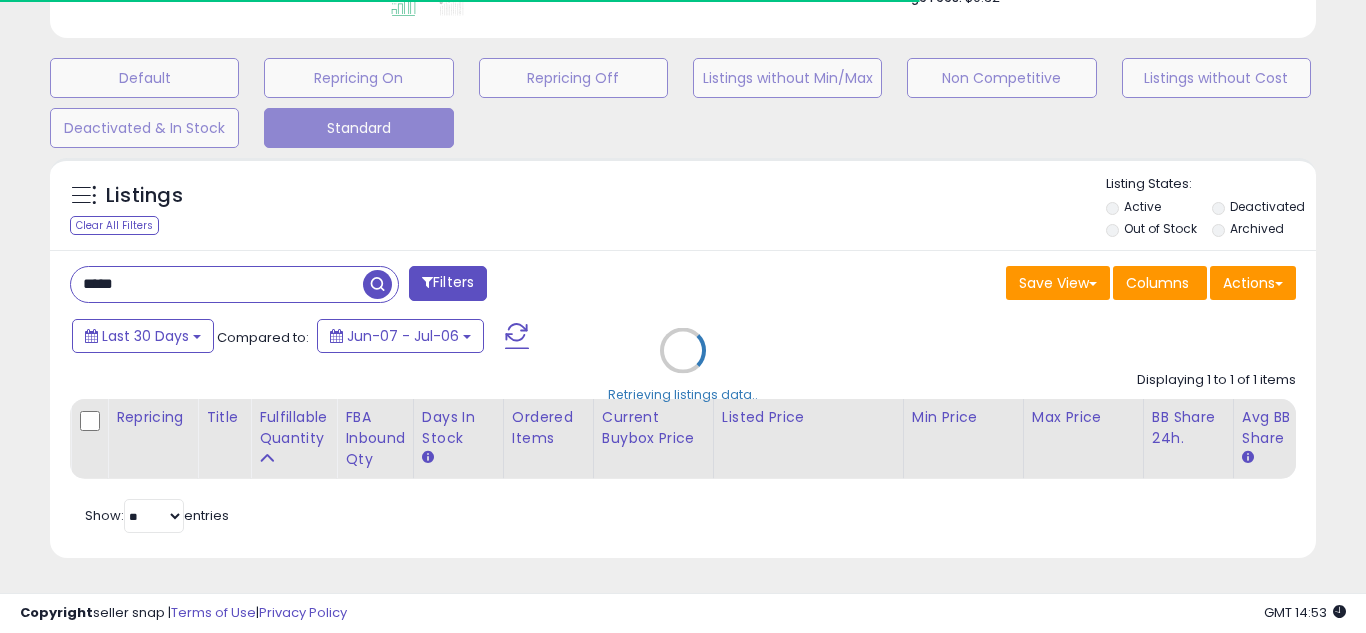 click on "Retrieving listings data.." at bounding box center [683, 365] 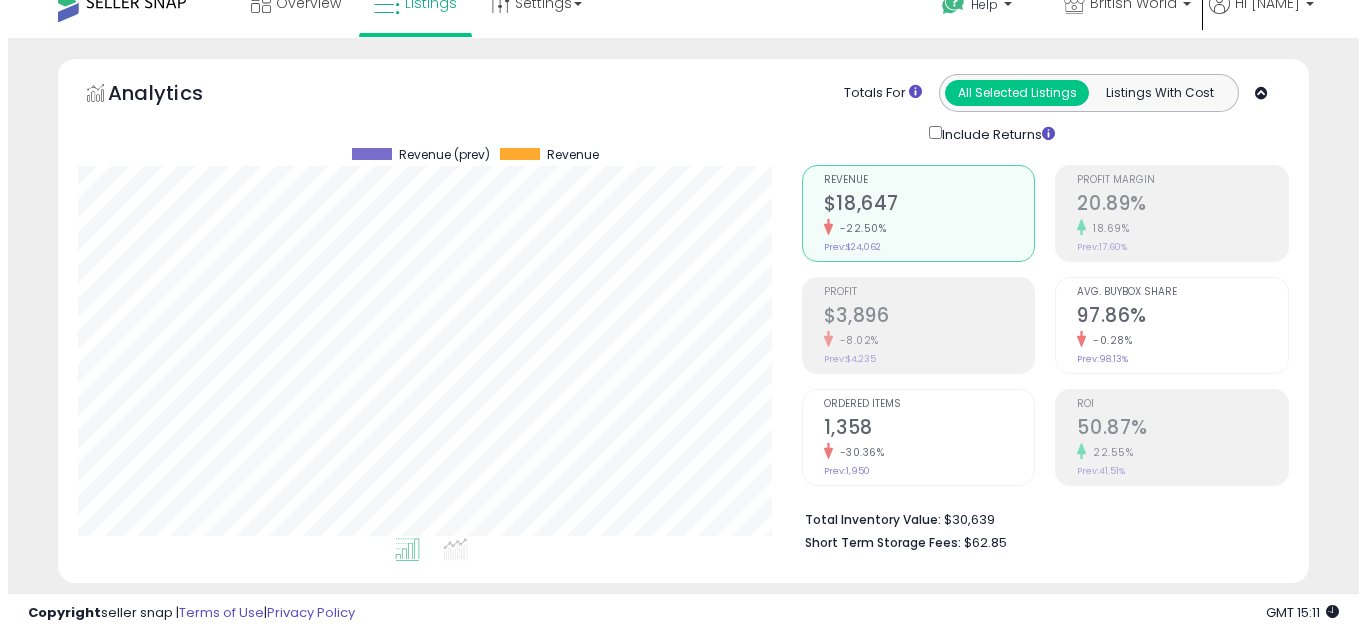 scroll, scrollTop: 580, scrollLeft: 0, axis: vertical 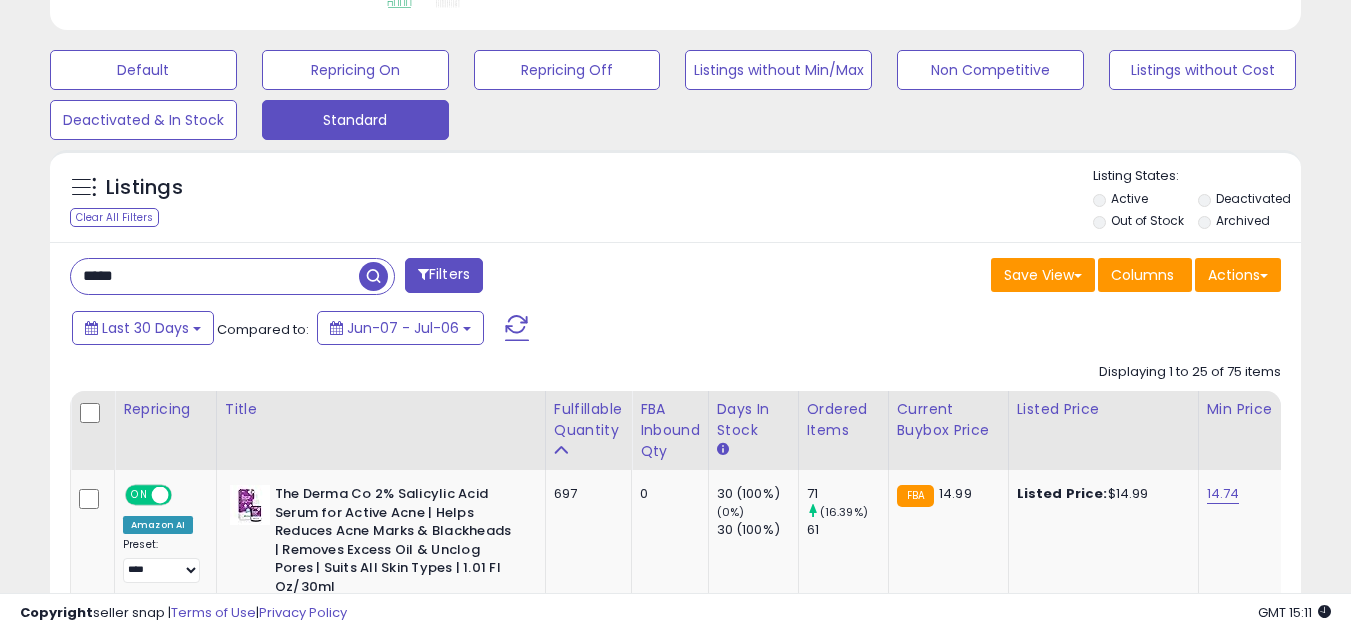 click on "*****" at bounding box center (215, 276) 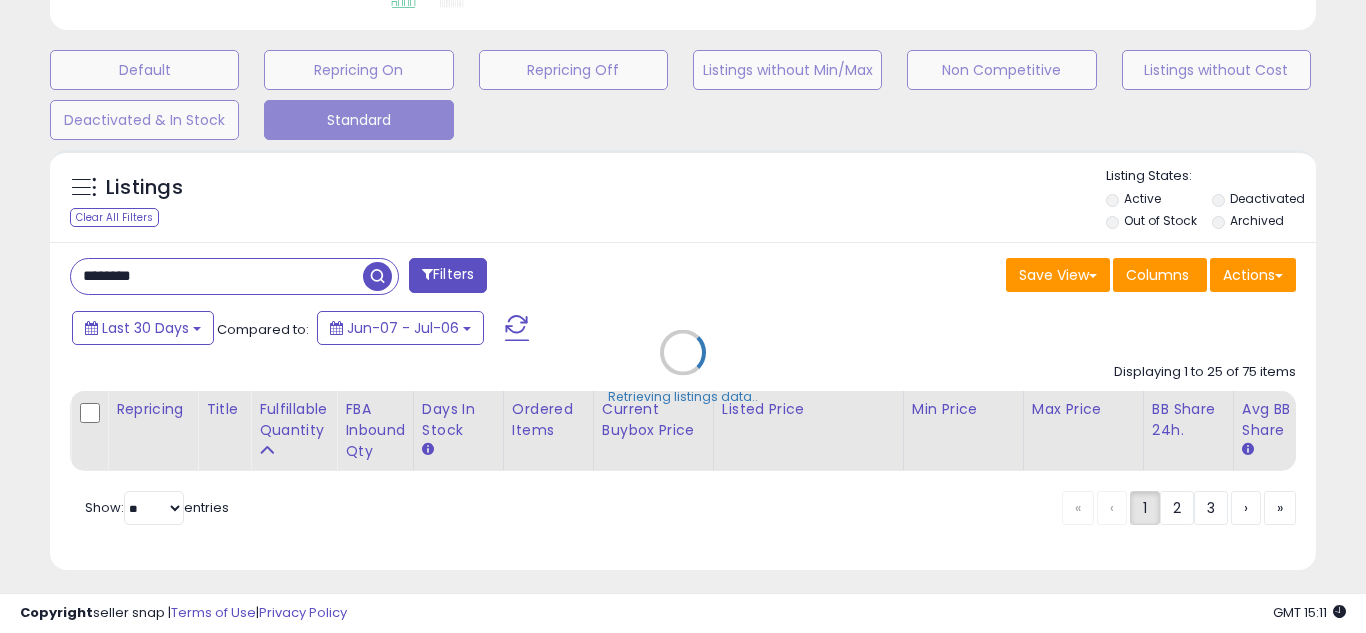 scroll, scrollTop: 999590, scrollLeft: 999267, axis: both 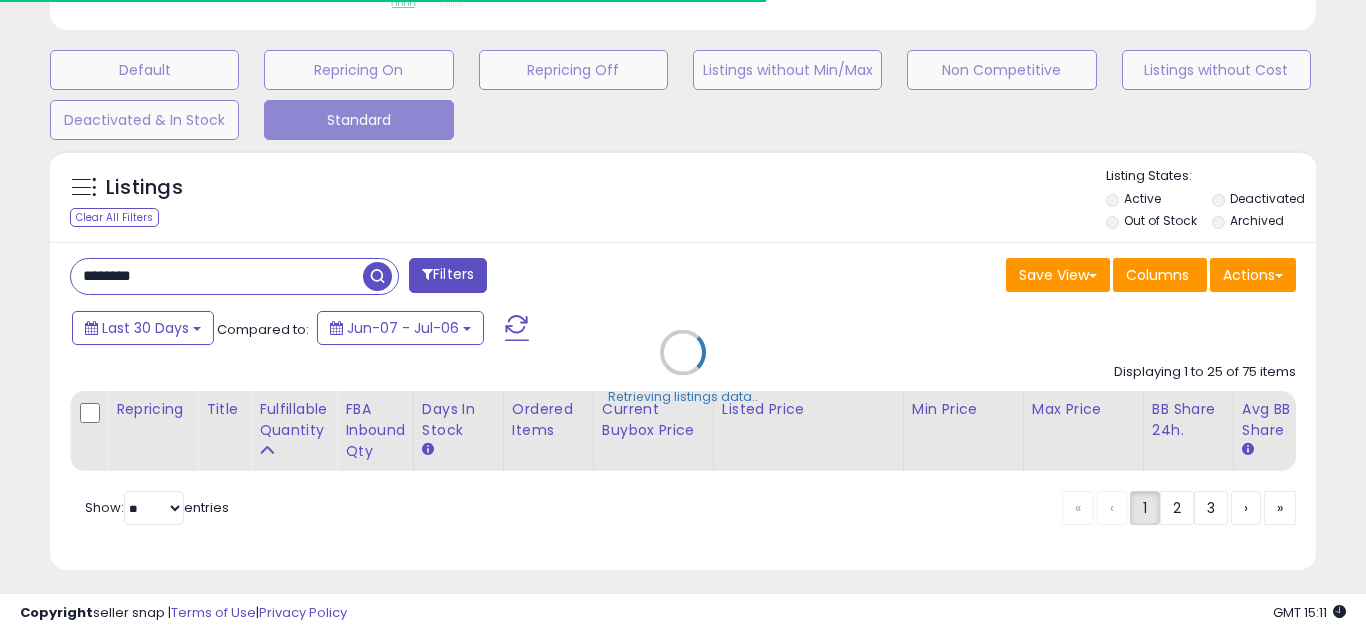 click on "Retrieving listings data.." at bounding box center [683, 367] 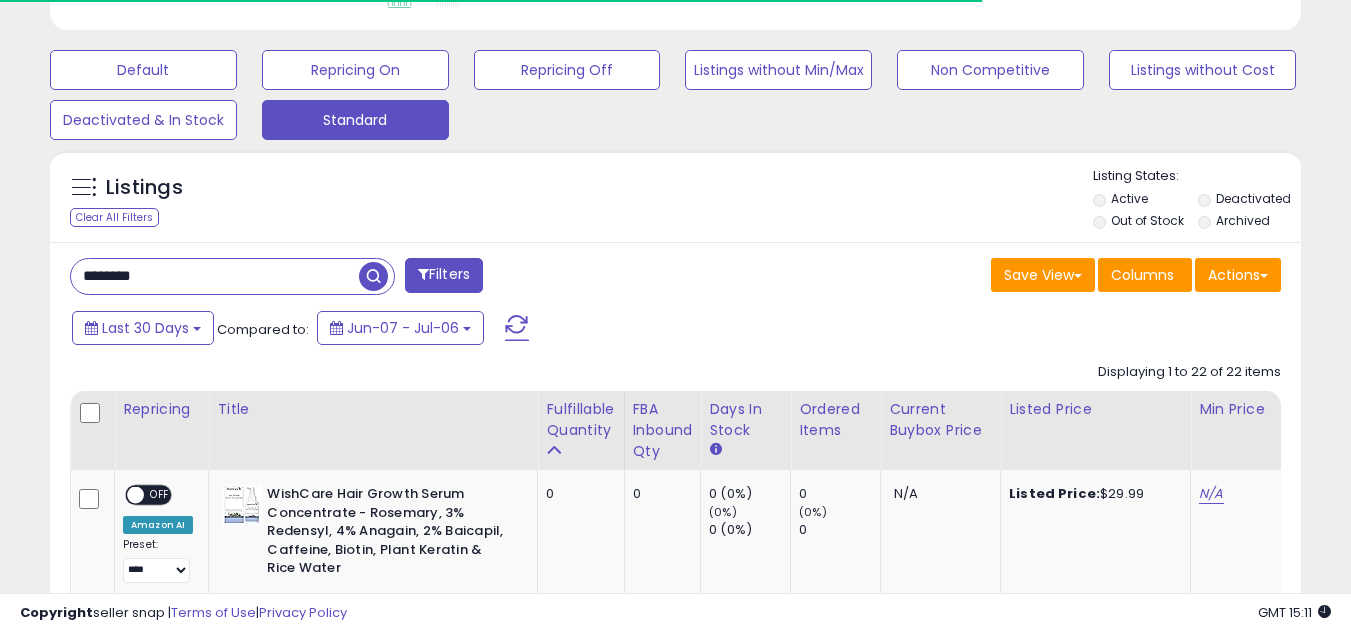 scroll, scrollTop: 410, scrollLeft: 724, axis: both 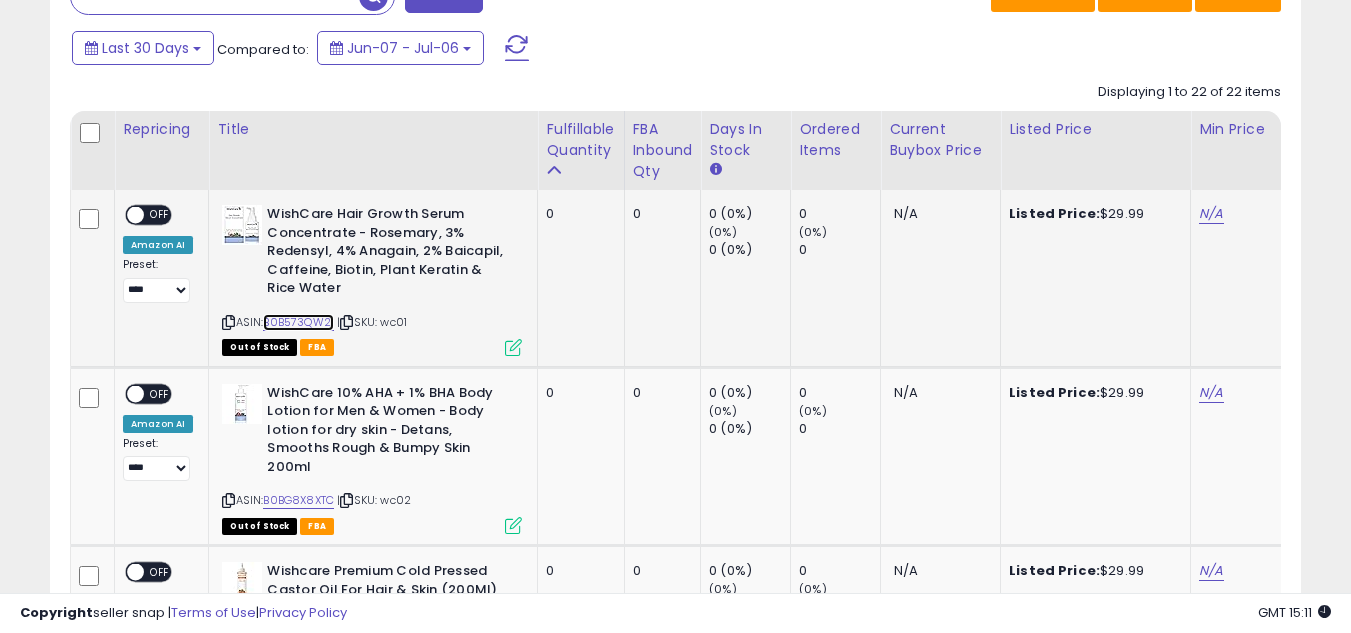click on "B0B573QW21" at bounding box center [298, 322] 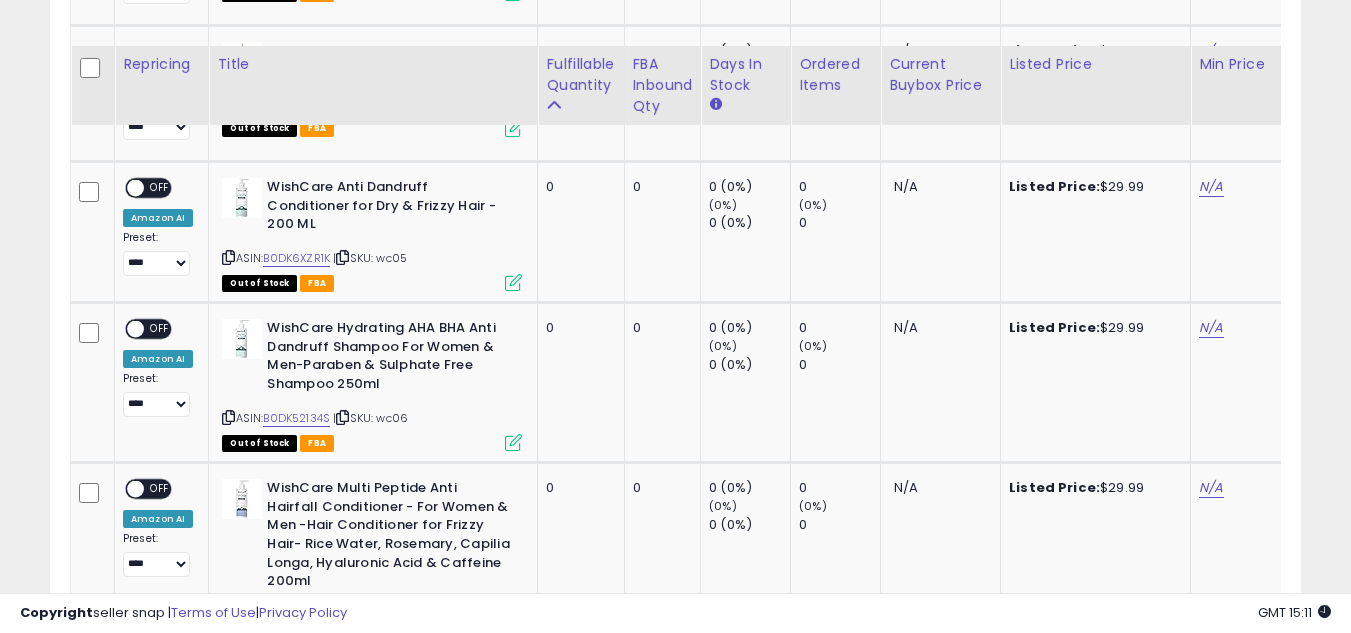 scroll, scrollTop: 1660, scrollLeft: 0, axis: vertical 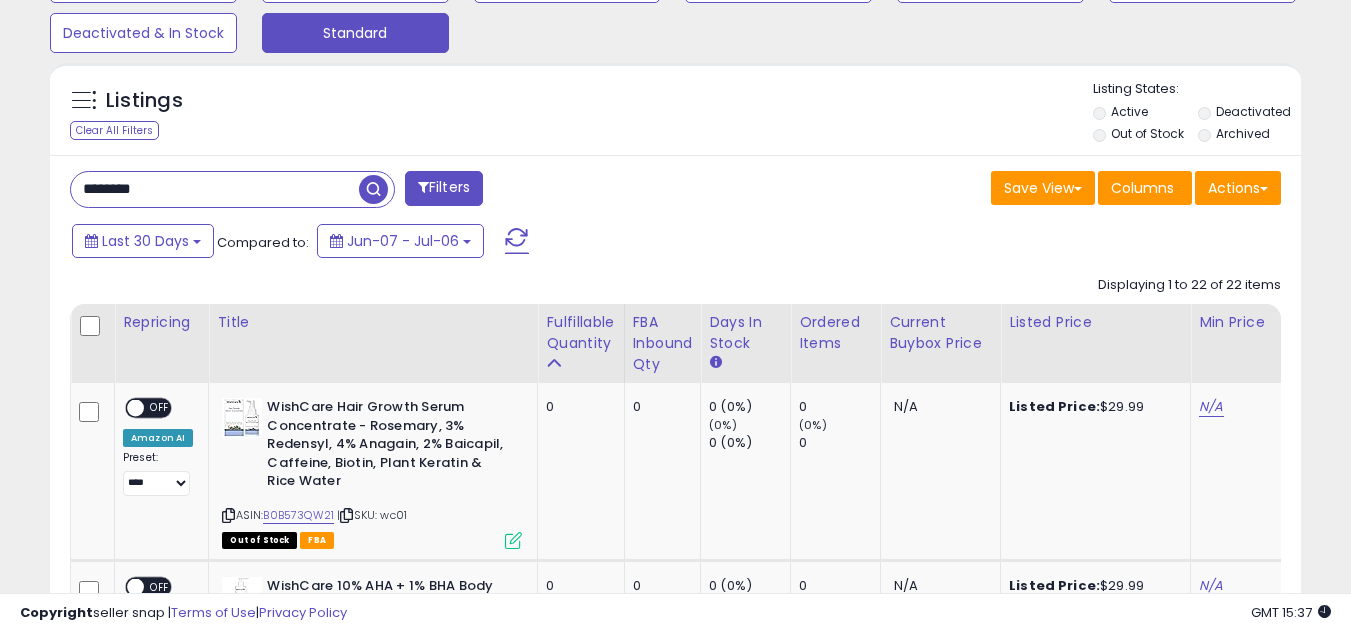 click on "********" at bounding box center (215, 189) 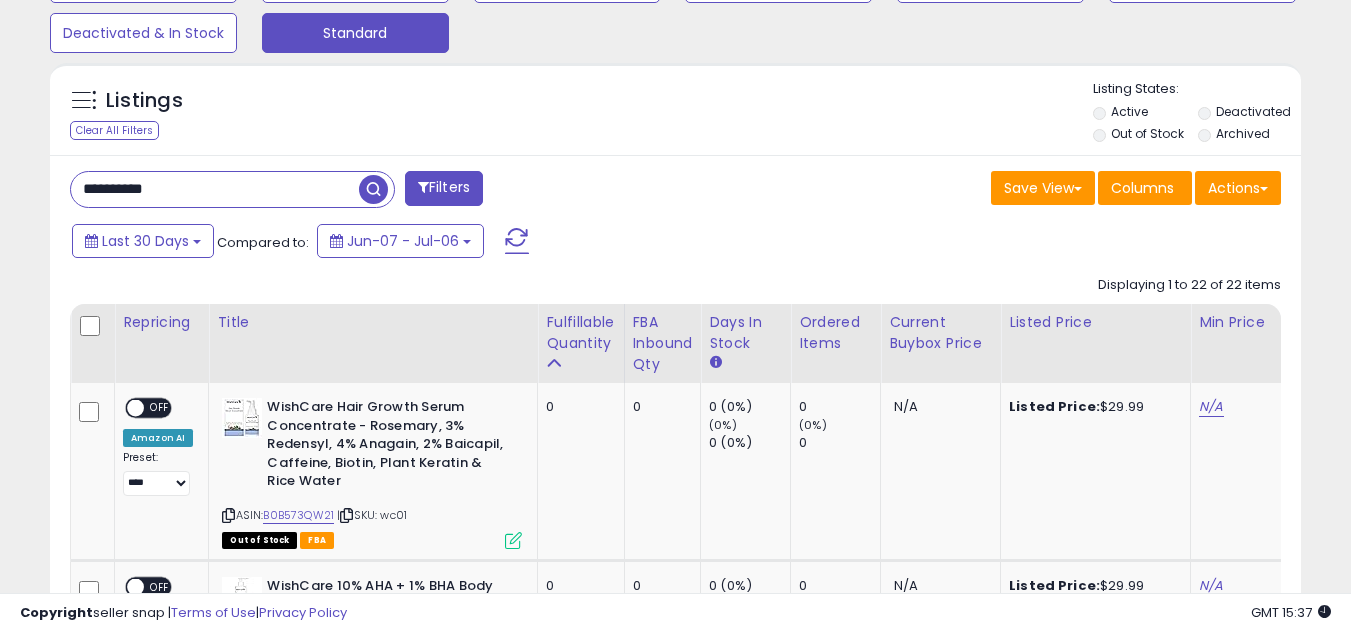 type on "**********" 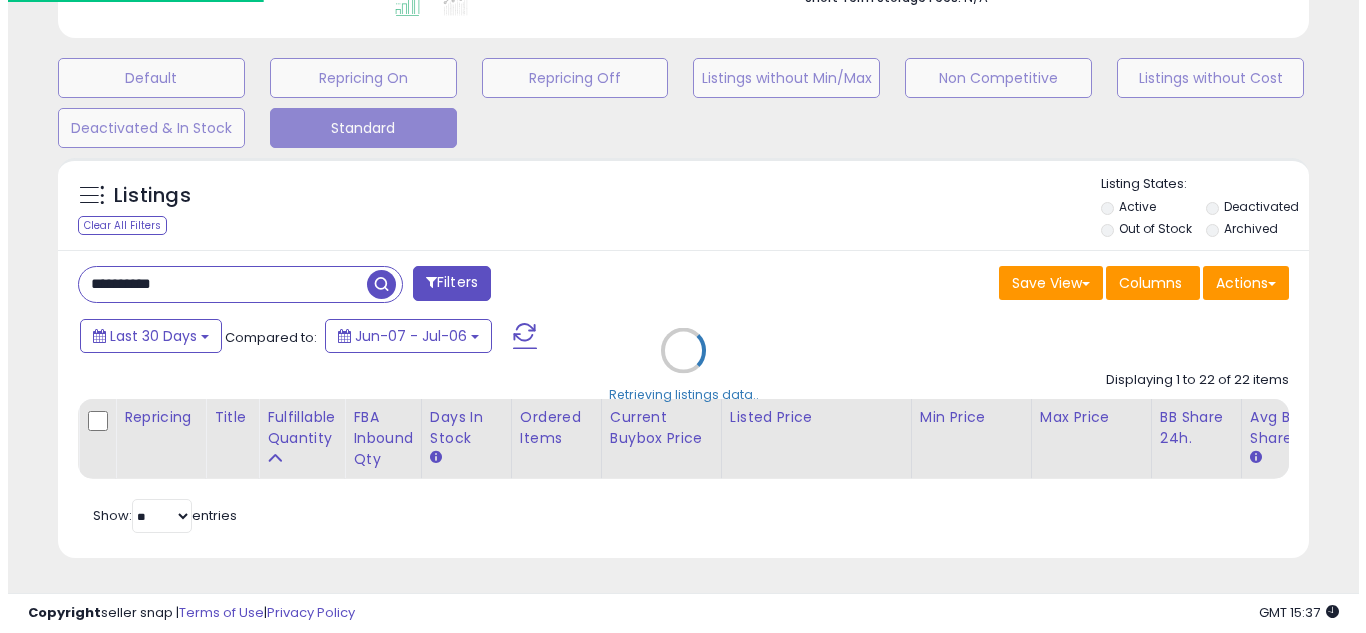 scroll, scrollTop: 587, scrollLeft: 0, axis: vertical 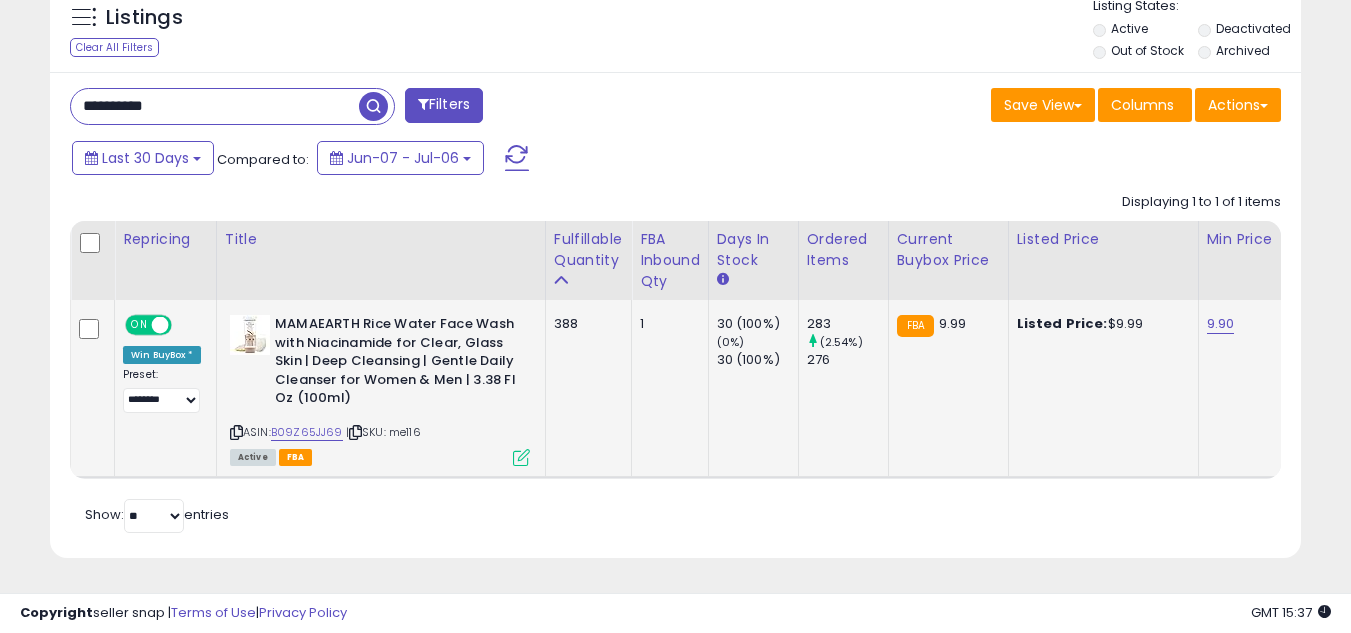 click at bounding box center (521, 457) 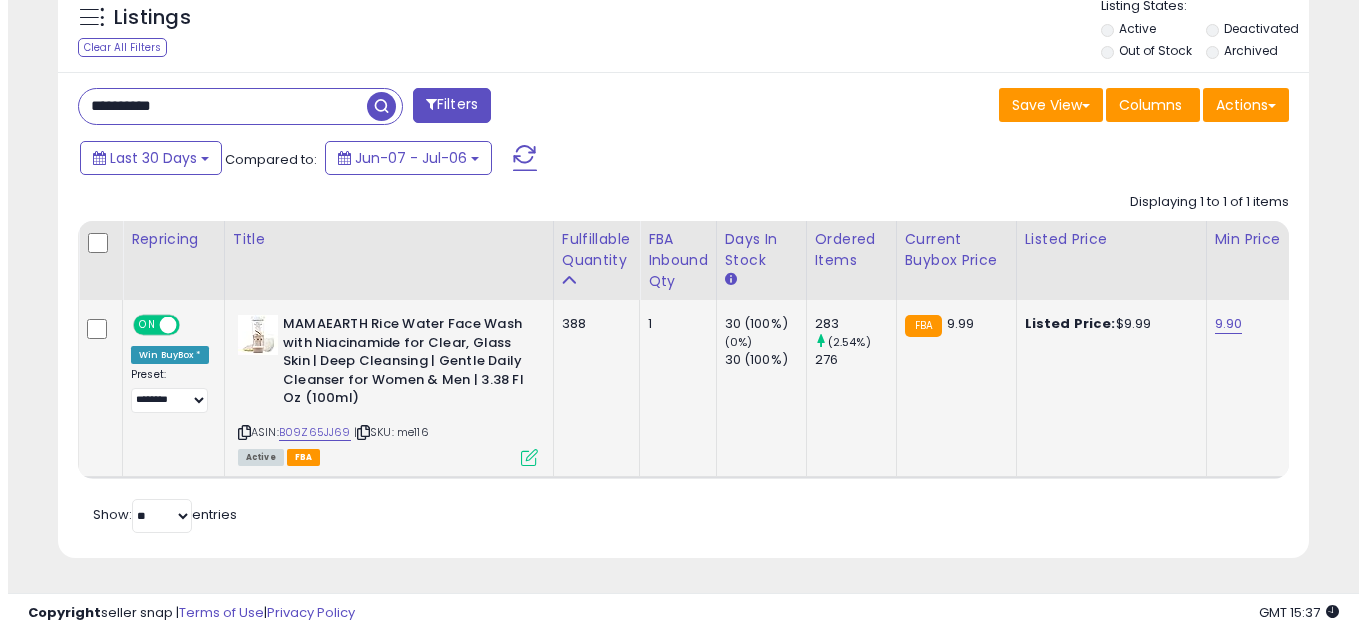 scroll, scrollTop: 999590, scrollLeft: 999267, axis: both 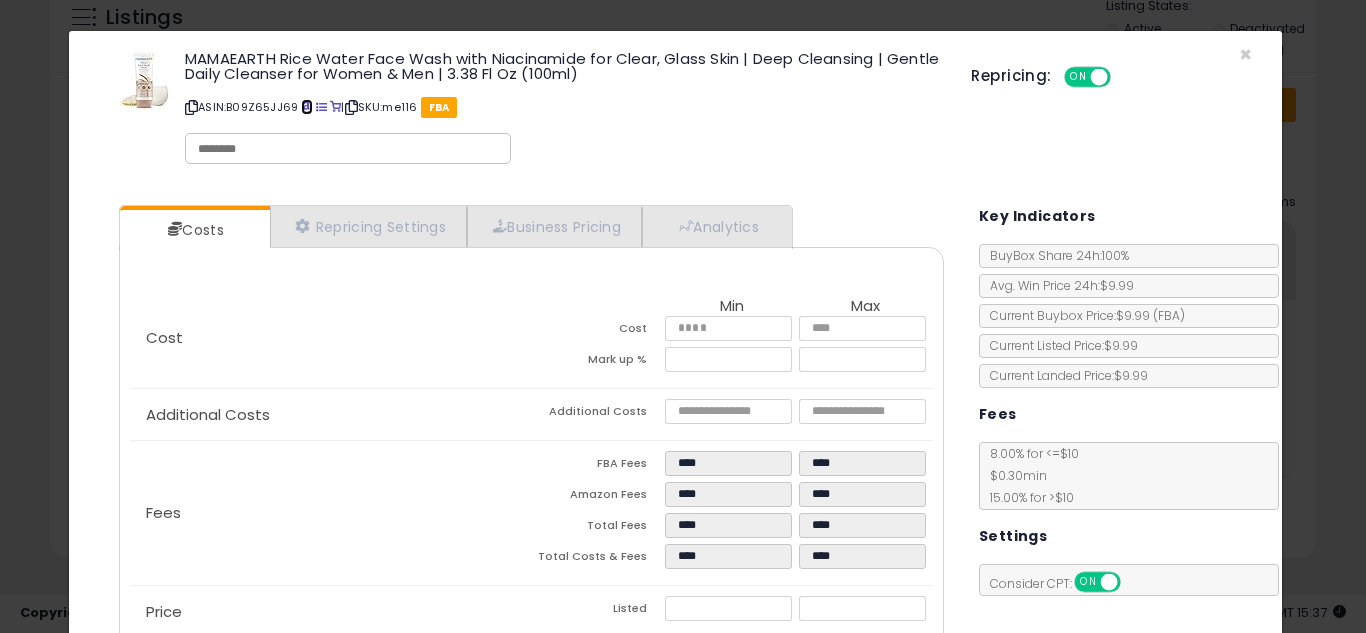 click at bounding box center [306, 107] 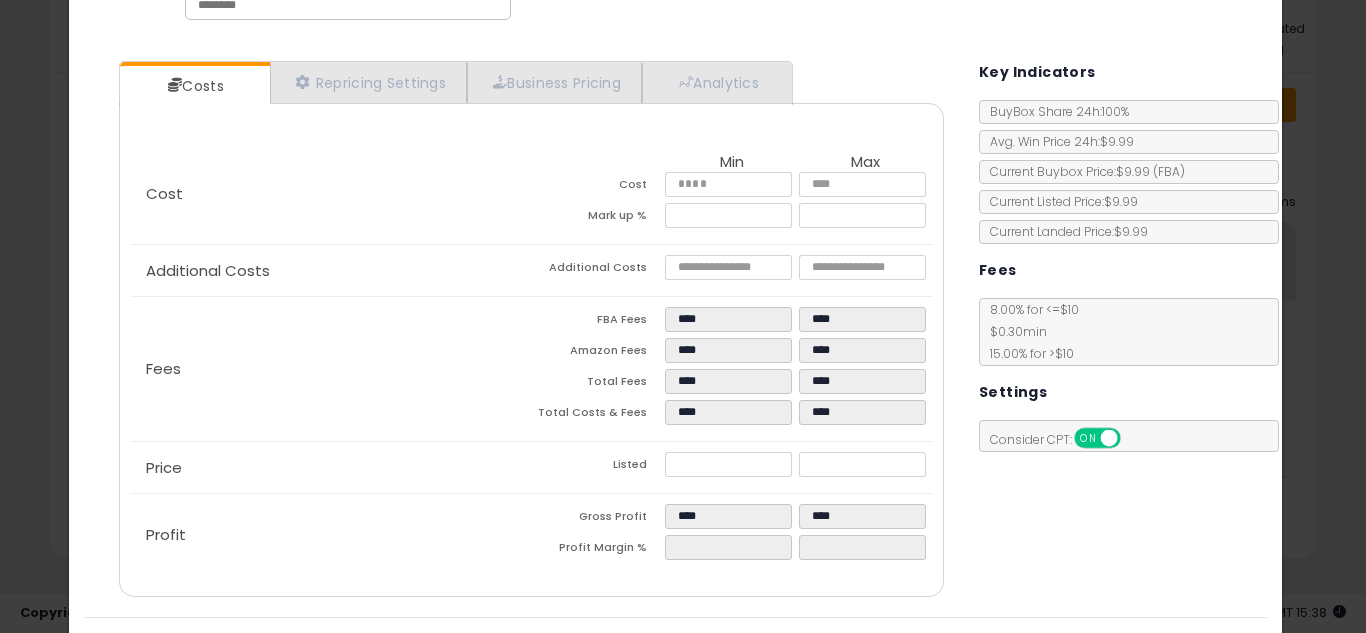 scroll, scrollTop: 193, scrollLeft: 0, axis: vertical 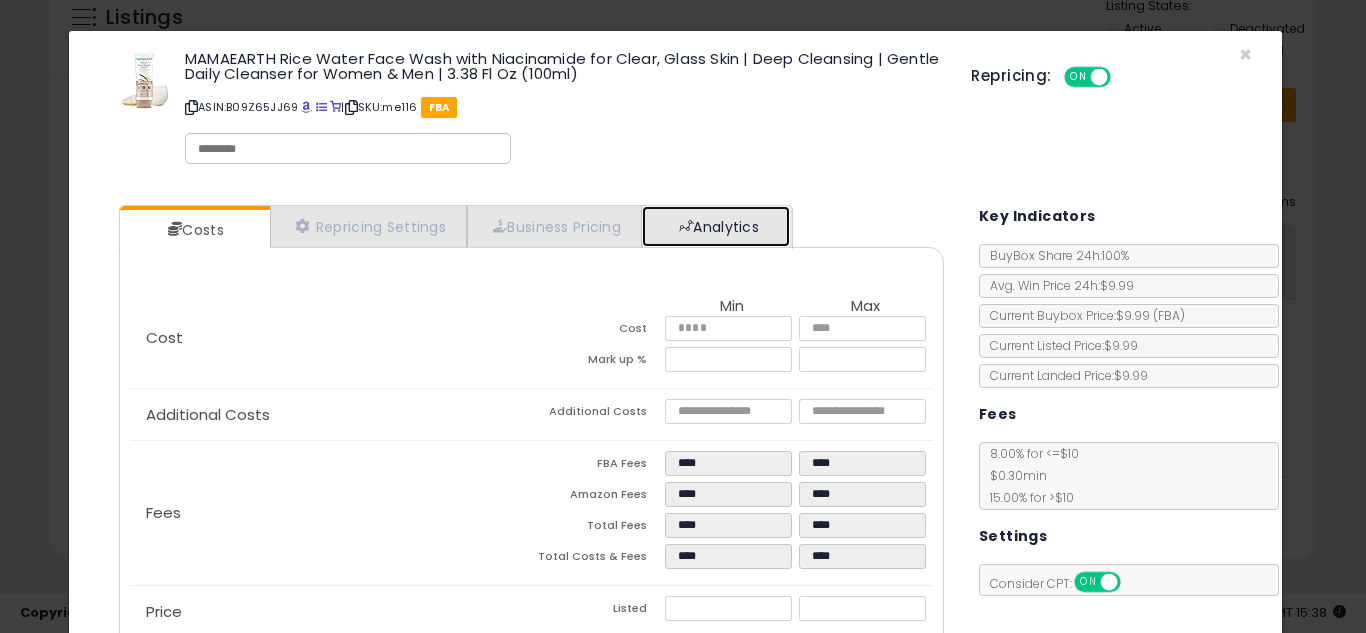 click on "Analytics" at bounding box center [716, 226] 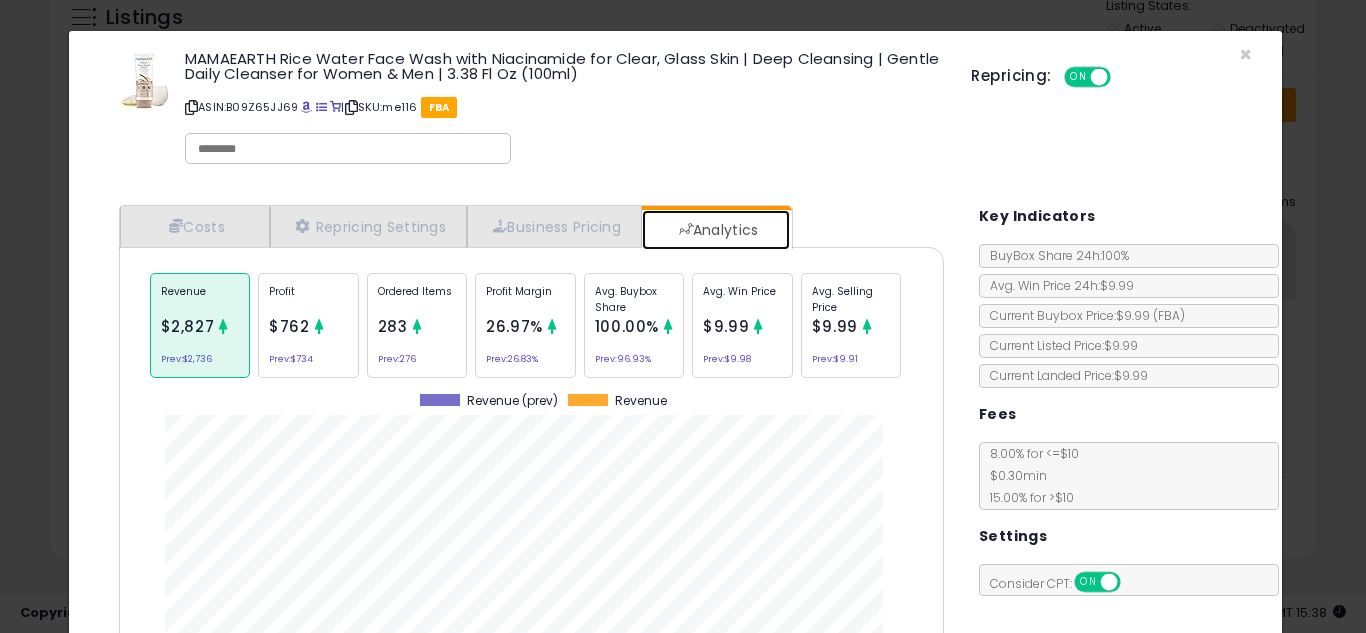 scroll, scrollTop: 999384, scrollLeft: 999145, axis: both 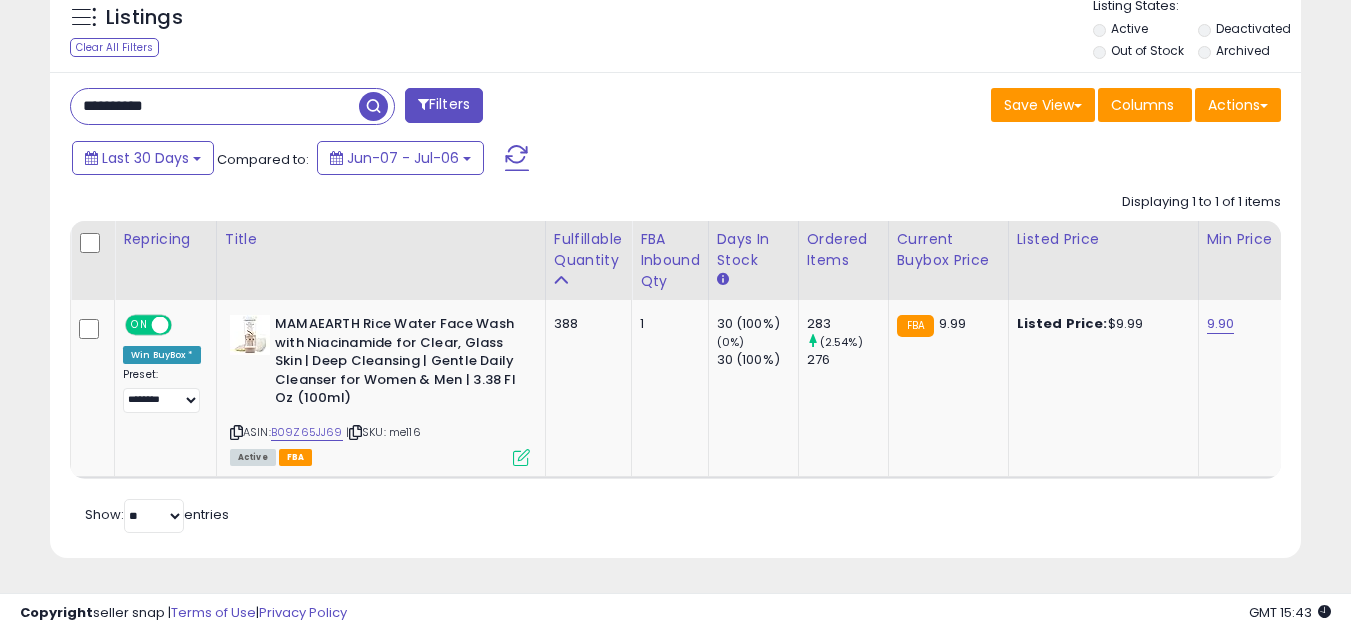 click on "**********" at bounding box center [215, 106] 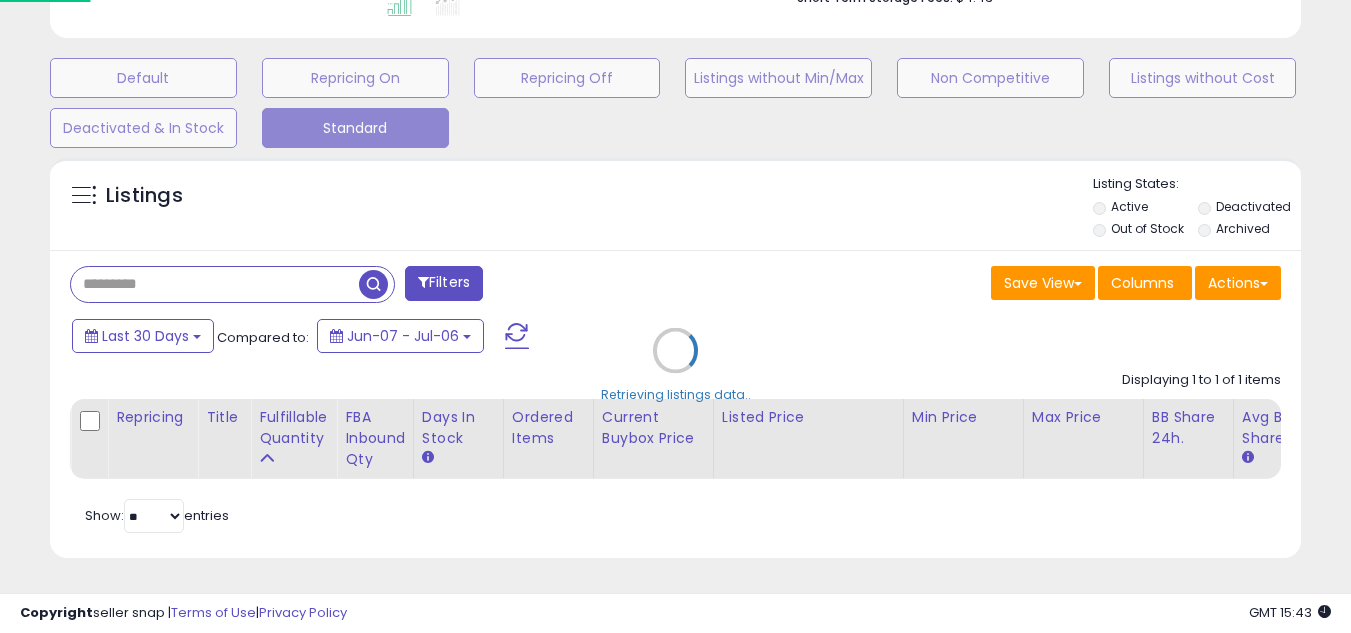 scroll, scrollTop: 999590, scrollLeft: 999267, axis: both 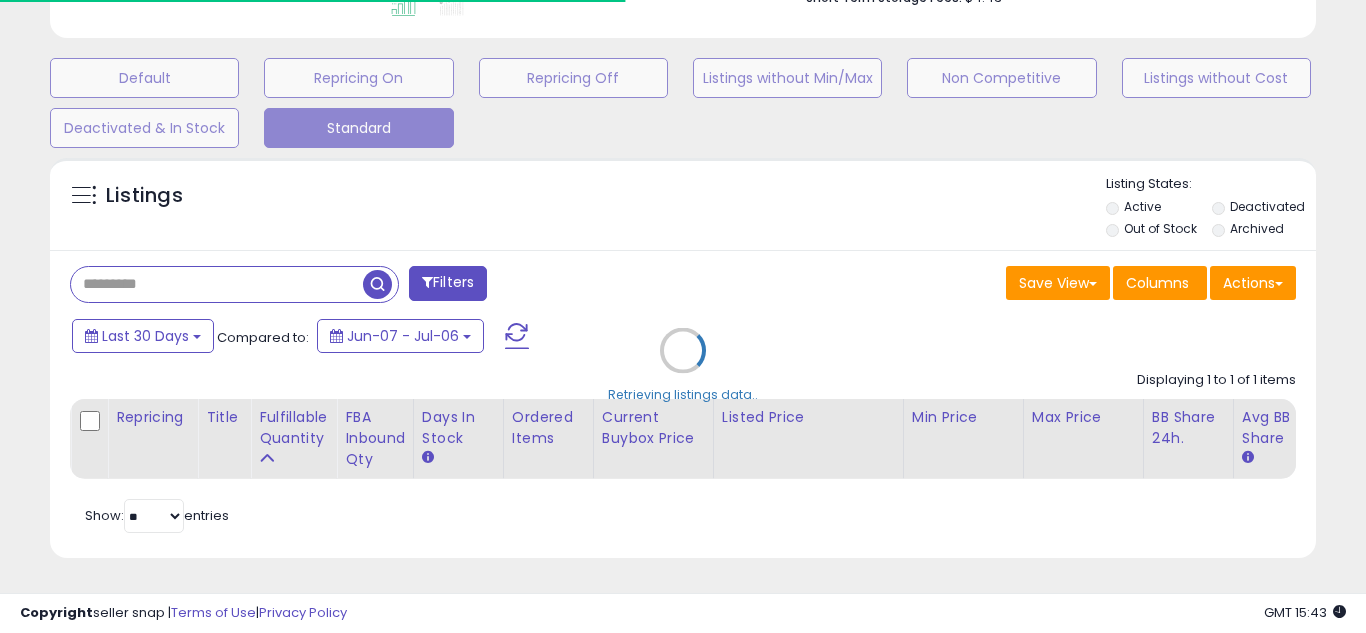 click on "Retrieving listings data.." at bounding box center [683, 365] 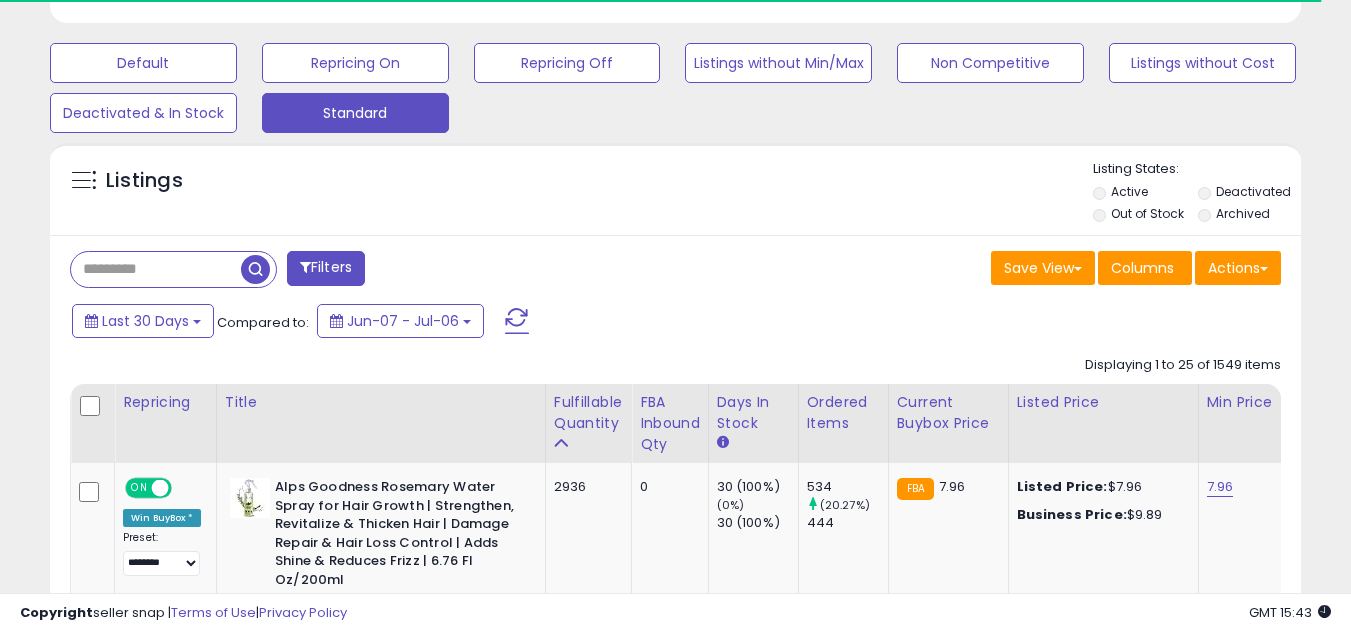 scroll, scrollTop: 410, scrollLeft: 724, axis: both 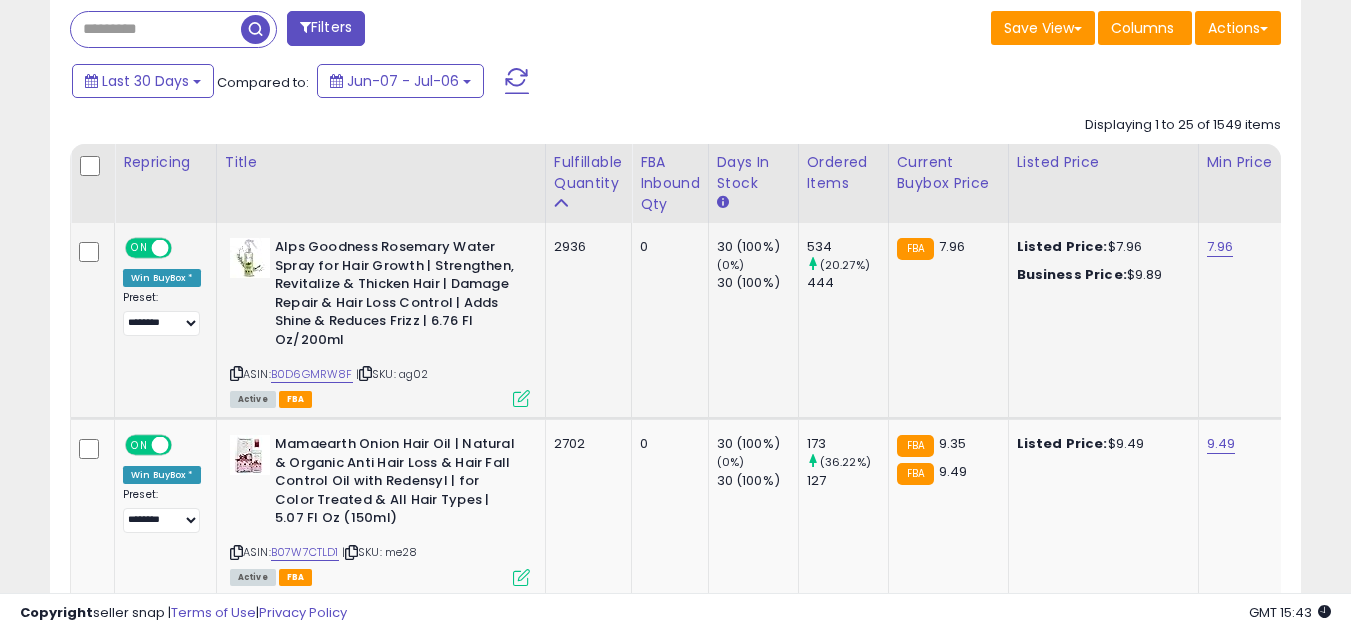click at bounding box center [521, 398] 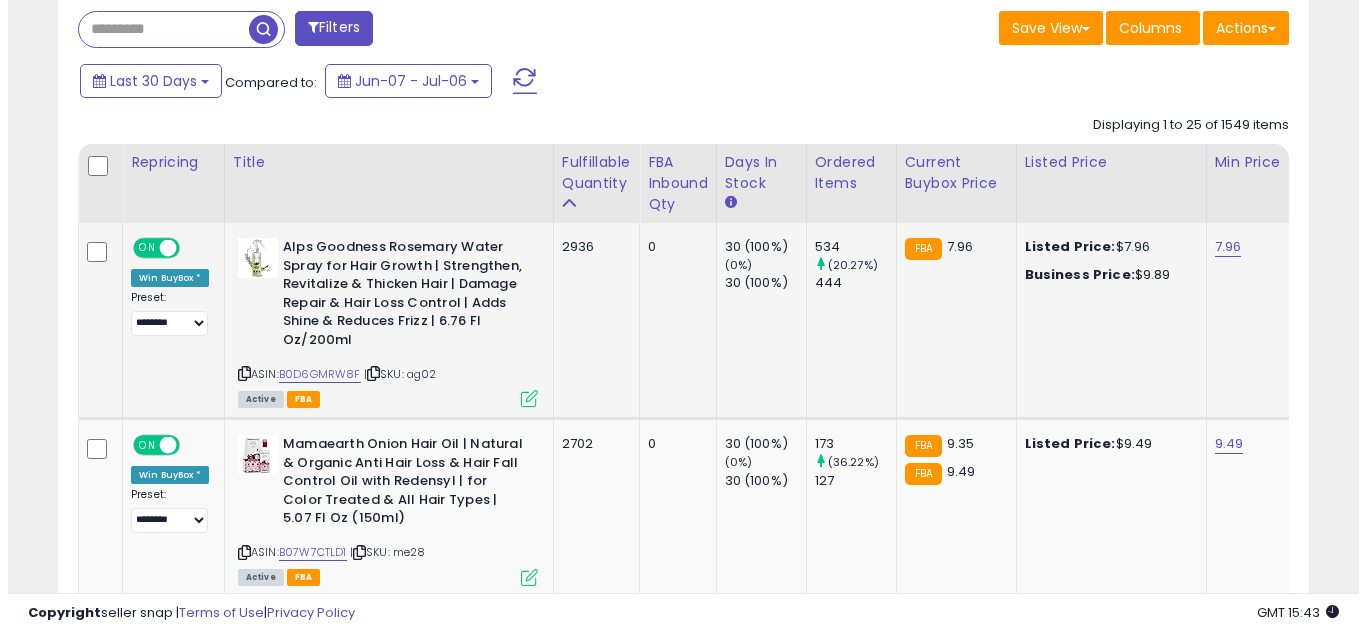 scroll, scrollTop: 999590, scrollLeft: 999267, axis: both 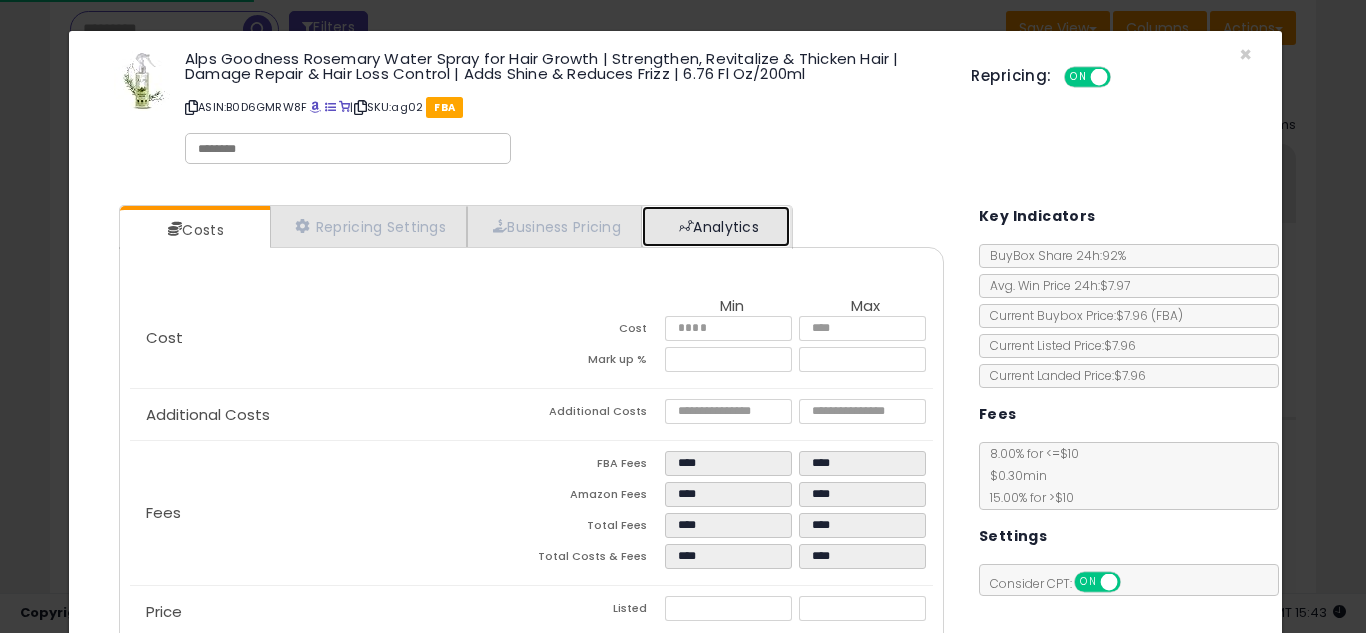 click on "Analytics" at bounding box center [716, 226] 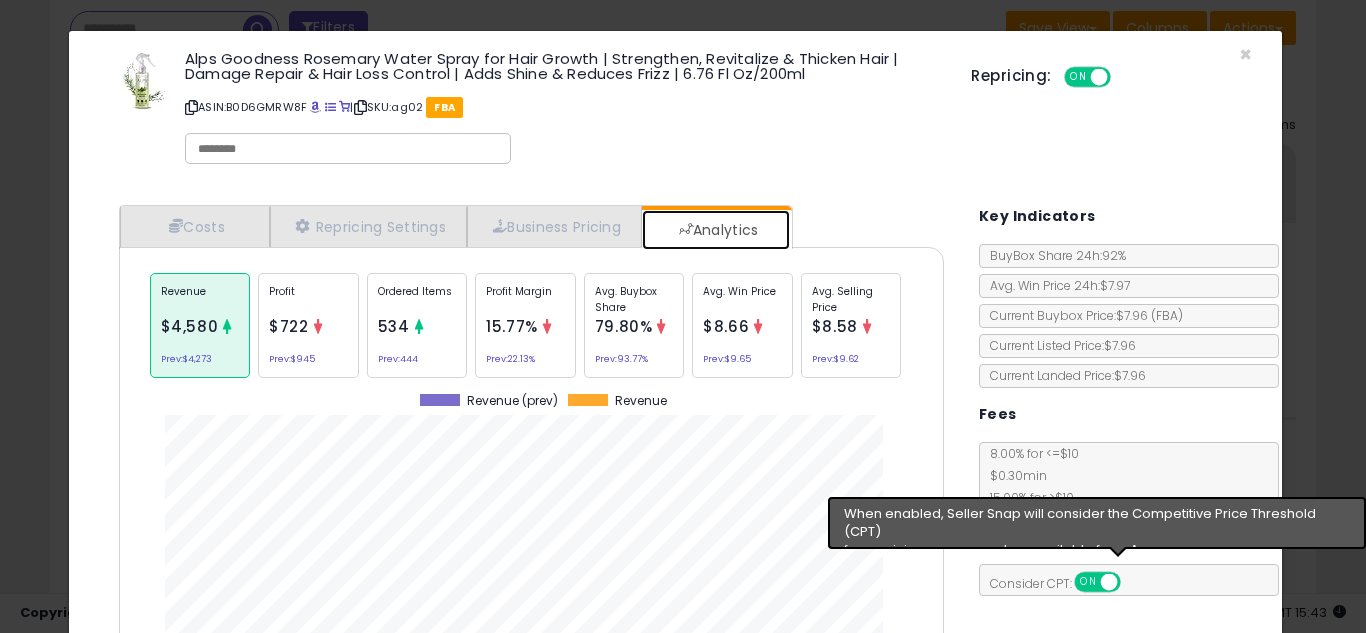 scroll, scrollTop: 999384, scrollLeft: 999145, axis: both 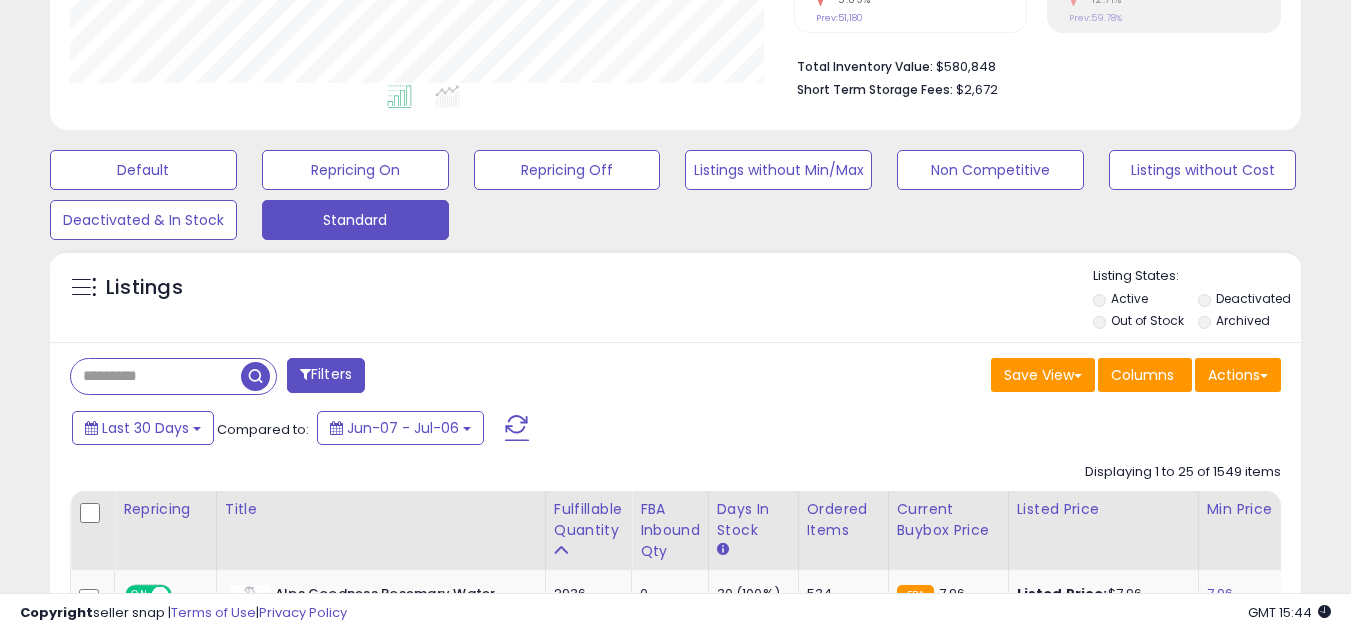 click at bounding box center (156, 376) 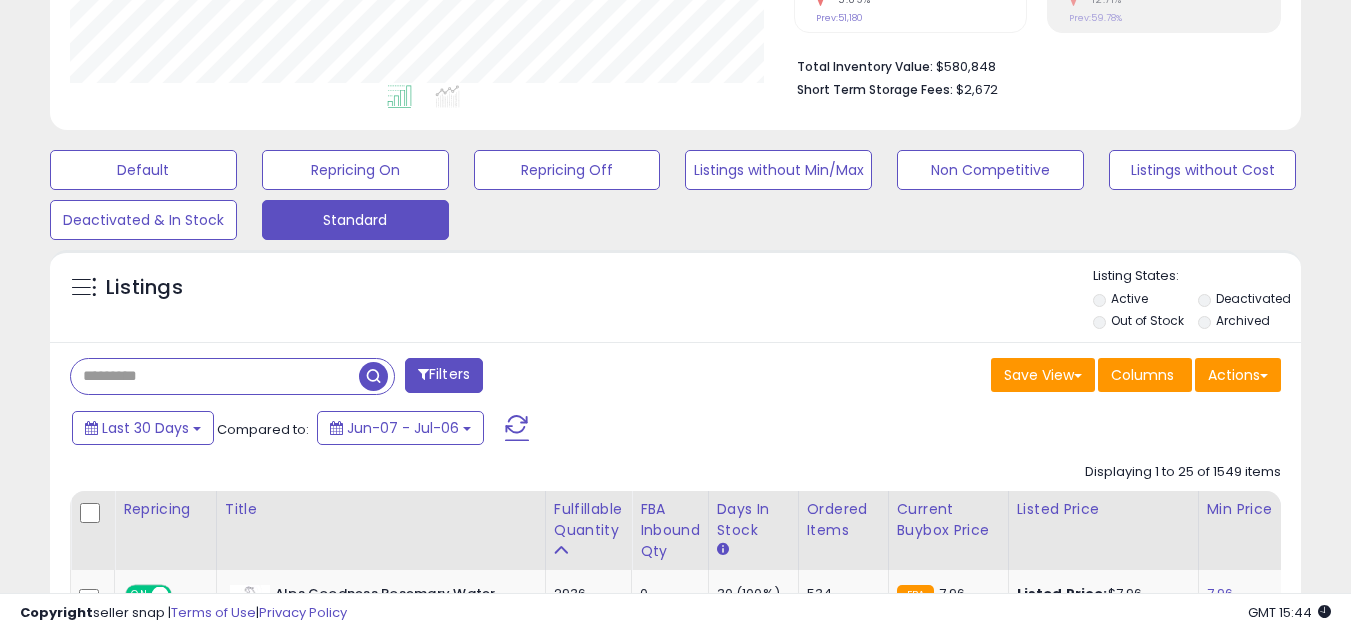 click at bounding box center (215, 376) 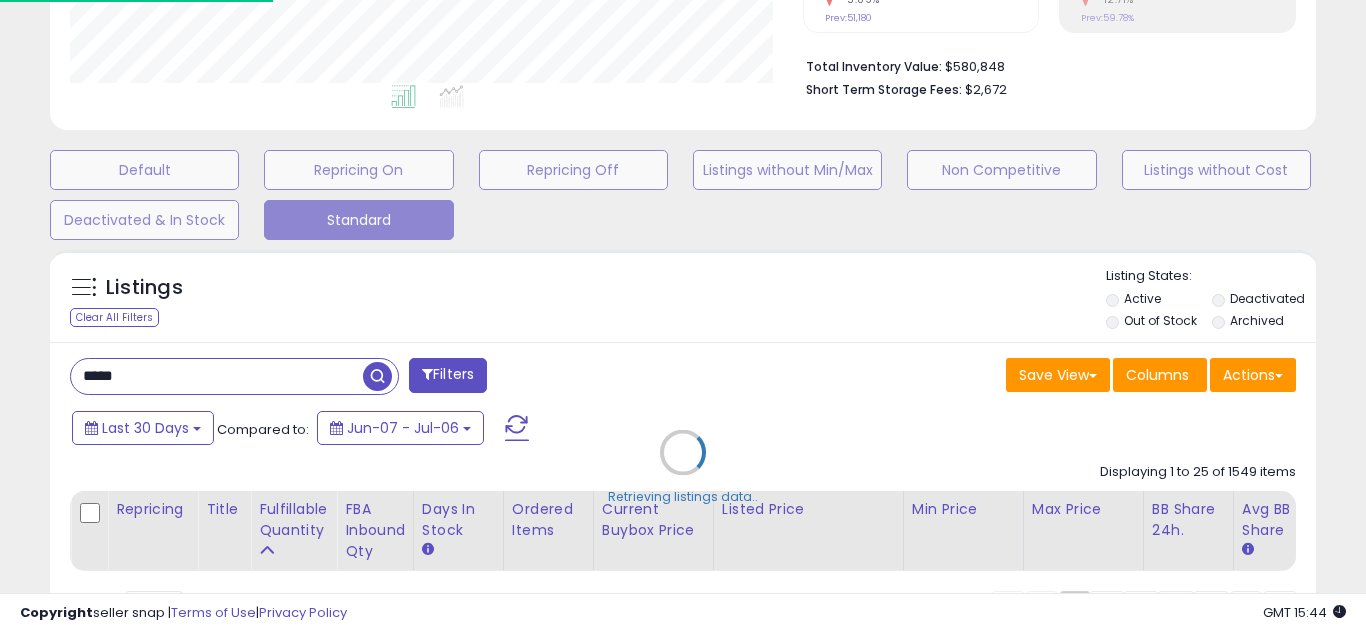 scroll, scrollTop: 999590, scrollLeft: 999267, axis: both 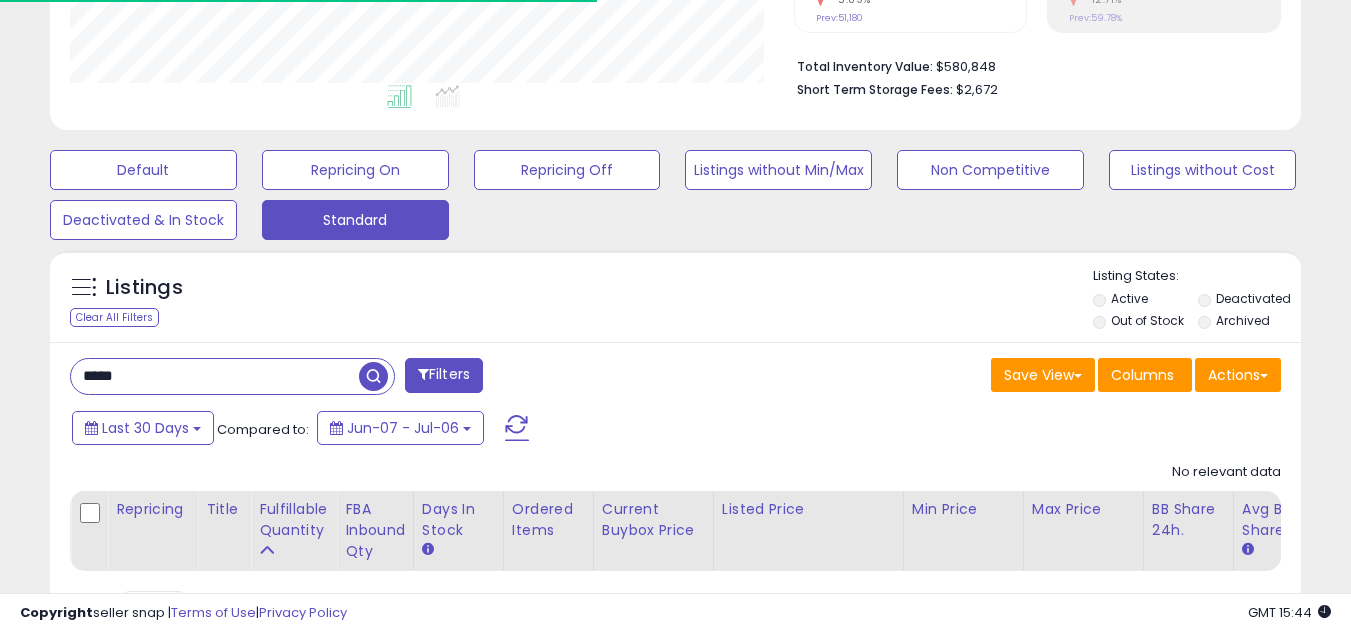 click on "Save View
Save As New View
Update Current View
Columns
Actions
Import  Export Visible Columns" at bounding box center (986, 377) 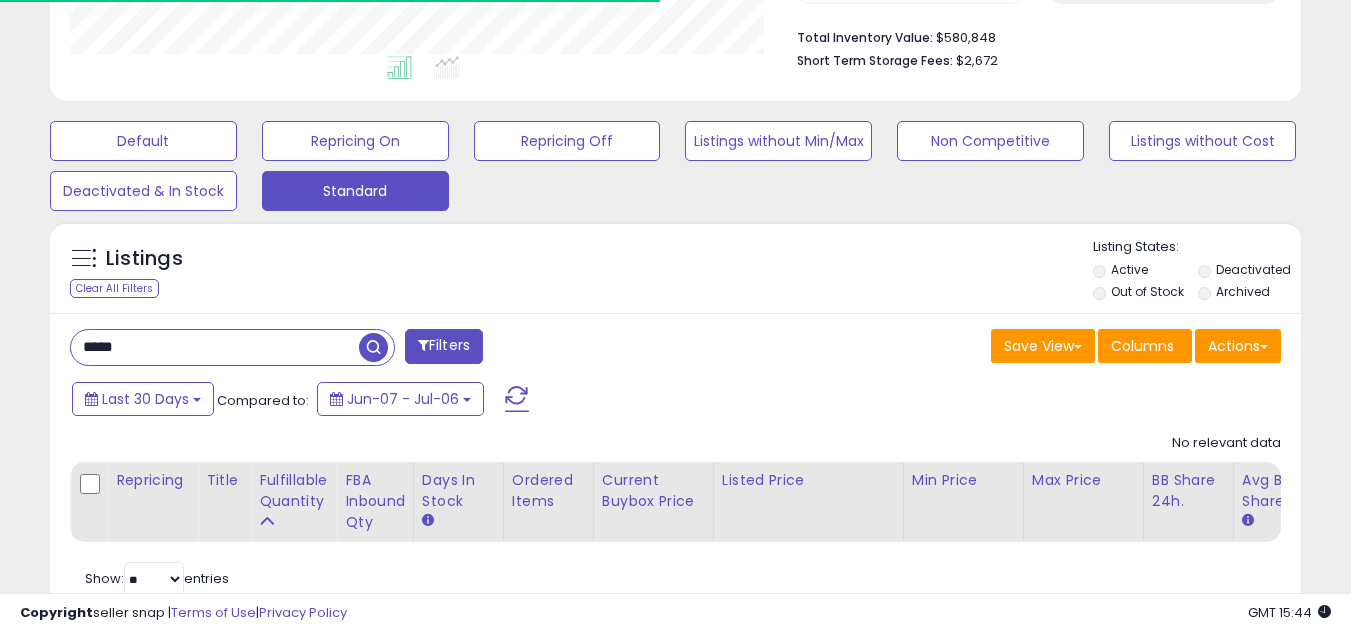 scroll, scrollTop: 520, scrollLeft: 0, axis: vertical 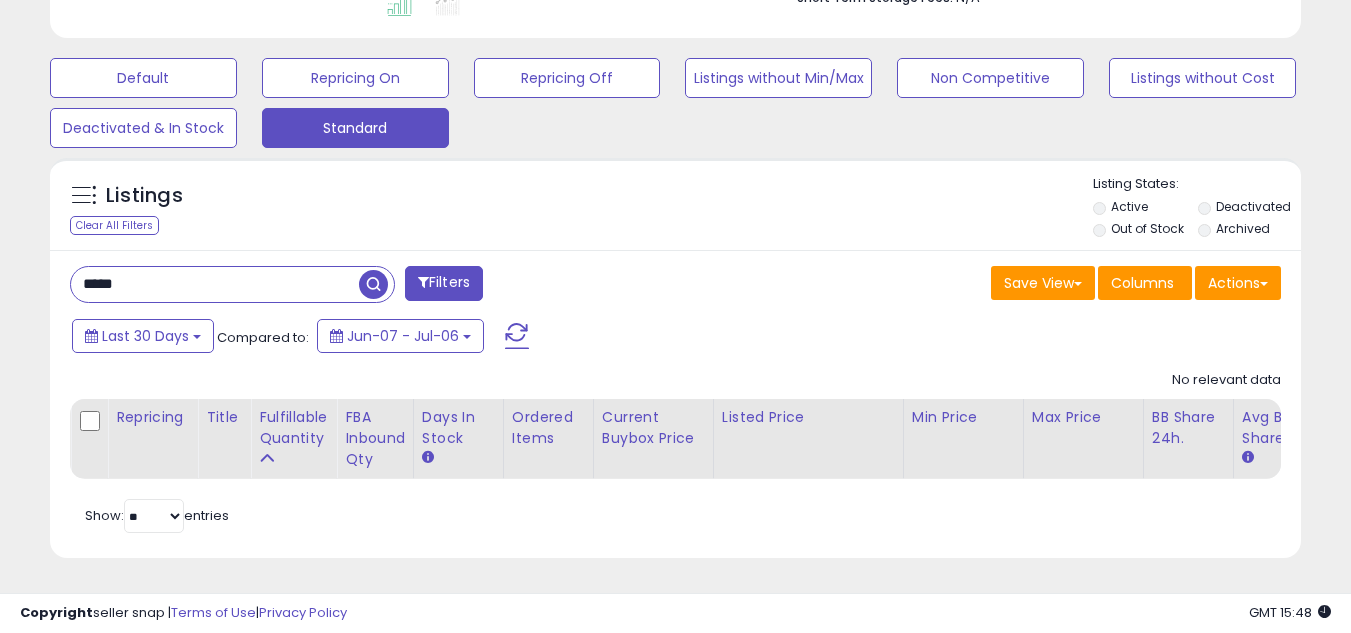 click on "*****" at bounding box center [215, 284] 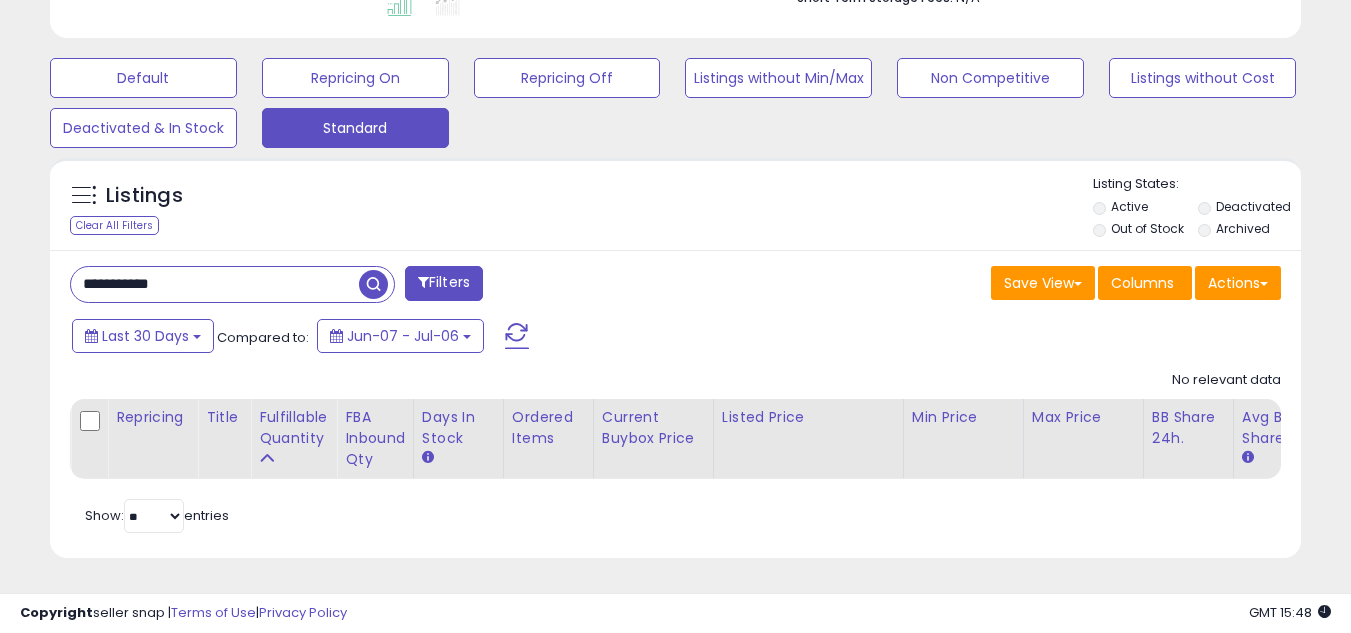 scroll, scrollTop: 999590, scrollLeft: 999267, axis: both 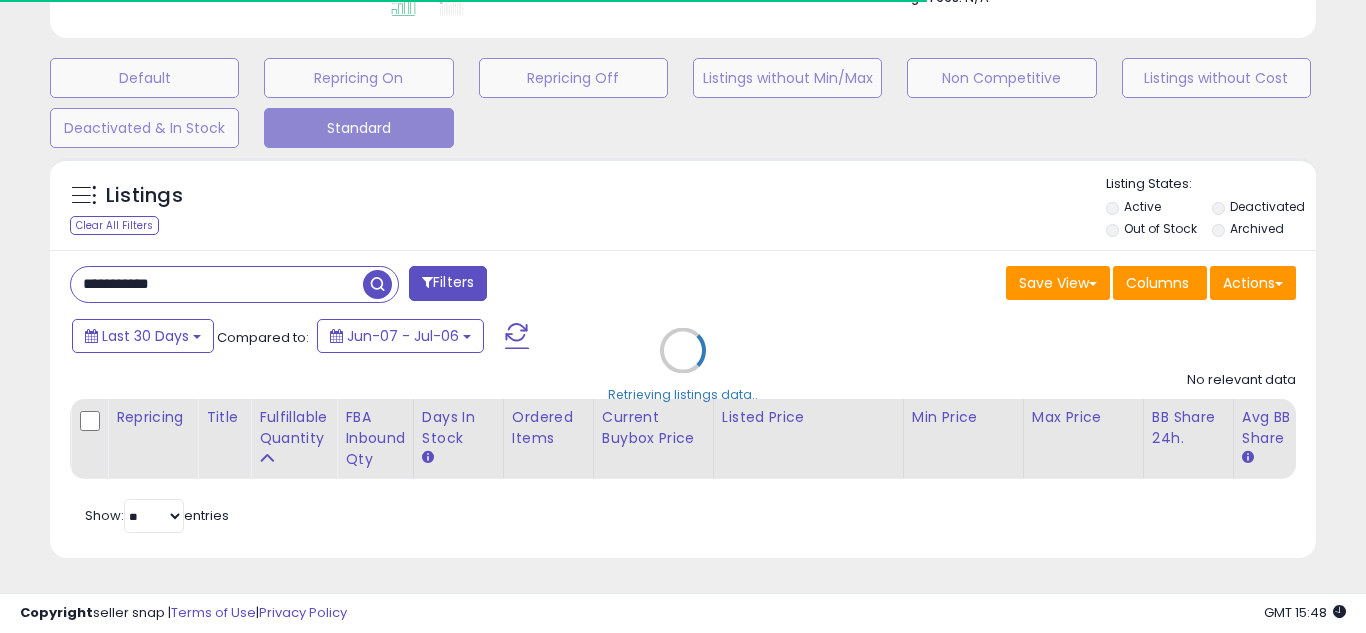 click on "Retrieving listings data.." at bounding box center (683, 365) 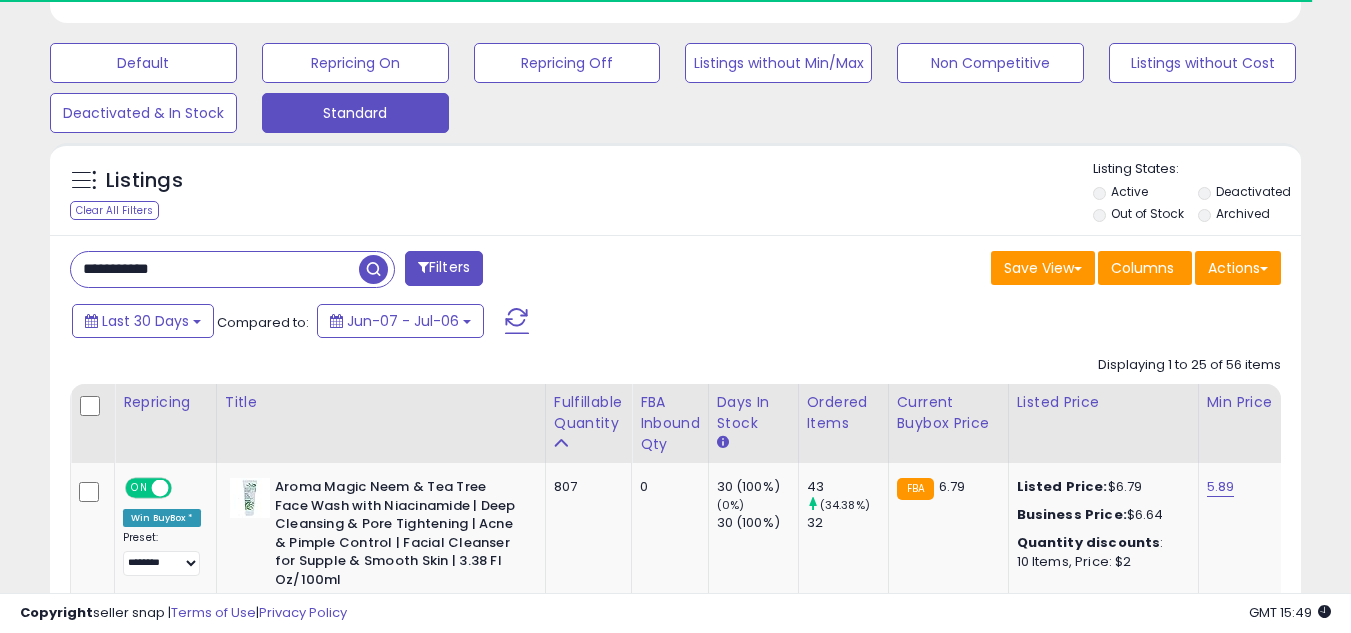 scroll, scrollTop: 410, scrollLeft: 724, axis: both 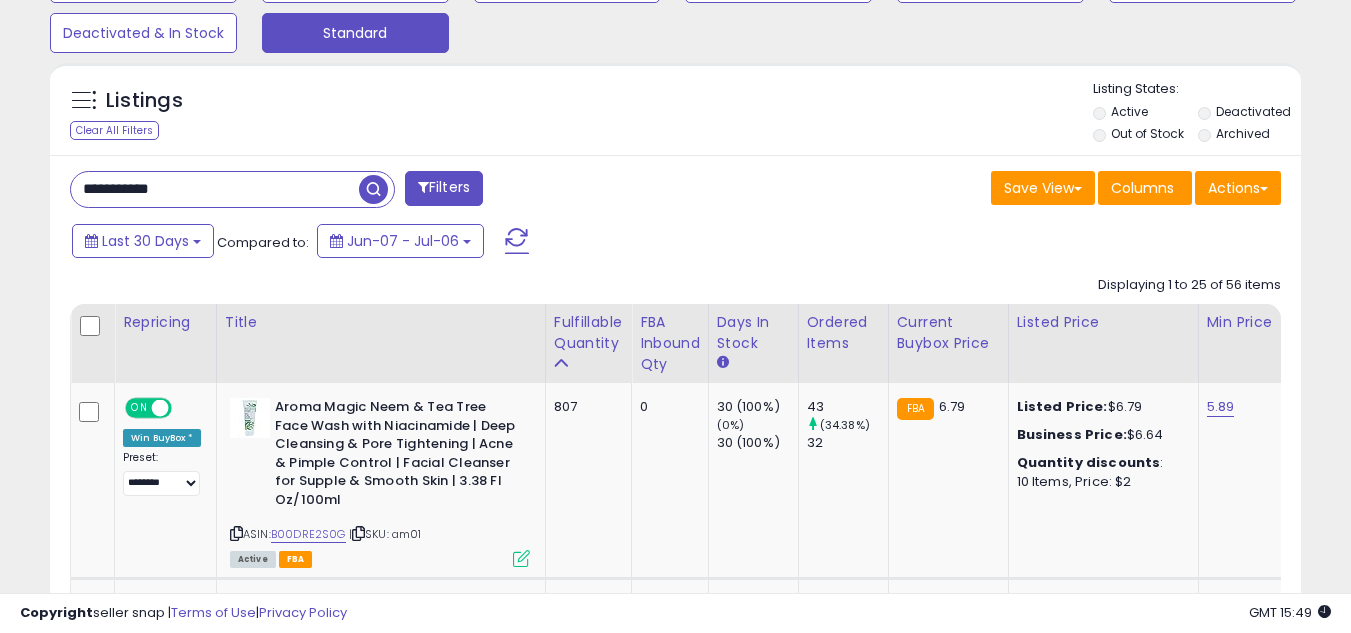 click on "**********" at bounding box center [215, 189] 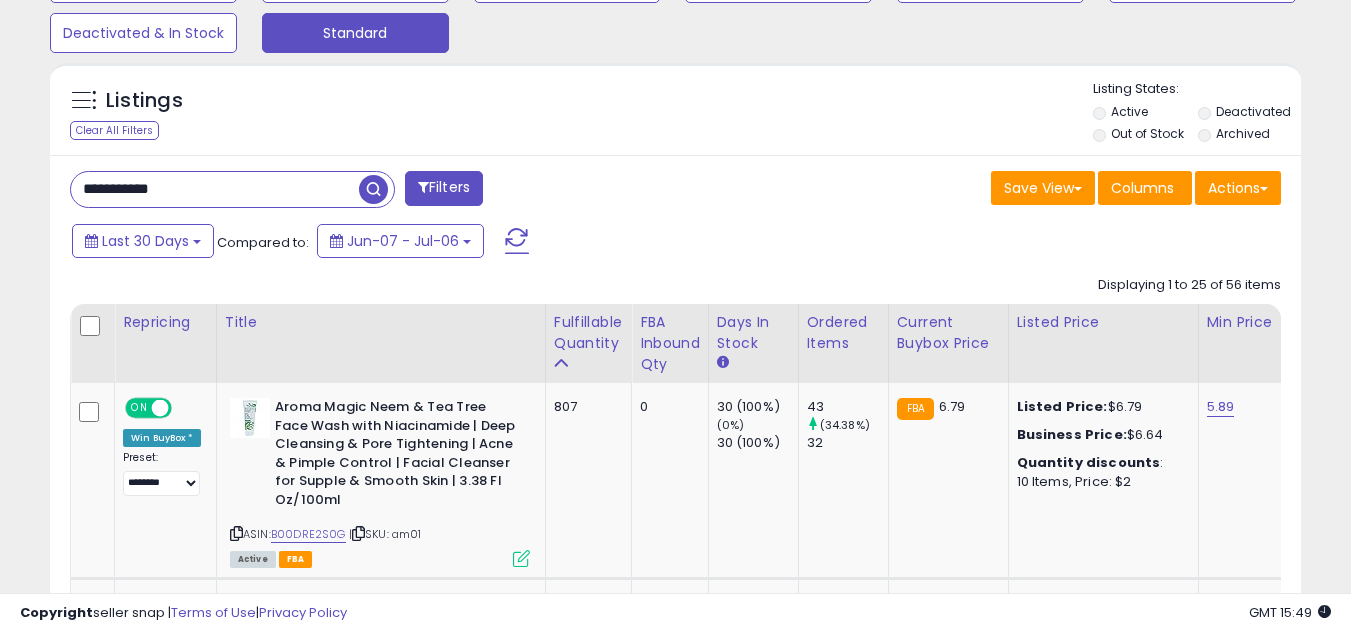click on "**********" at bounding box center (215, 189) 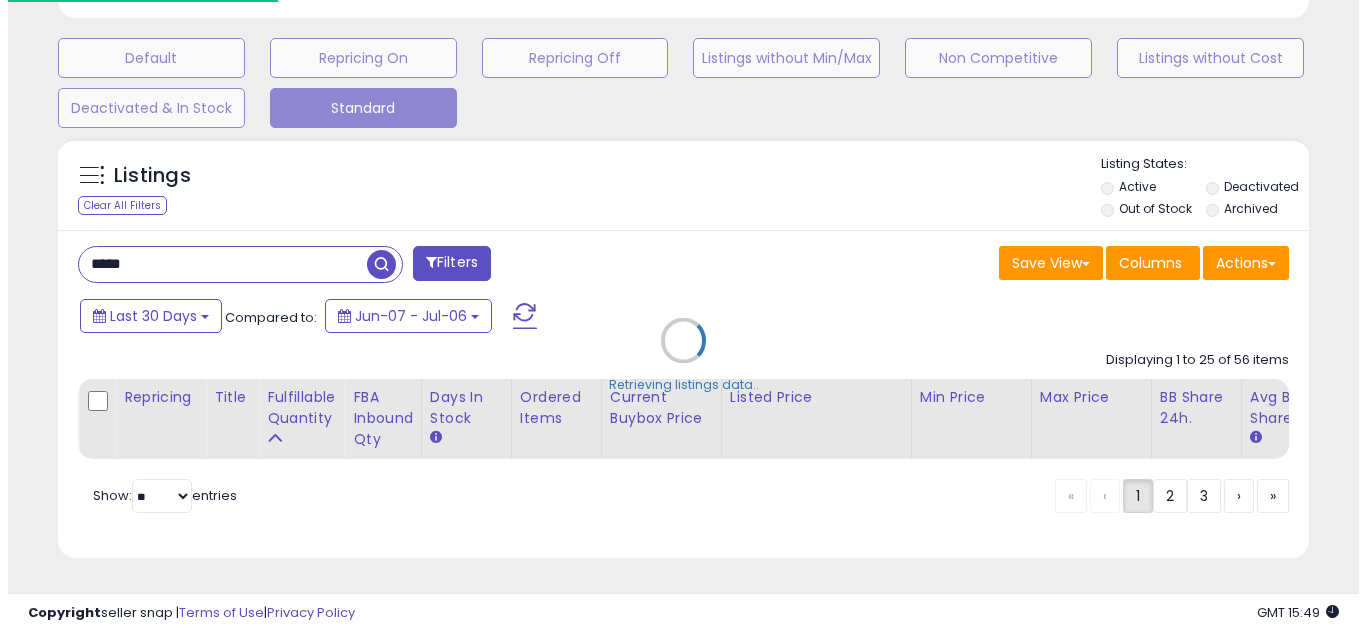 scroll, scrollTop: 607, scrollLeft: 0, axis: vertical 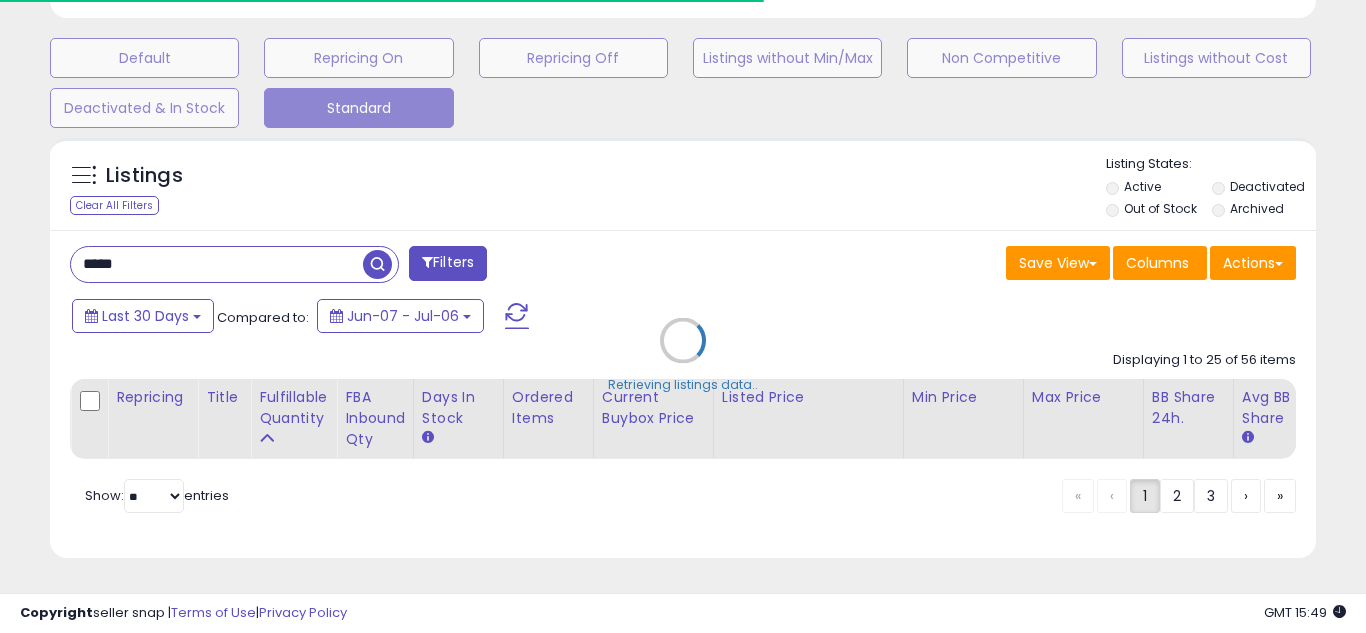 click on "Retrieving listings data.." at bounding box center (683, 355) 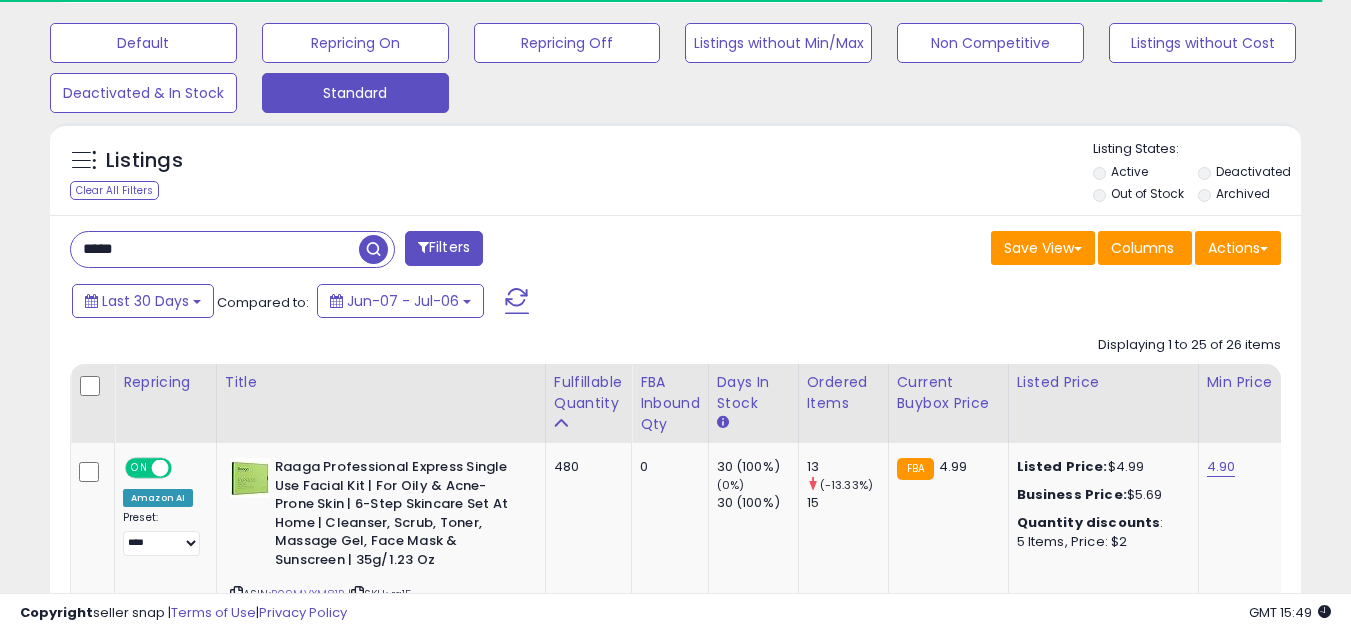 scroll, scrollTop: 410, scrollLeft: 724, axis: both 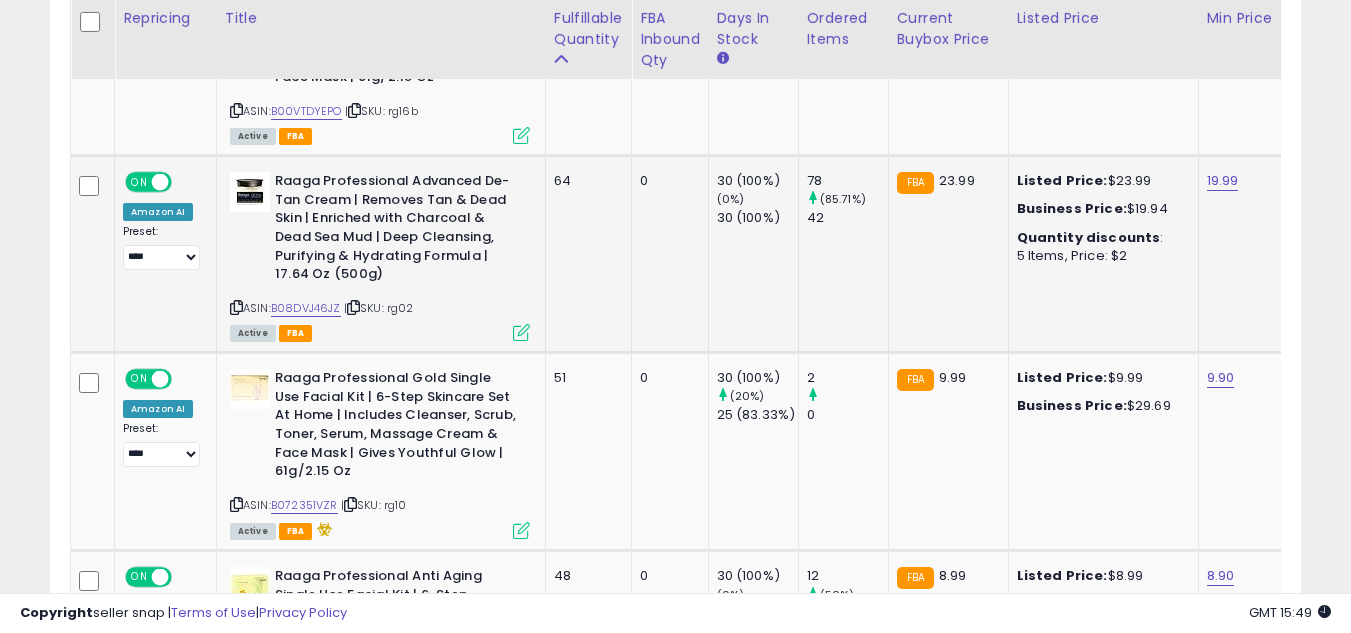 click at bounding box center [521, 332] 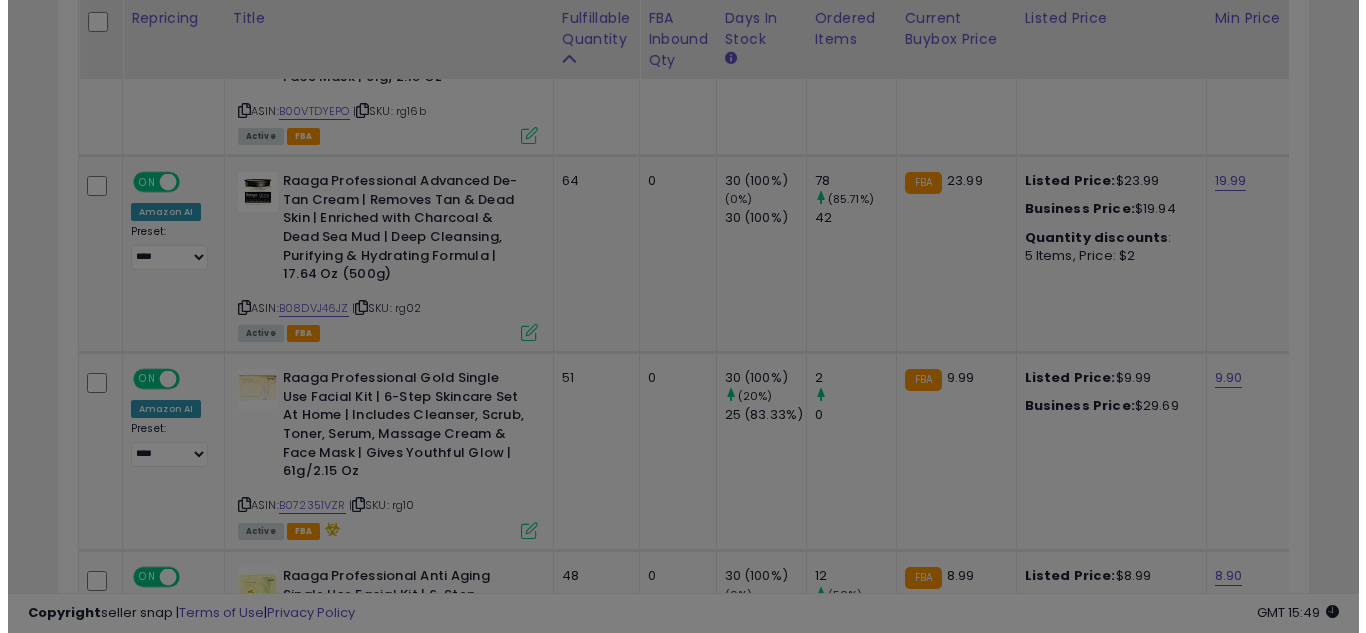 scroll, scrollTop: 999590, scrollLeft: 999267, axis: both 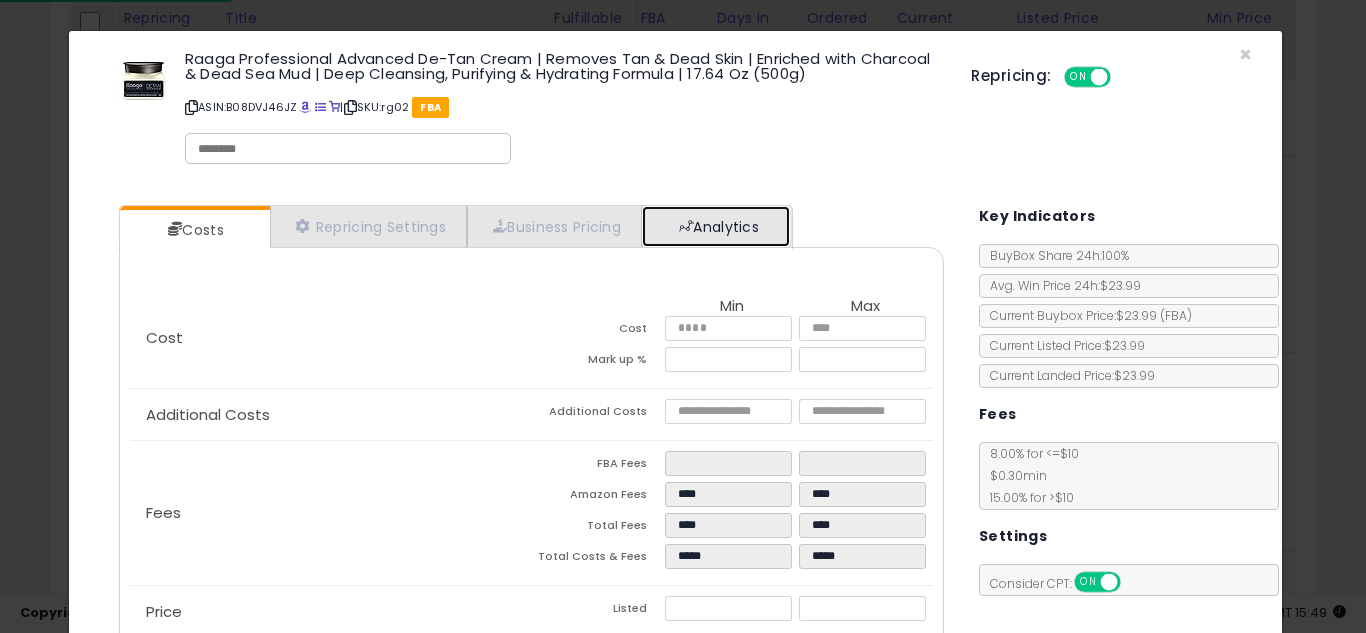 click on "Analytics" at bounding box center [716, 226] 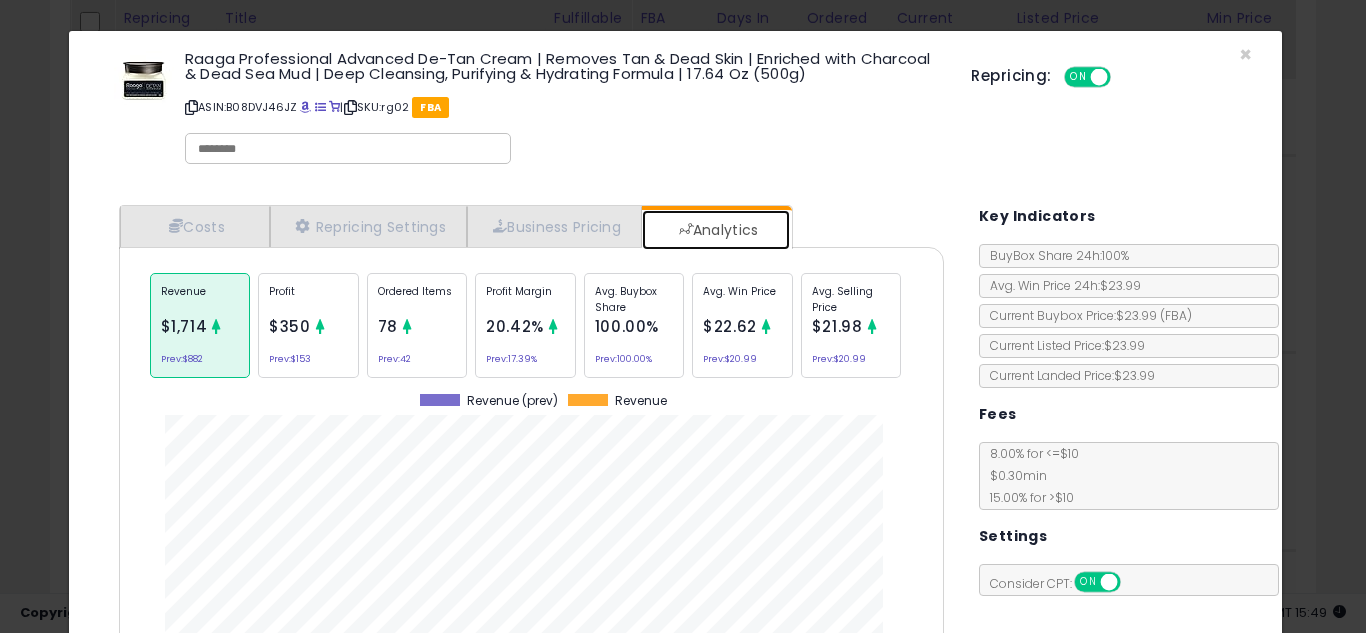 scroll, scrollTop: 999384, scrollLeft: 999145, axis: both 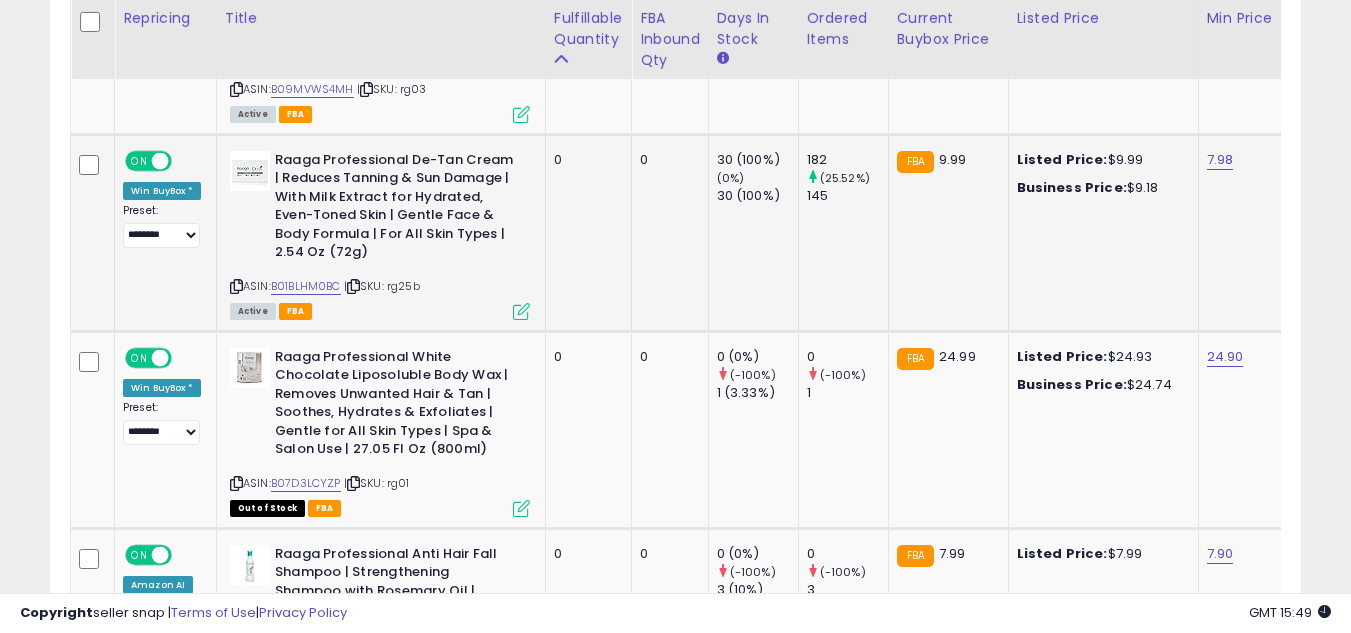click at bounding box center [521, 311] 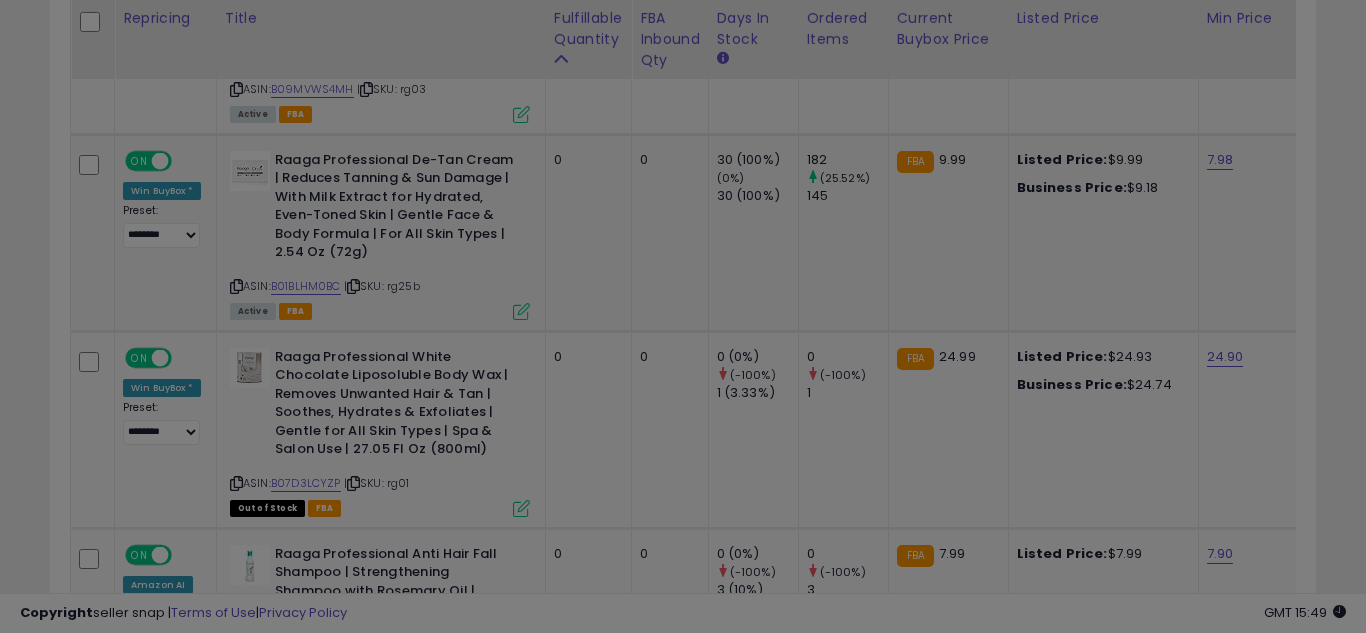 scroll, scrollTop: 999590, scrollLeft: 999267, axis: both 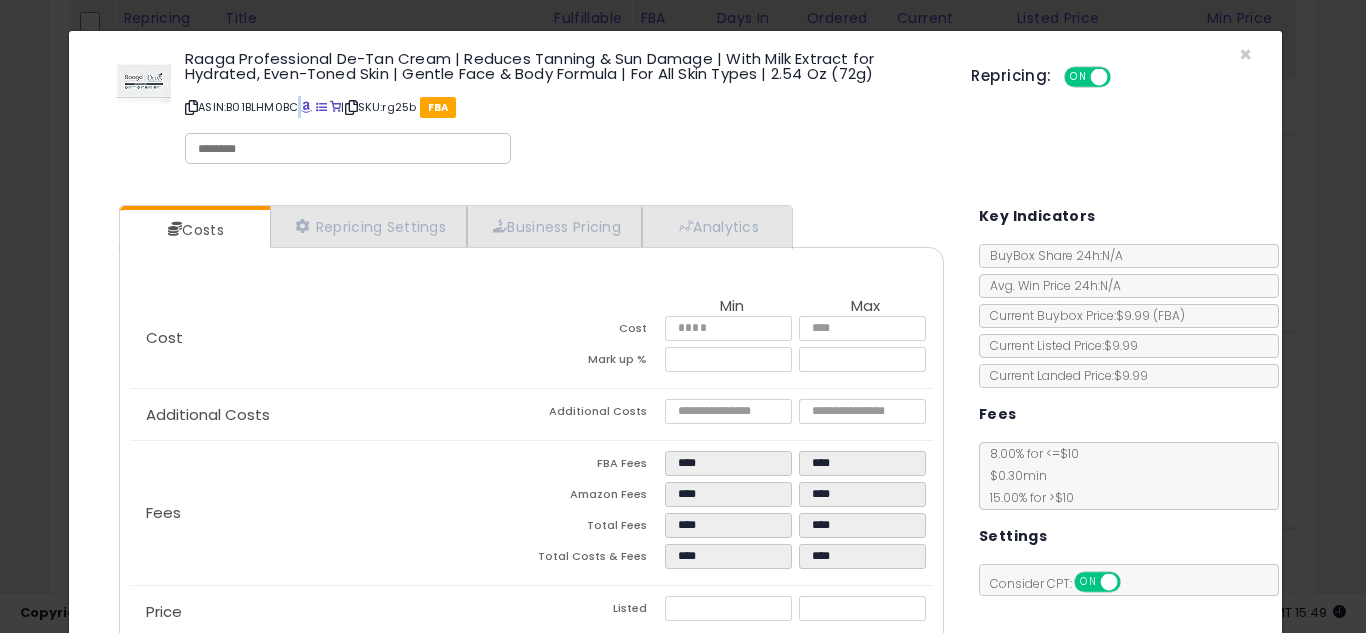 click on "ASIN:  B01BLHM0BC
|
SKU:  rg25b
FBA" at bounding box center (563, 107) 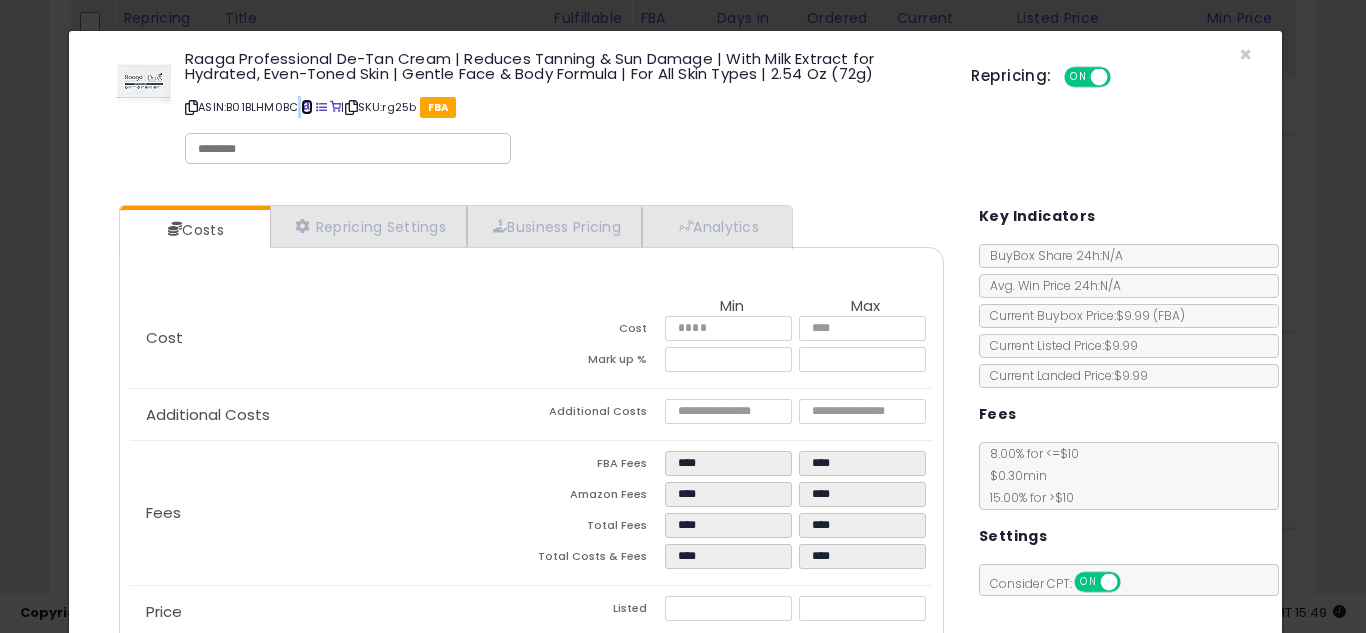 click at bounding box center (306, 107) 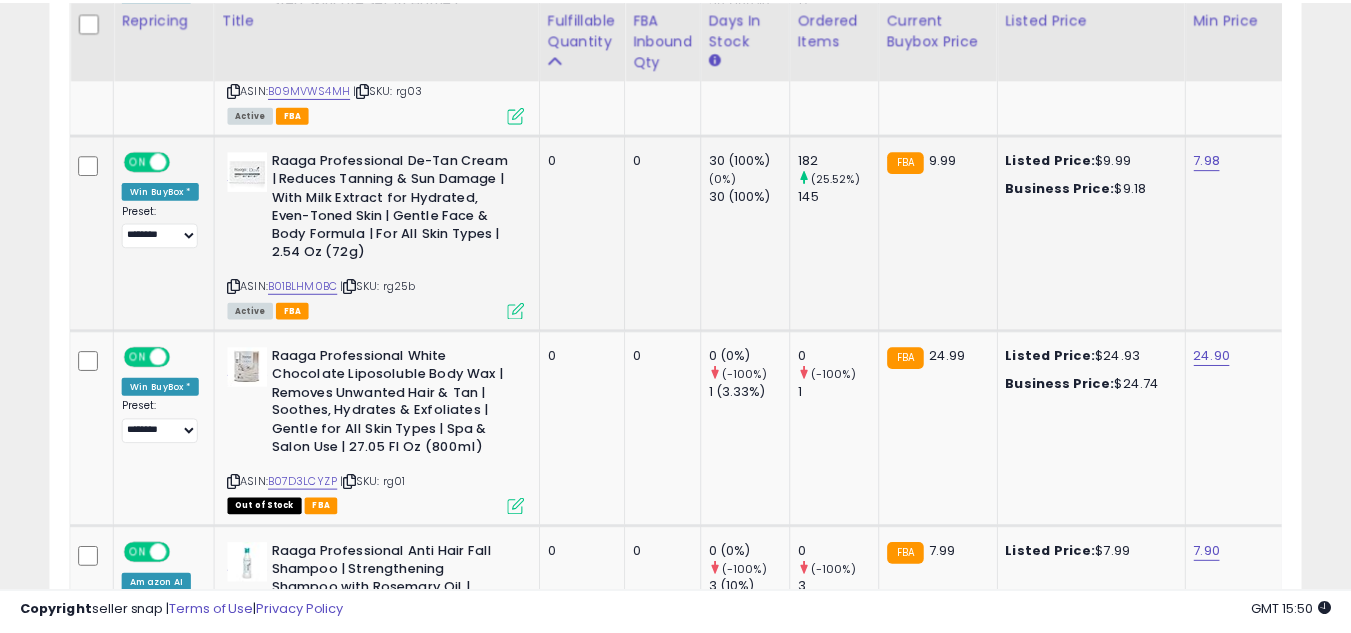 scroll, scrollTop: 410, scrollLeft: 724, axis: both 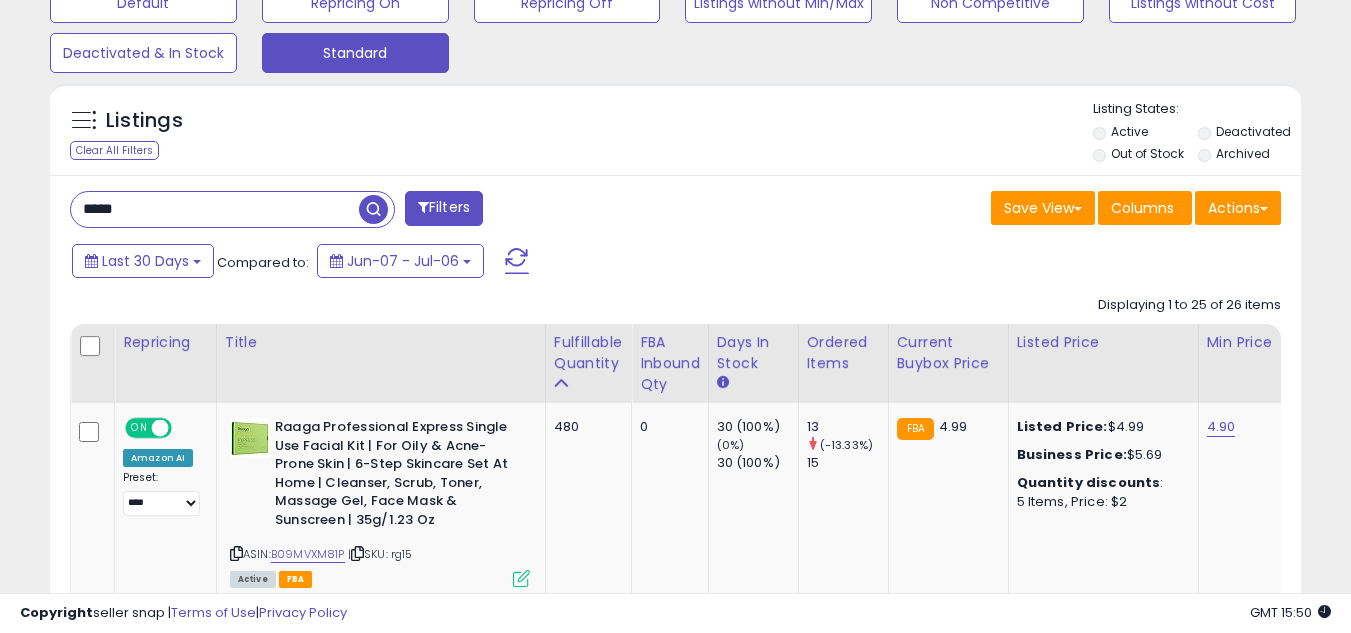 click on "*****" at bounding box center [215, 209] 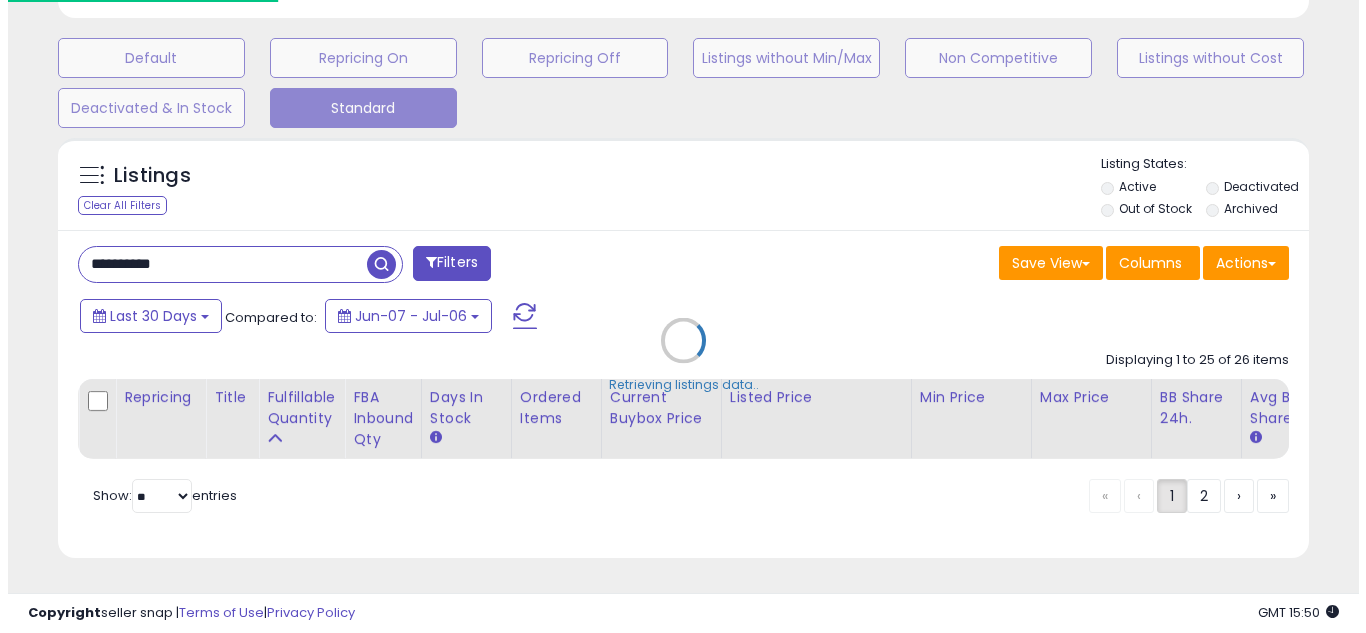 scroll, scrollTop: 607, scrollLeft: 0, axis: vertical 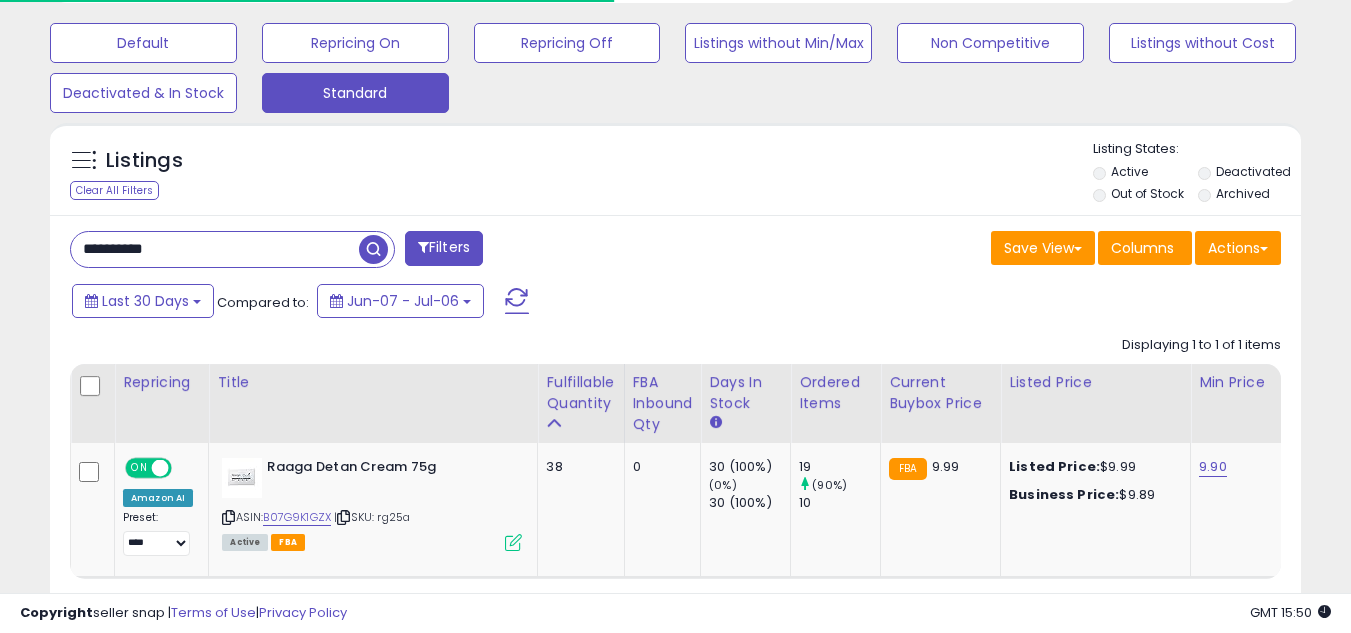 click on "**********" at bounding box center [675, 437] 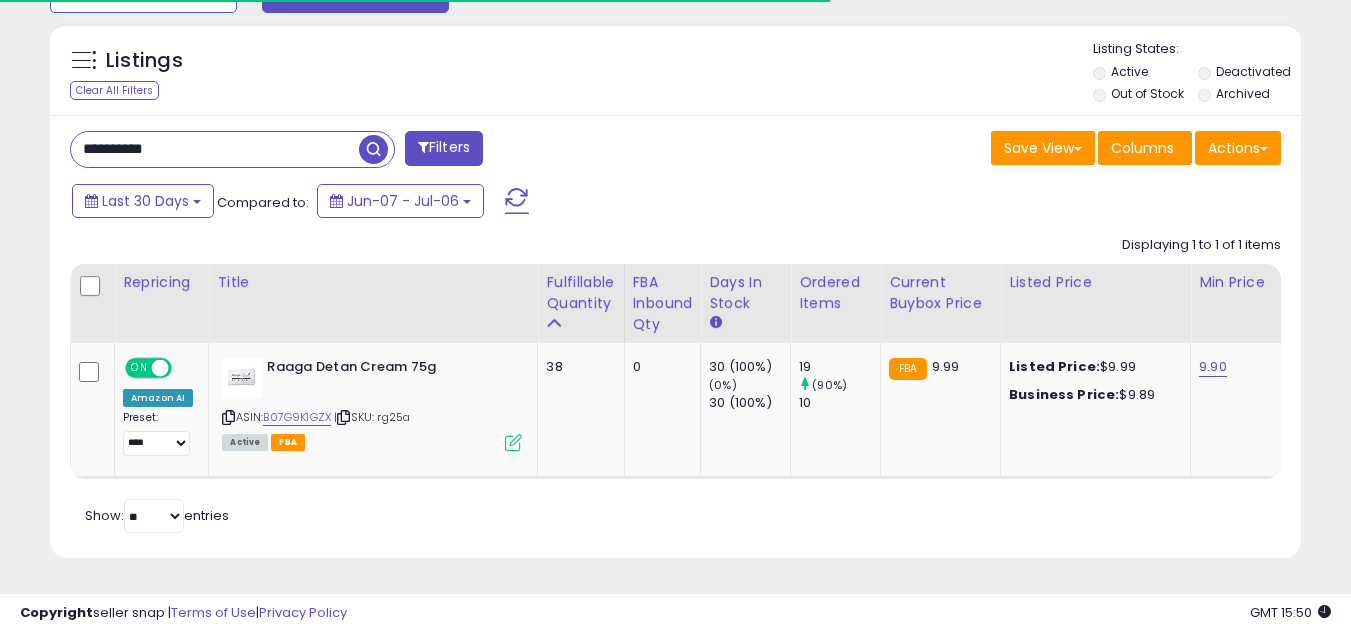 scroll, scrollTop: 722, scrollLeft: 0, axis: vertical 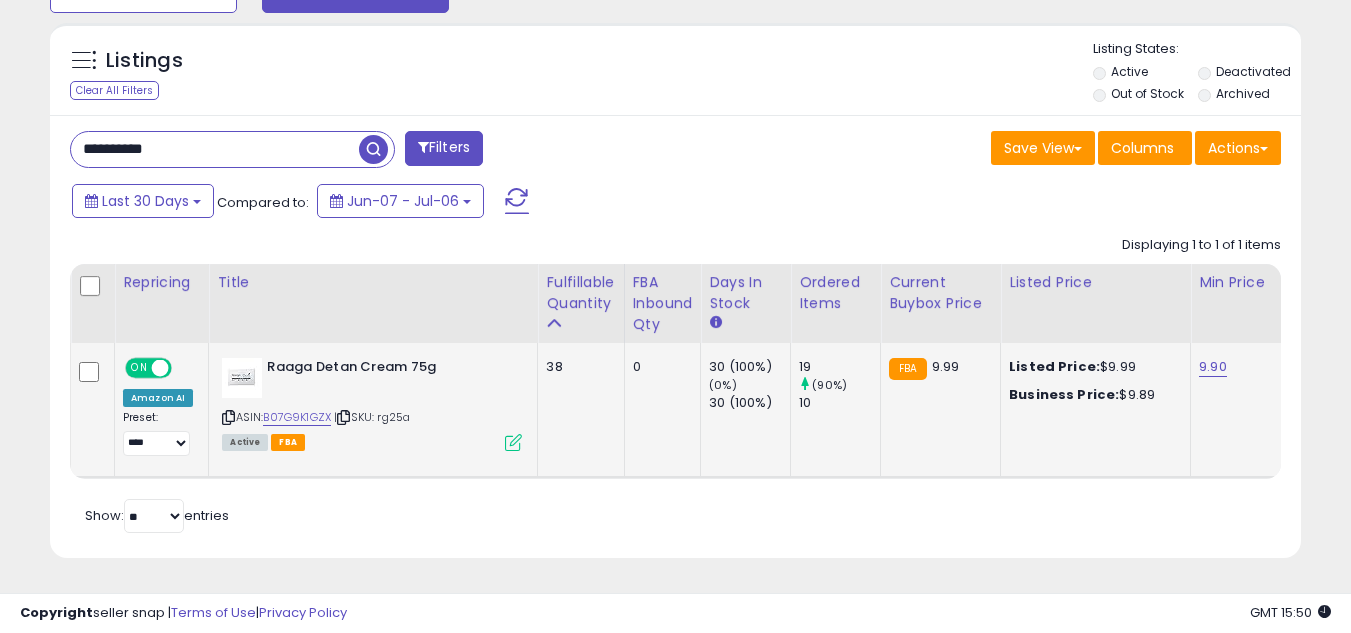 click at bounding box center [513, 442] 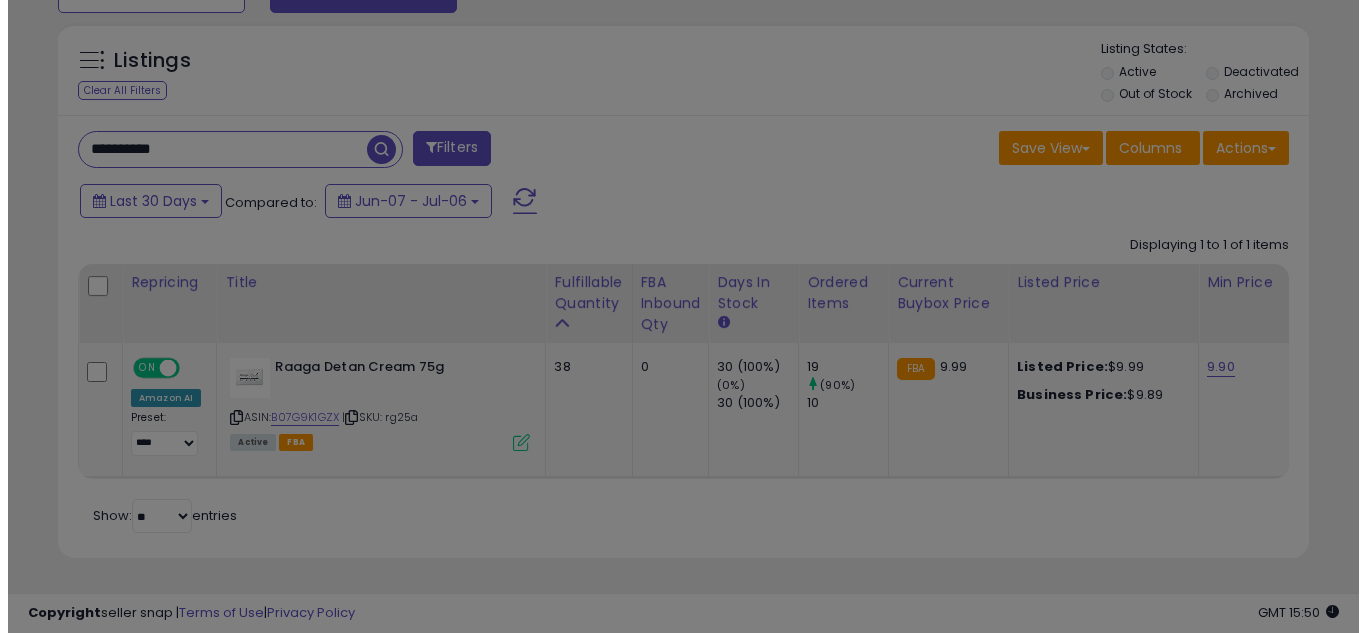 scroll, scrollTop: 999590, scrollLeft: 999267, axis: both 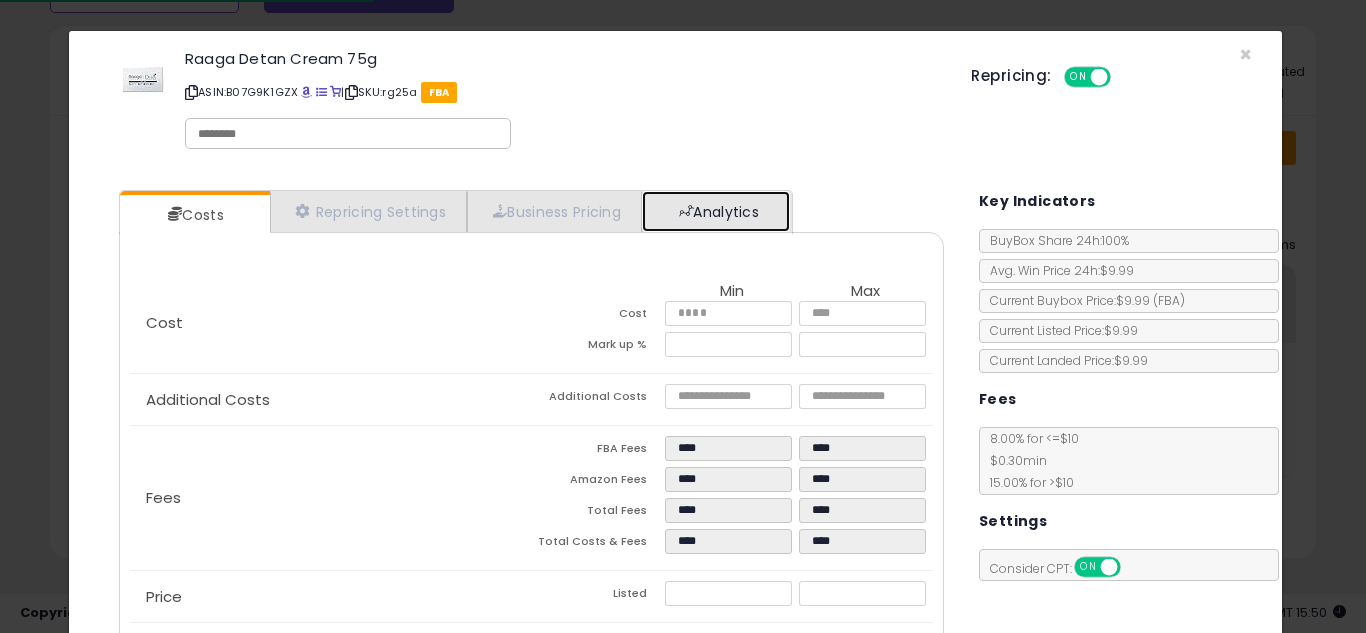 click on "Analytics" at bounding box center [716, 211] 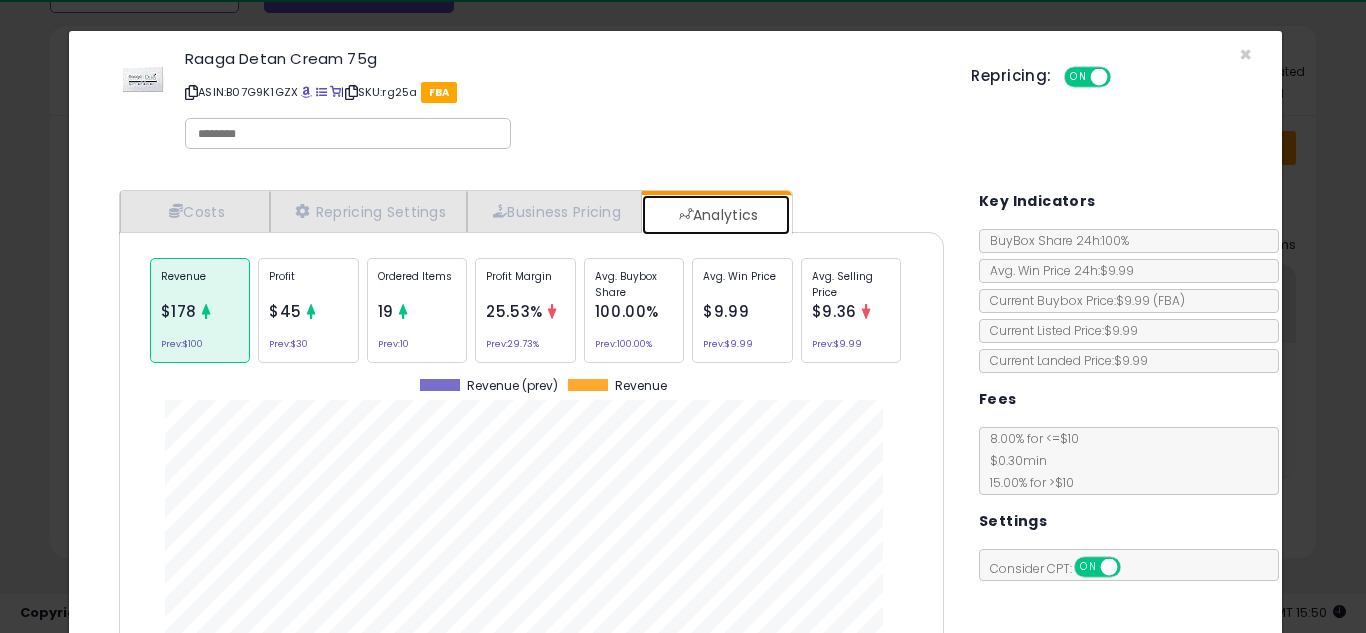 scroll, scrollTop: 999384, scrollLeft: 999145, axis: both 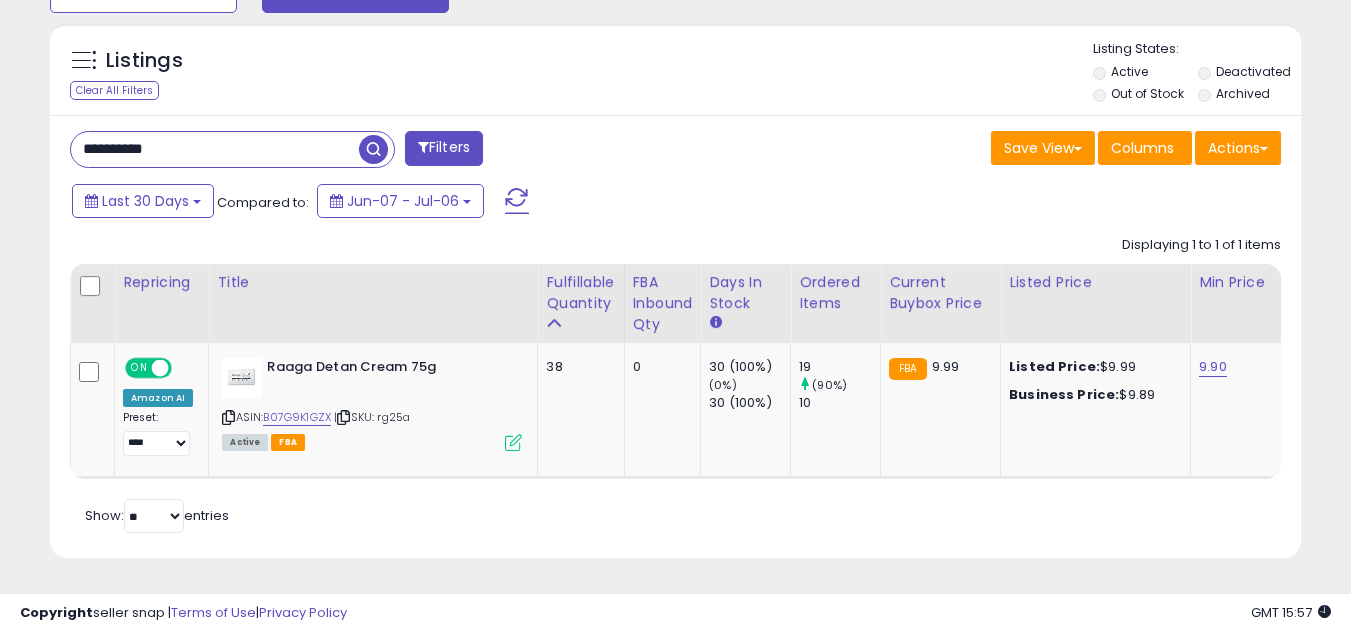 click on "**********" at bounding box center [215, 149] 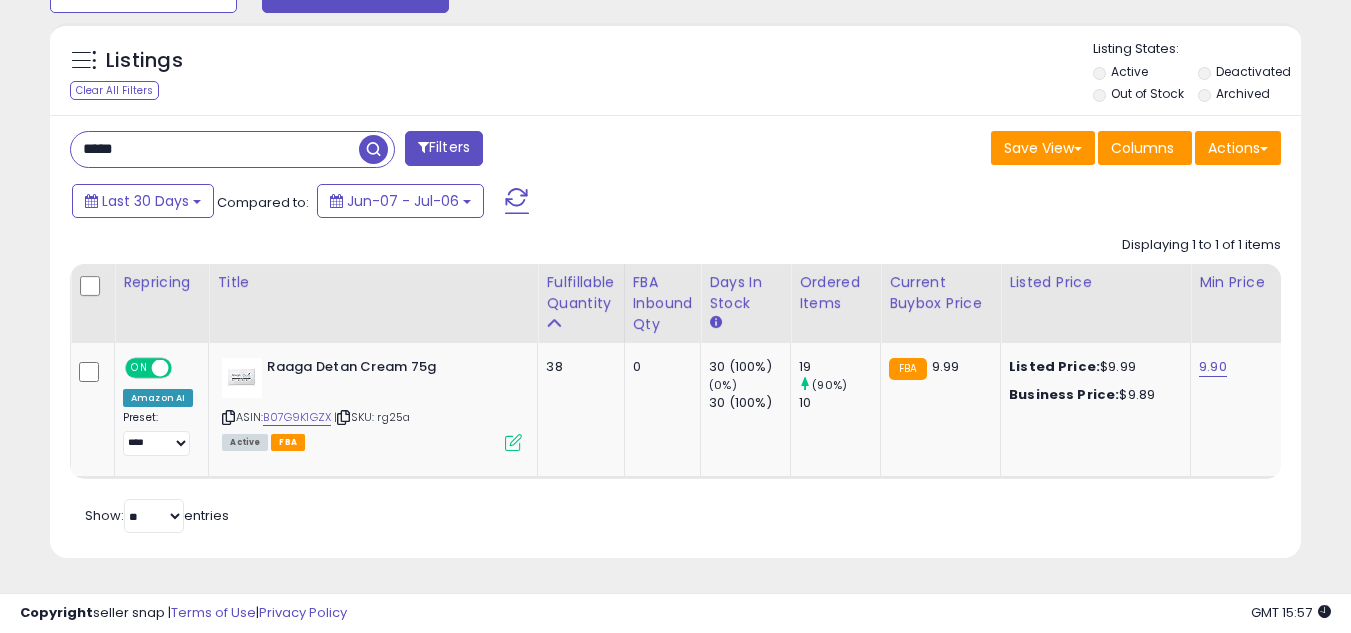 scroll, scrollTop: 999590, scrollLeft: 999267, axis: both 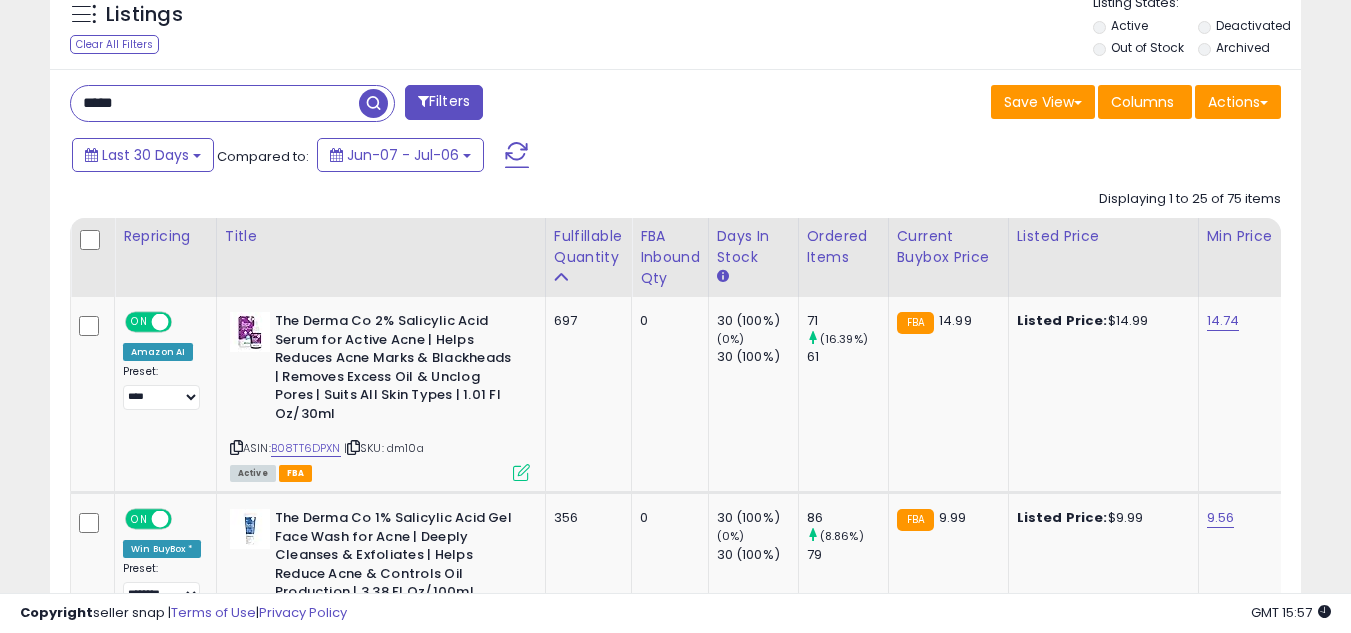 click on "*****" at bounding box center (215, 103) 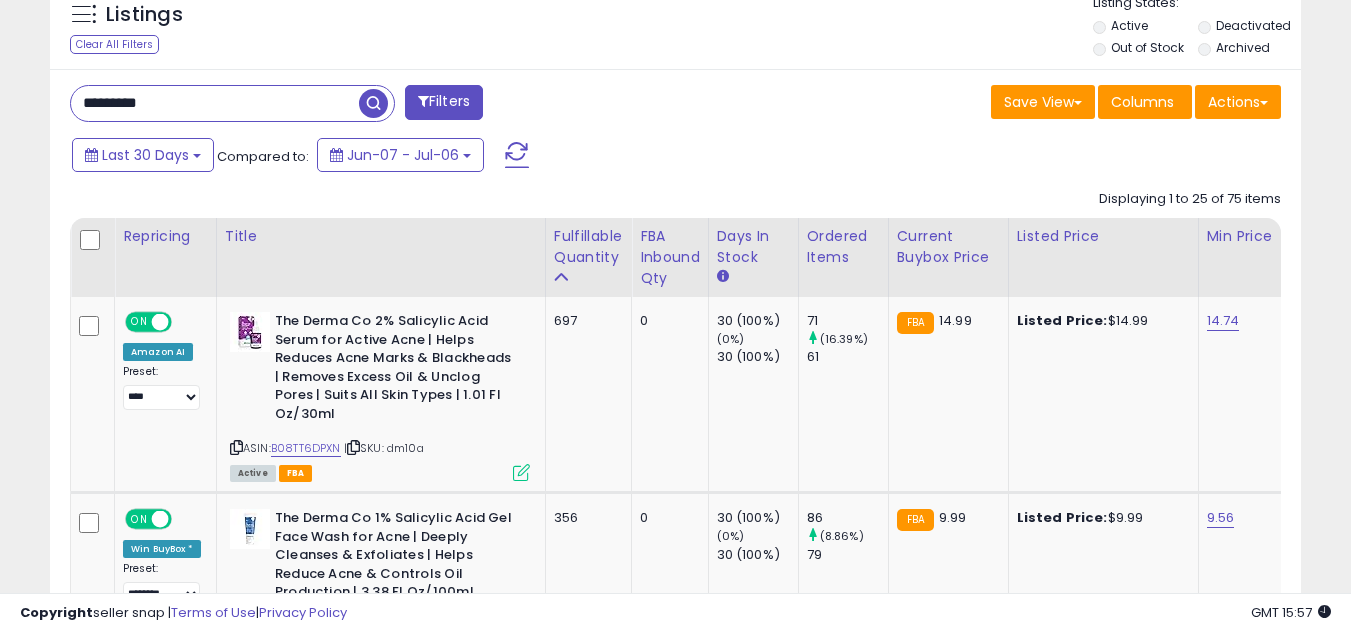 type on "*********" 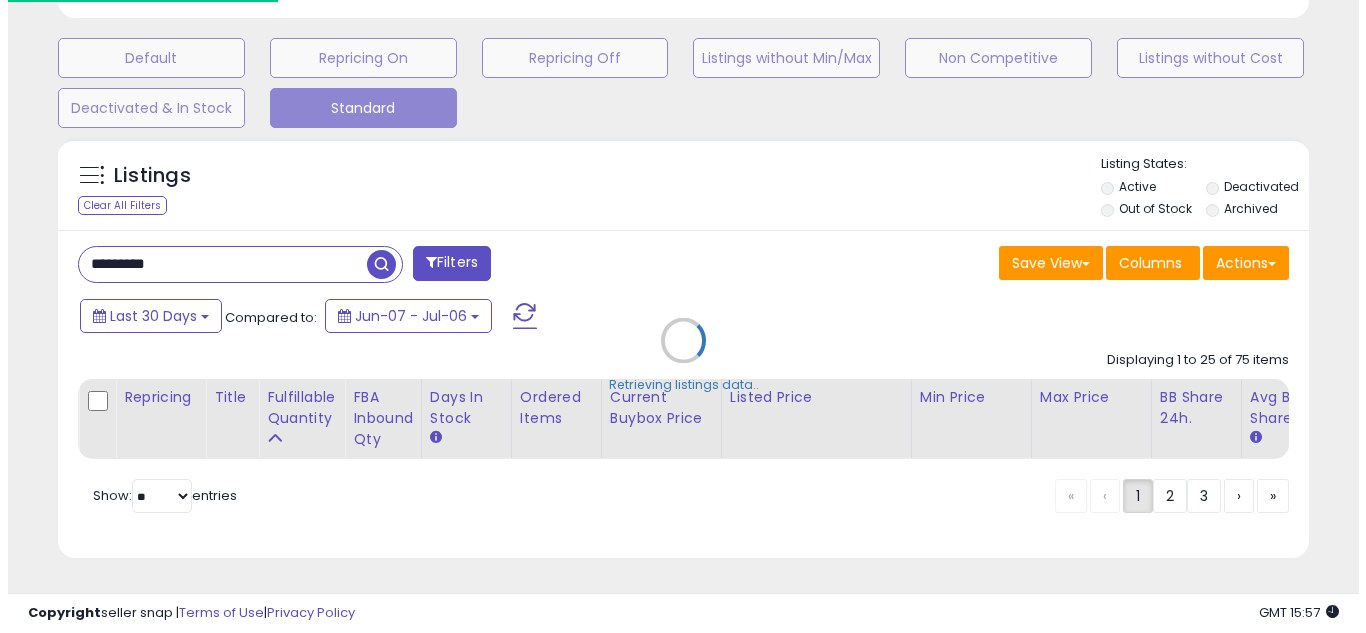 scroll, scrollTop: 607, scrollLeft: 0, axis: vertical 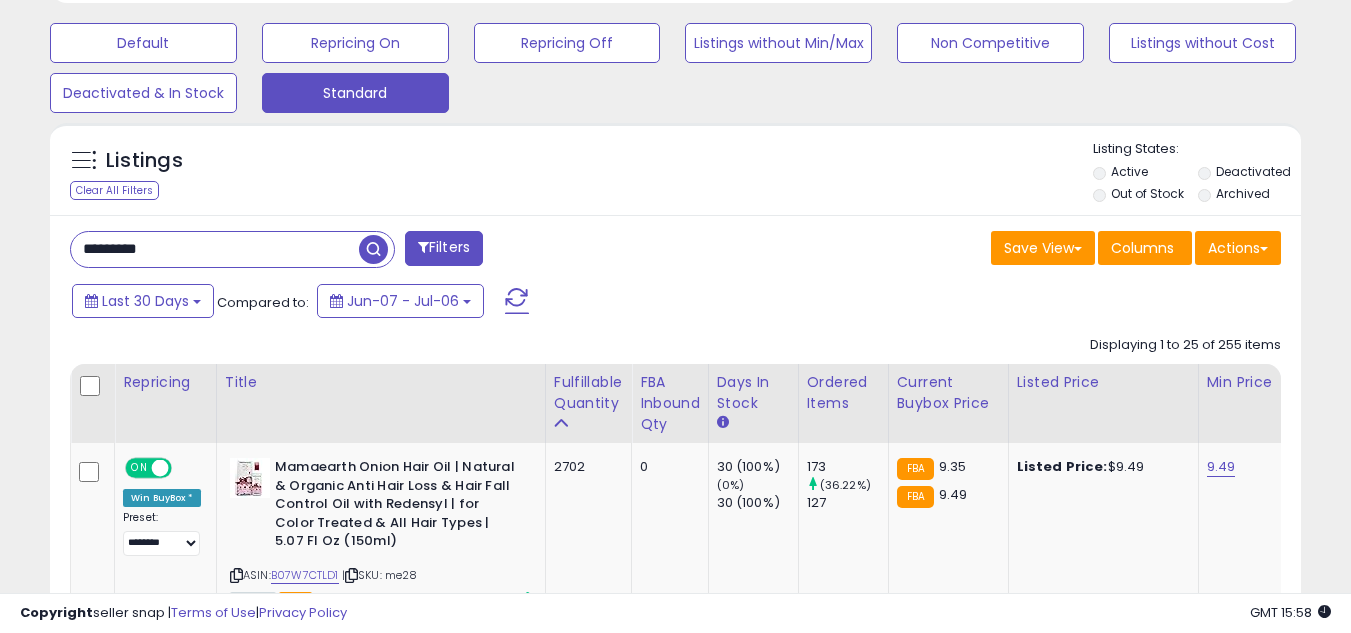 click on "*********
Filters" at bounding box center (365, 251) 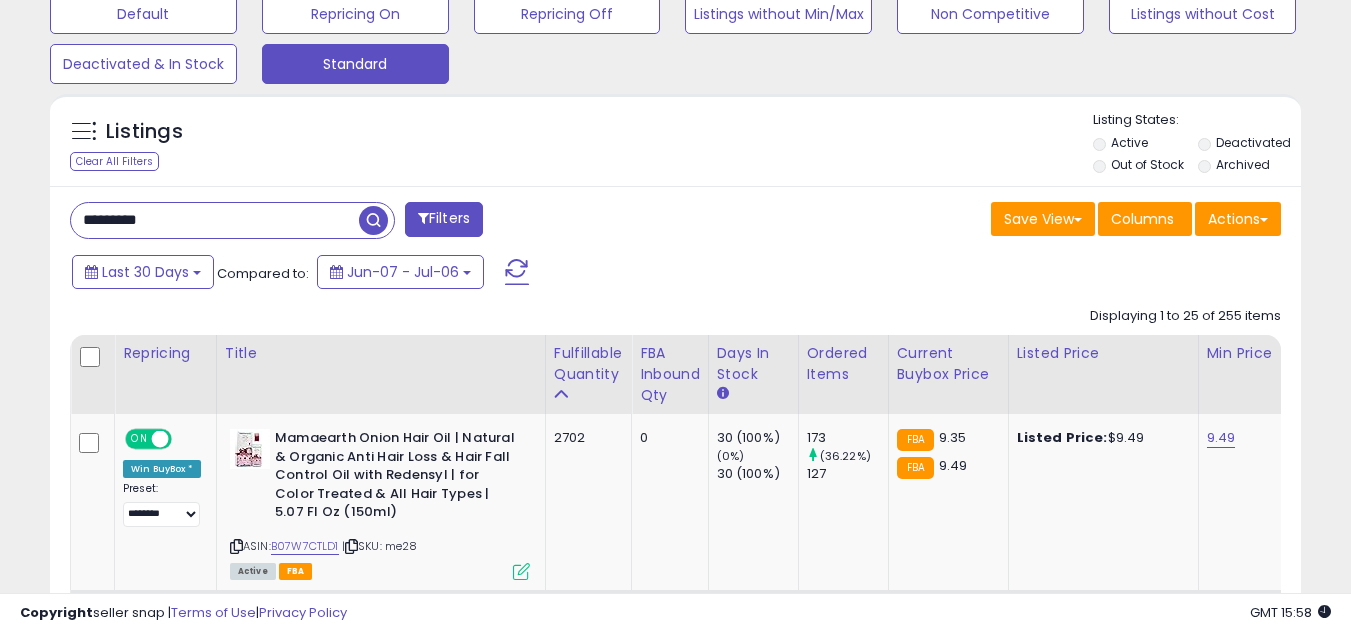 scroll, scrollTop: 647, scrollLeft: 0, axis: vertical 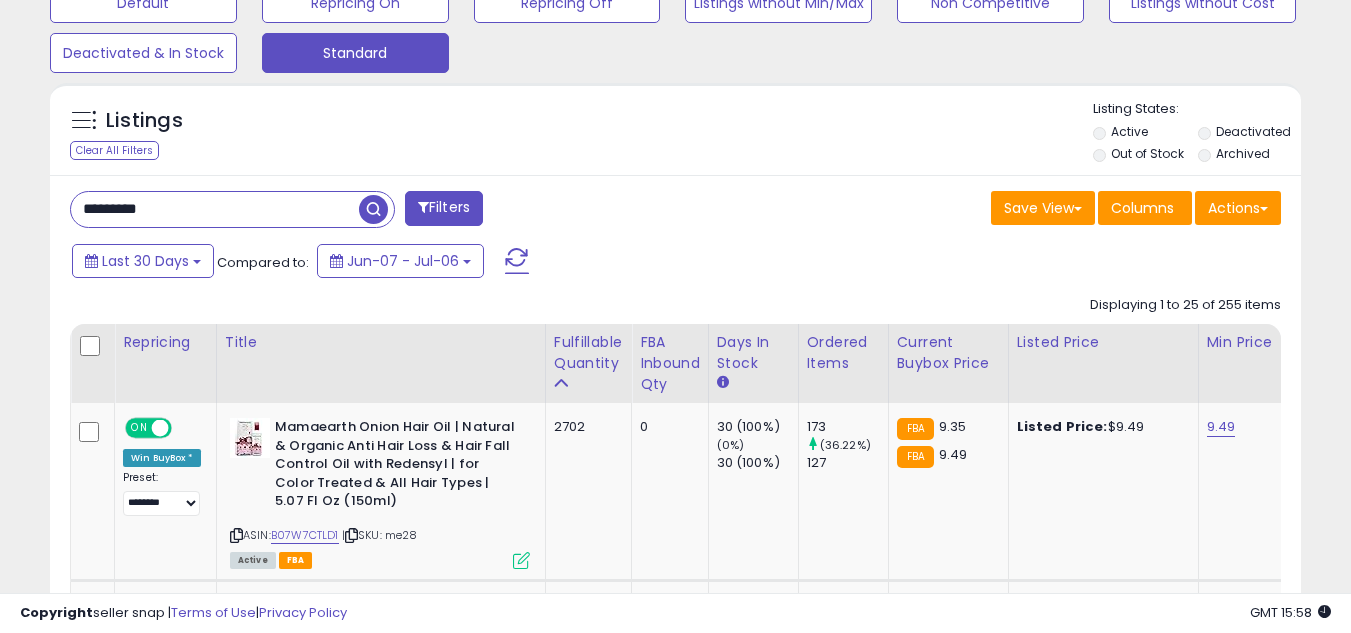 click on "*********" at bounding box center (215, 209) 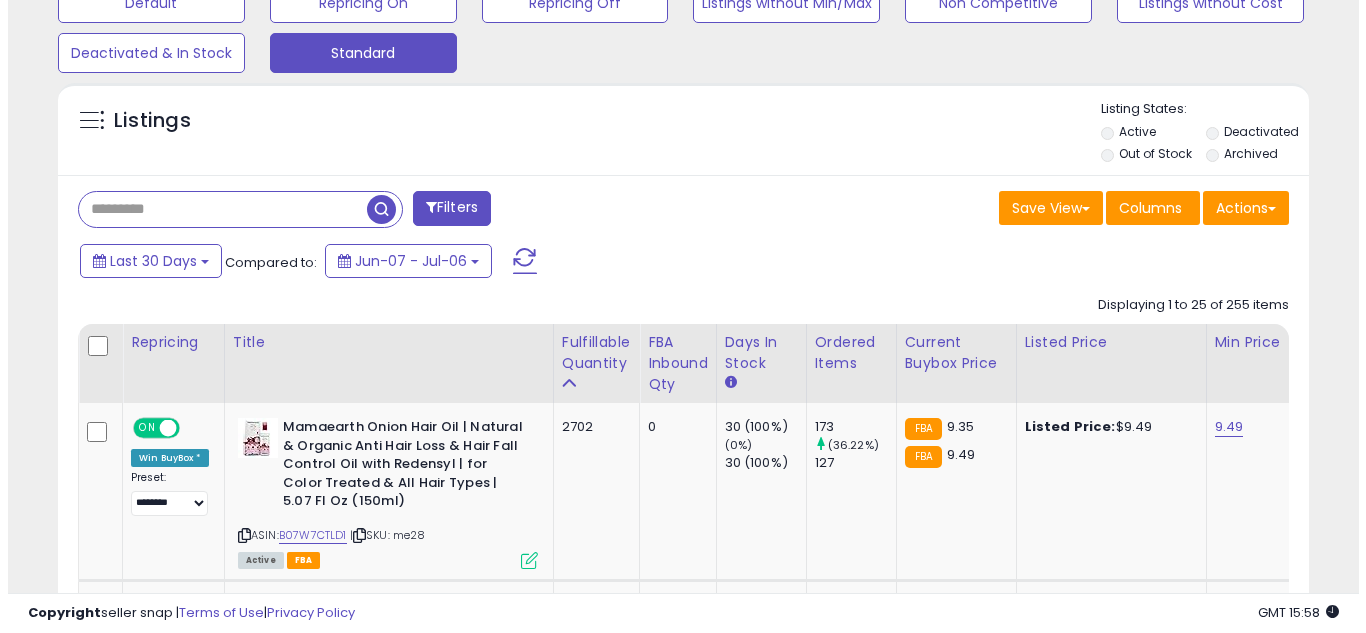 scroll, scrollTop: 607, scrollLeft: 0, axis: vertical 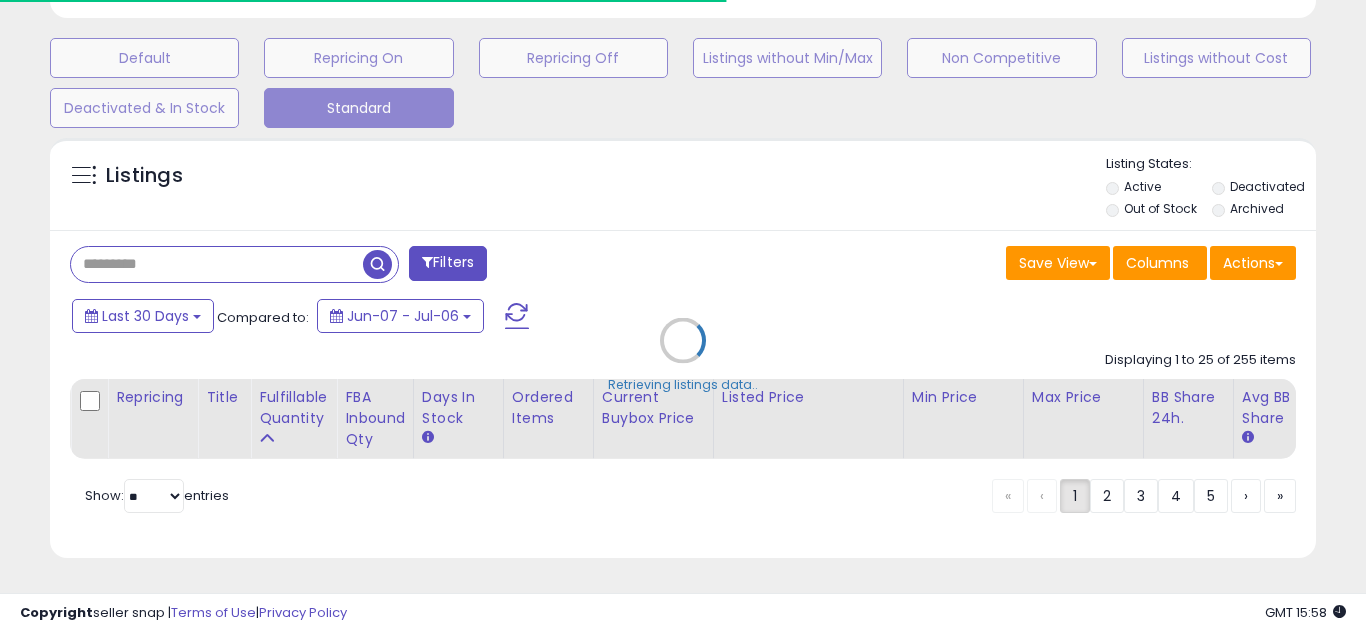 click on "Retrieving listings data.." at bounding box center [683, 355] 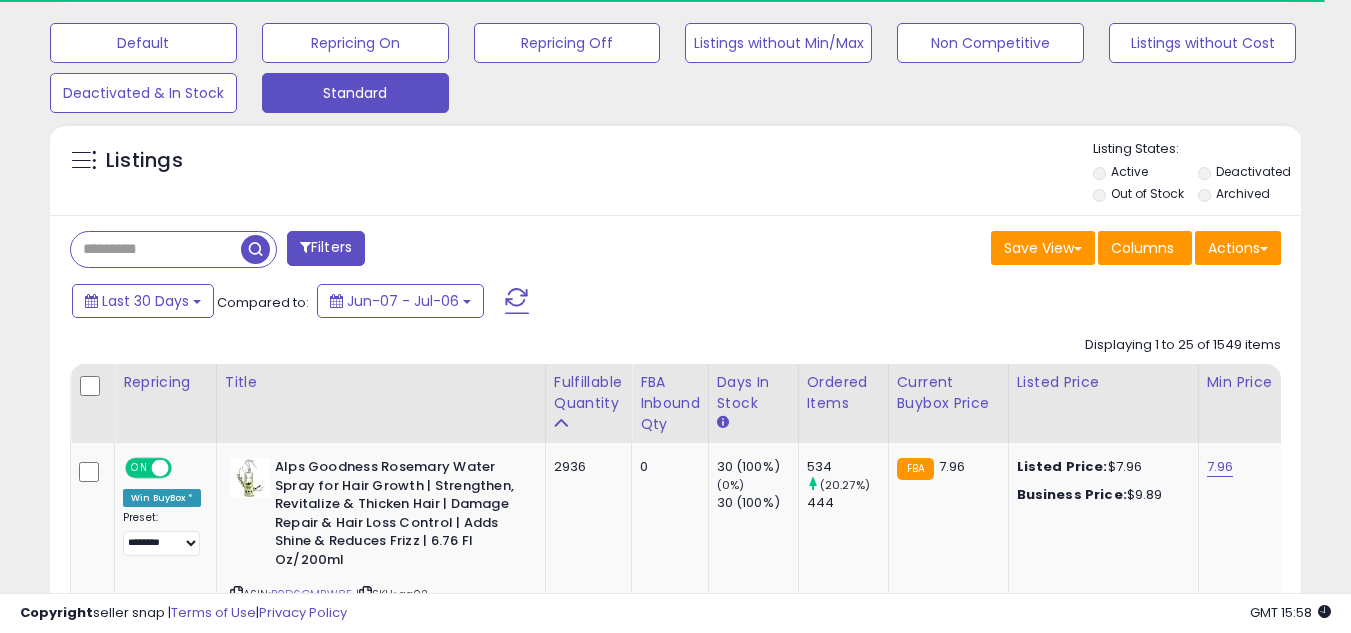 scroll, scrollTop: 410, scrollLeft: 724, axis: both 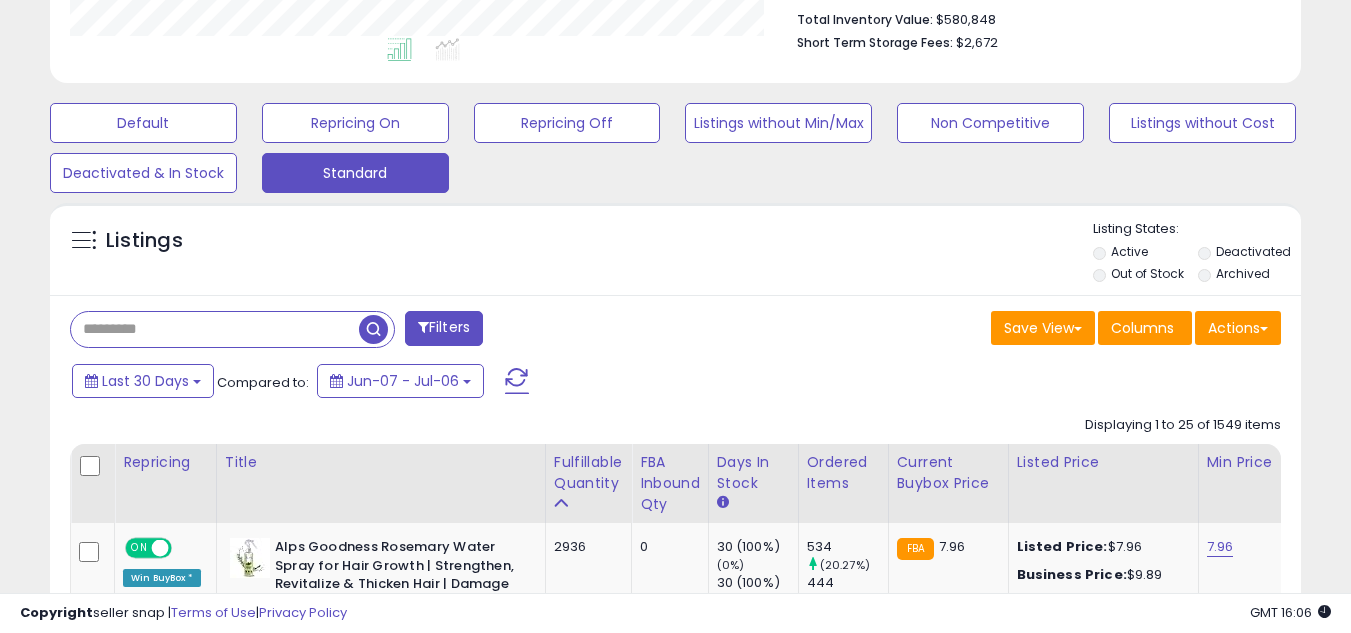 click at bounding box center (215, 329) 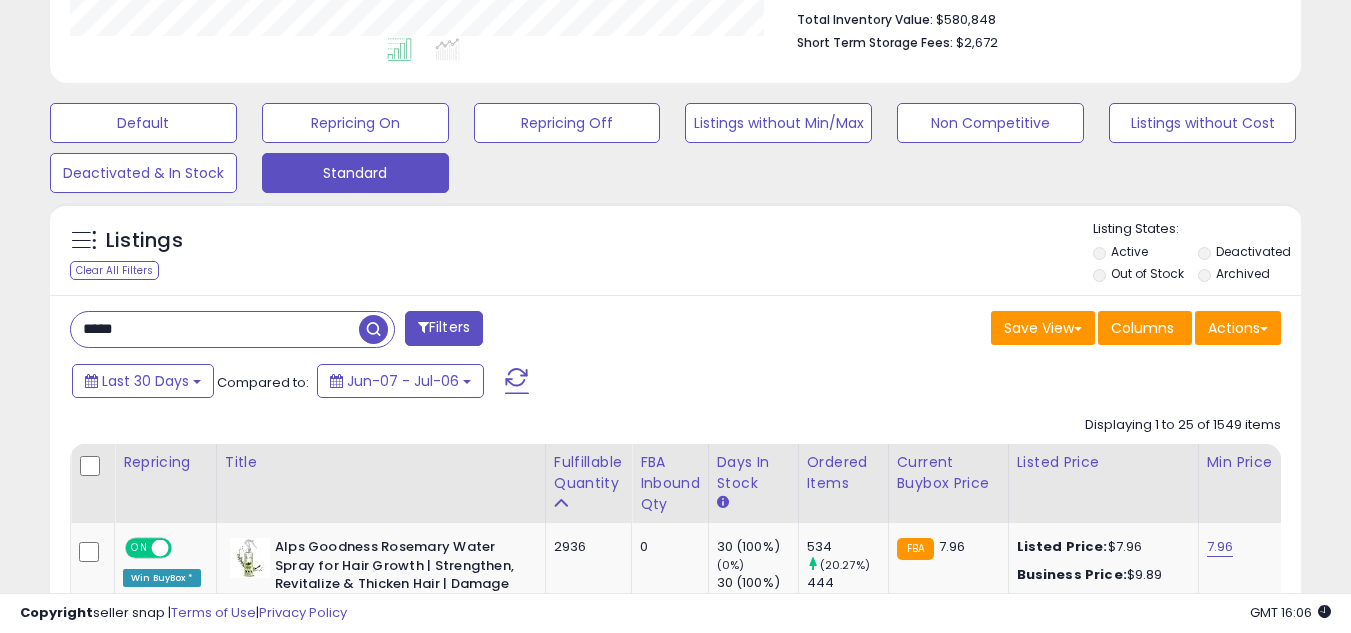 type on "*****" 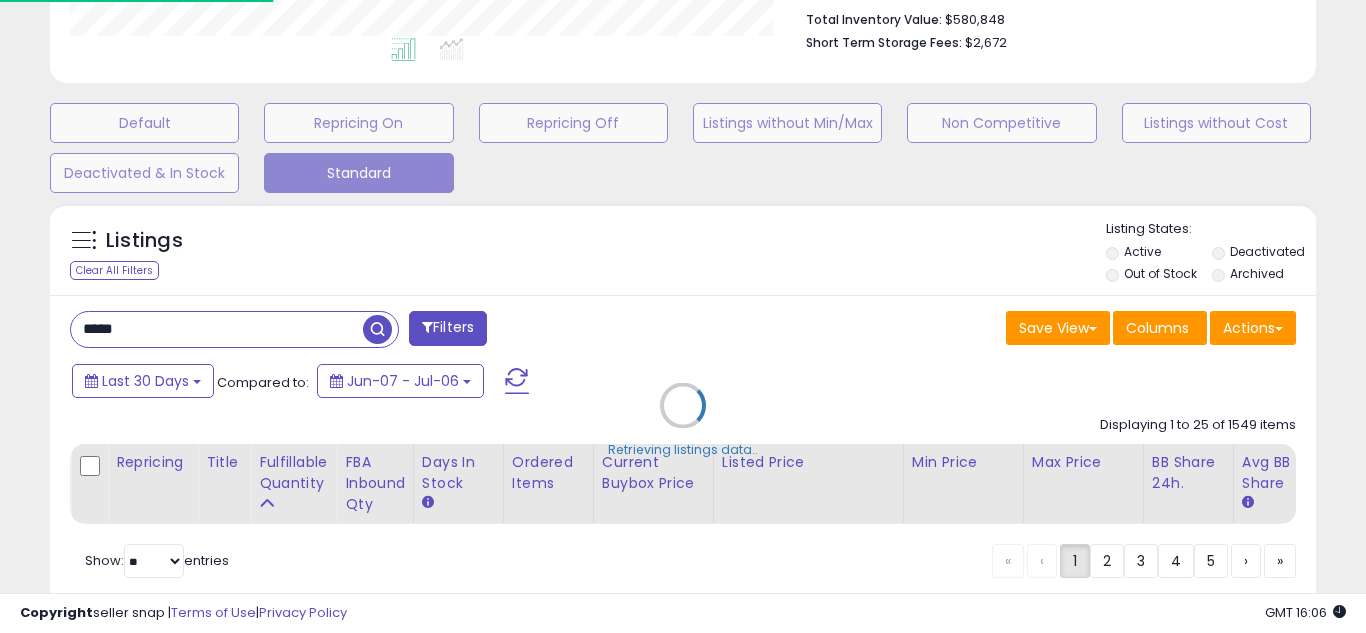 scroll, scrollTop: 999590, scrollLeft: 999267, axis: both 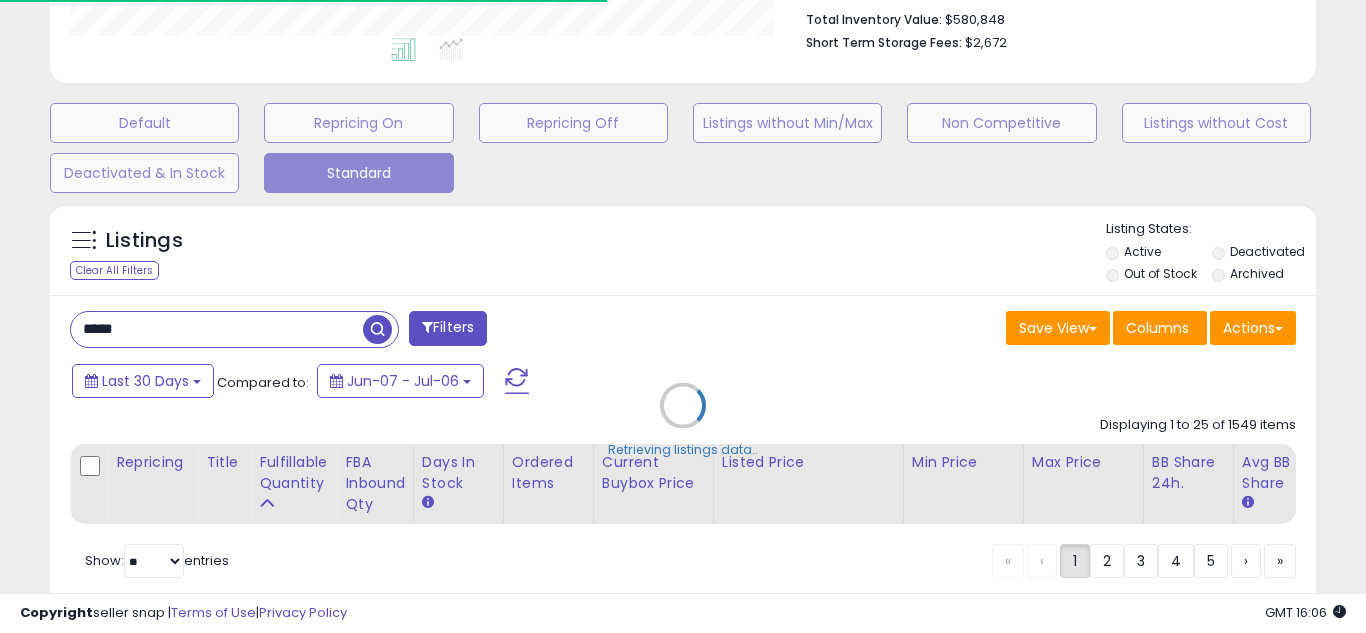 click on "Retrieving listings data.." at bounding box center (683, 420) 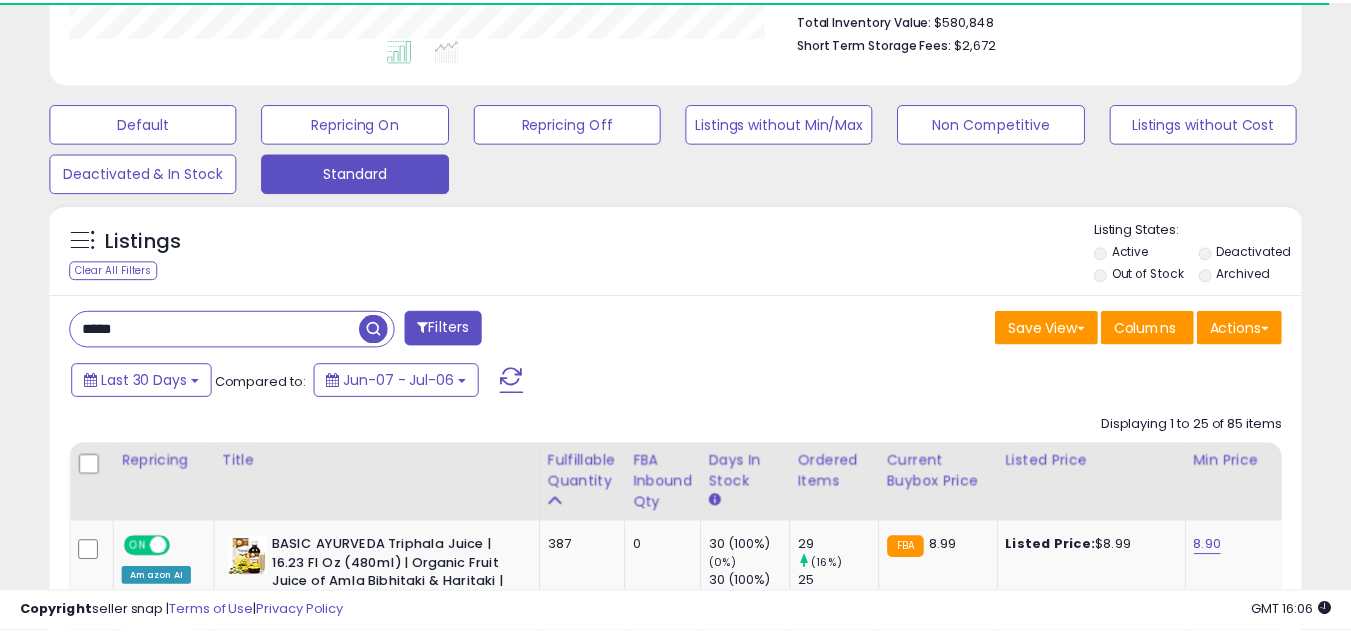 scroll, scrollTop: 335, scrollLeft: 0, axis: vertical 